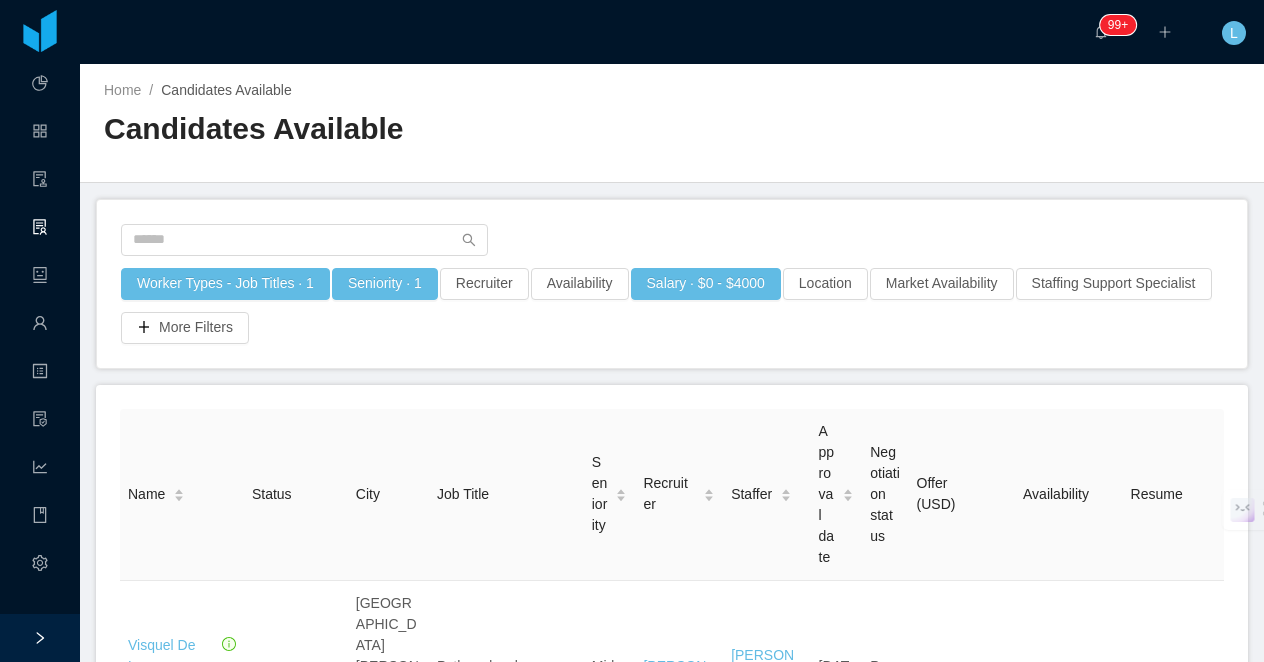 scroll, scrollTop: 0, scrollLeft: 0, axis: both 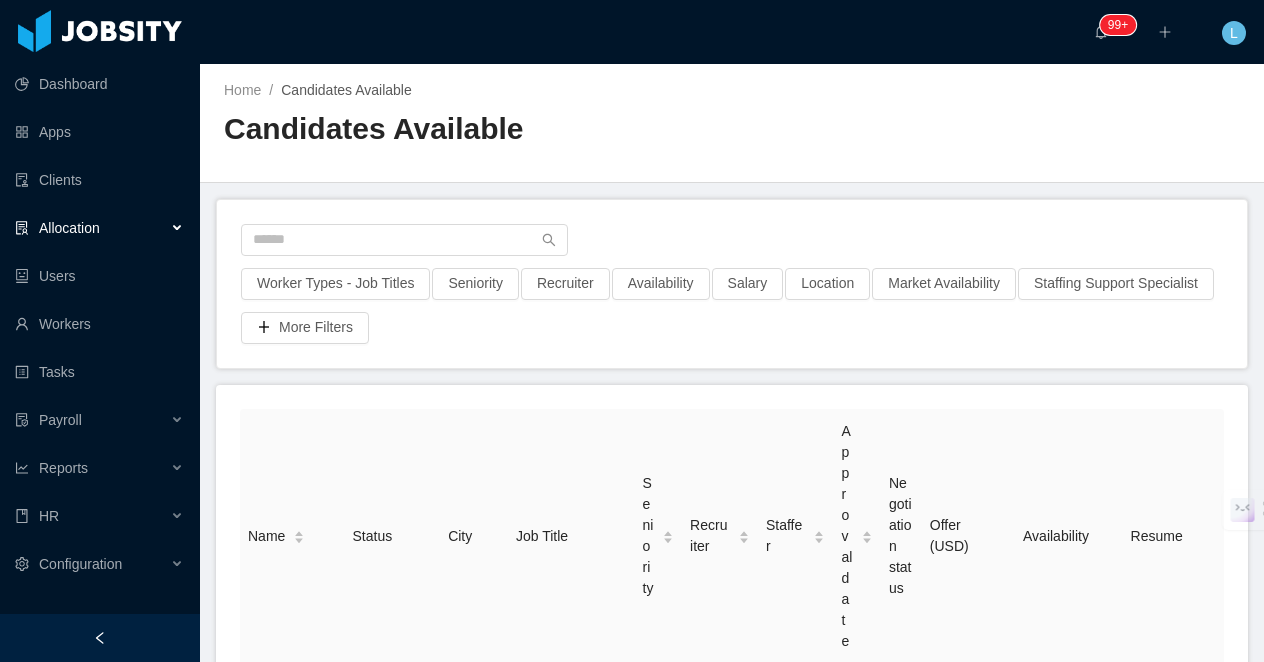 click on "Allocation" at bounding box center [100, 228] 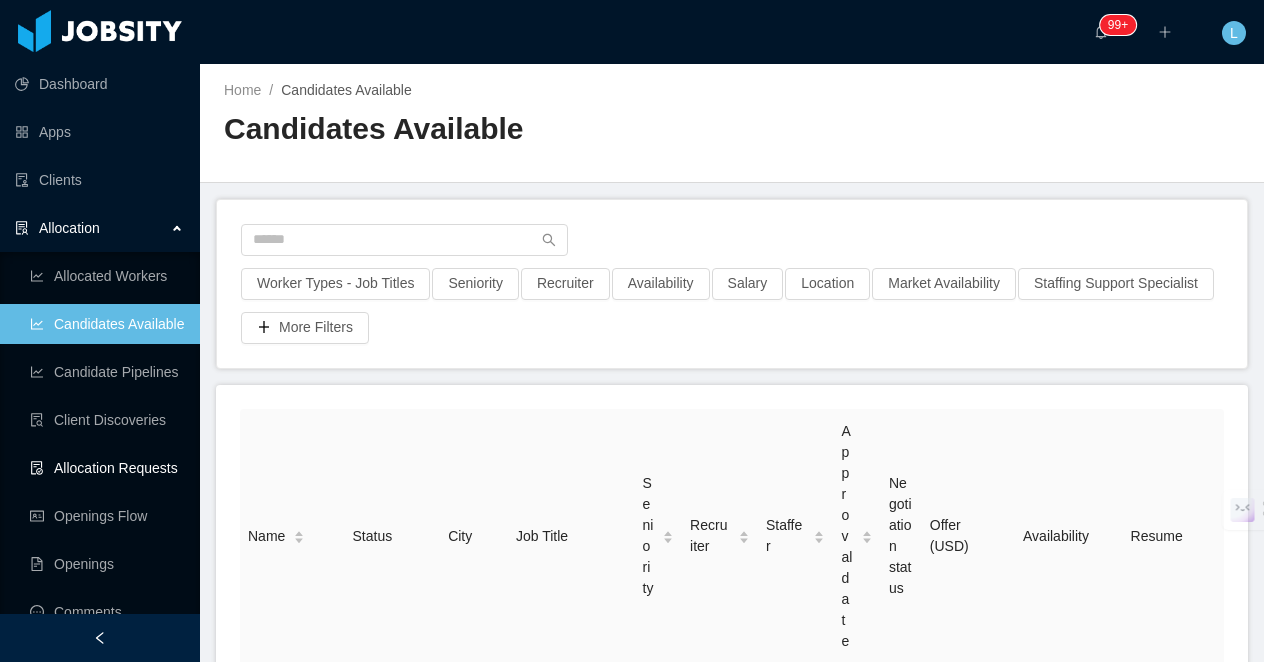 click on "Allocation Requests" at bounding box center [107, 468] 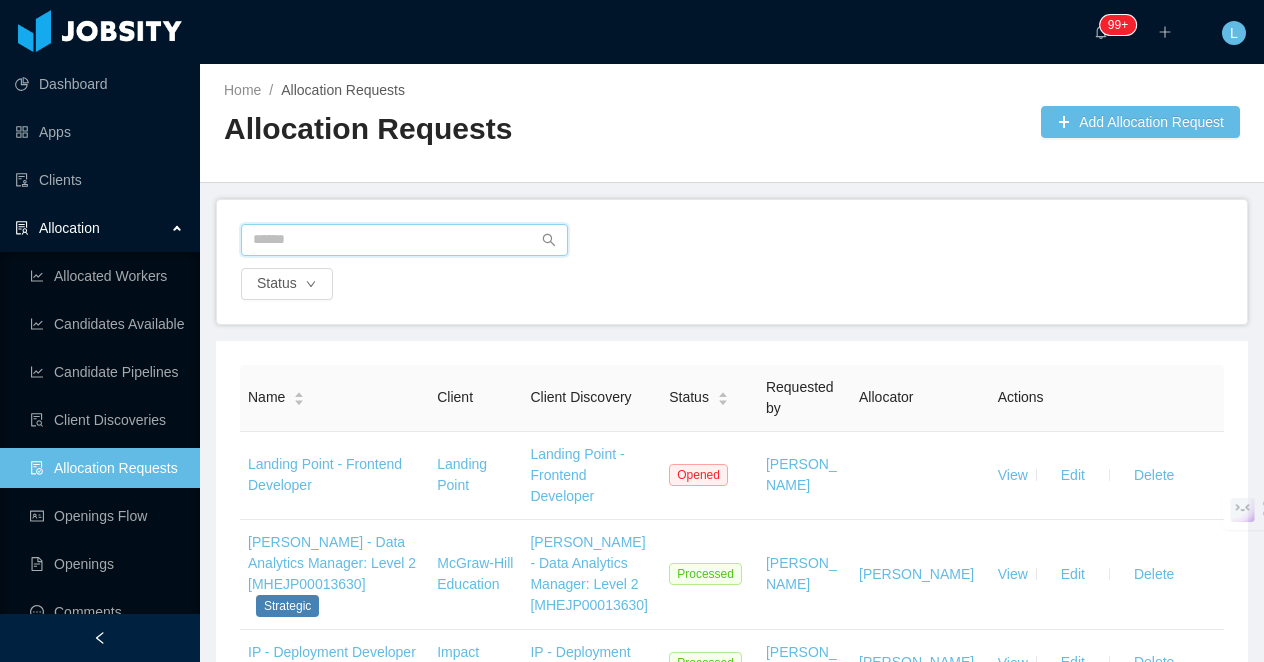click at bounding box center (404, 240) 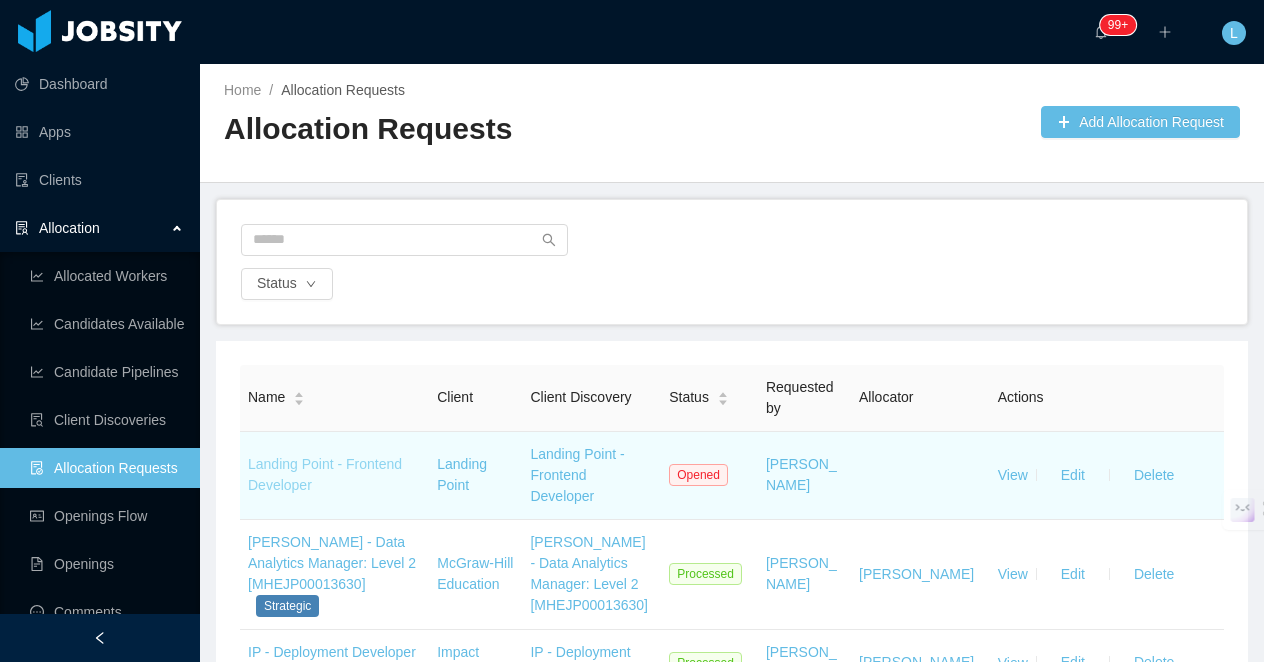 click on "Landing Point - Frontend Developer" at bounding box center [325, 474] 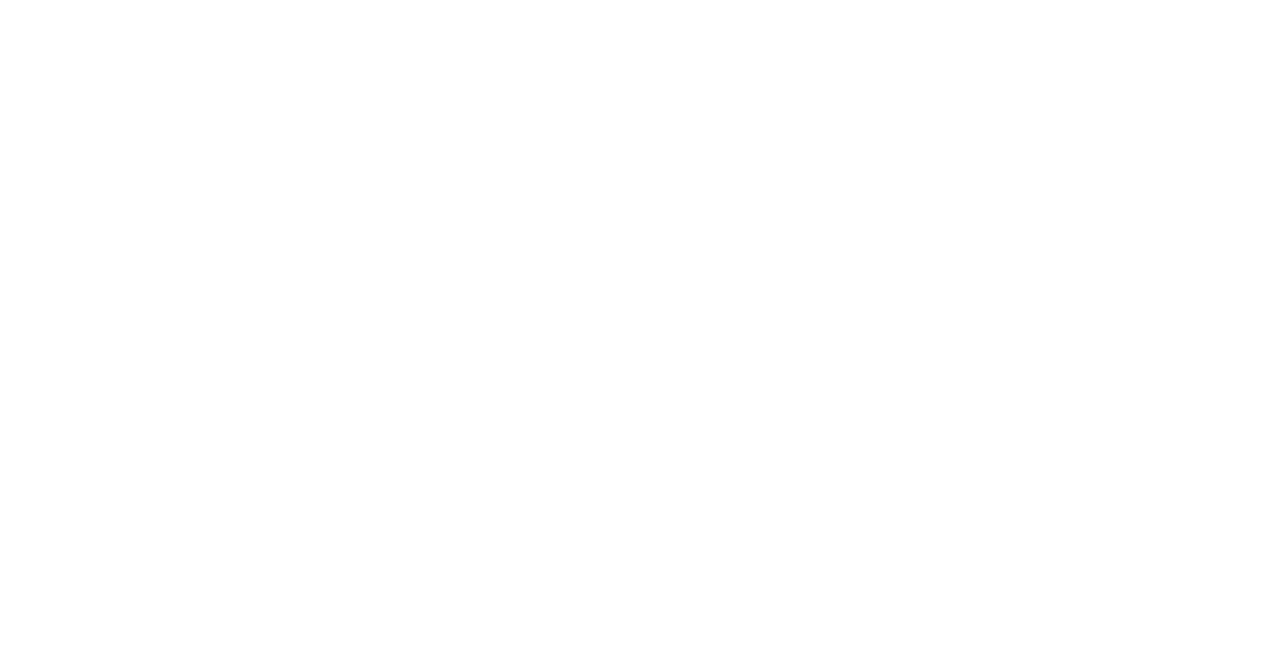 scroll, scrollTop: 0, scrollLeft: 0, axis: both 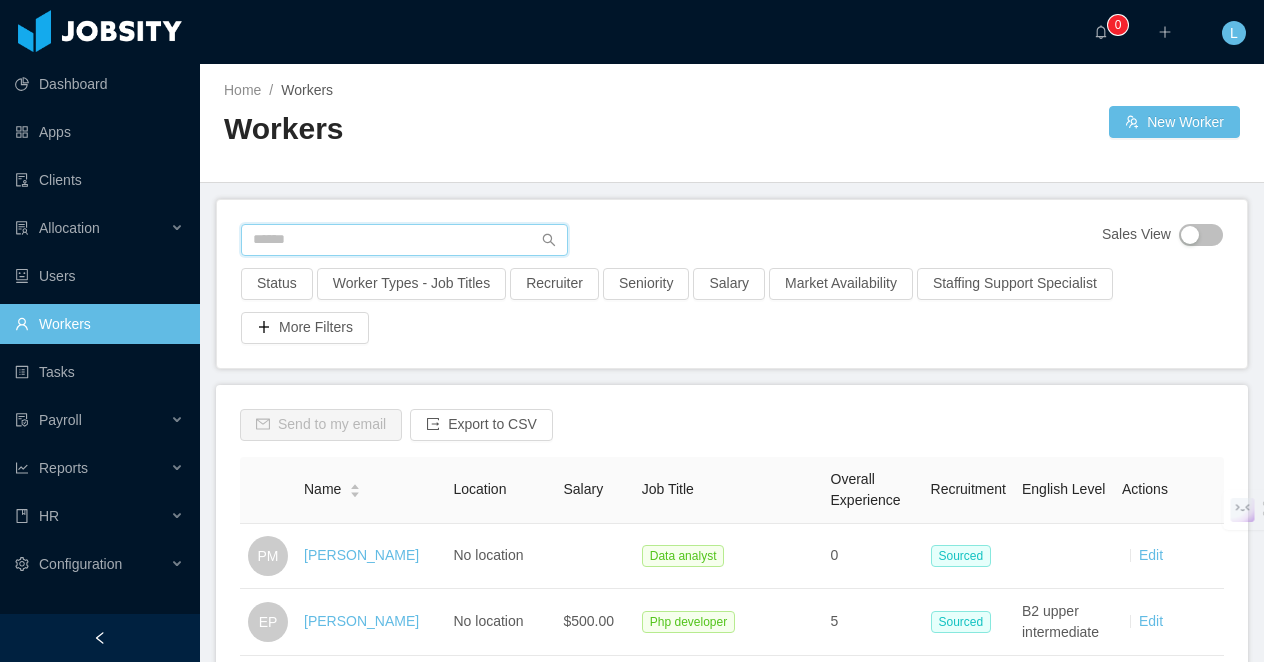 click at bounding box center (404, 240) 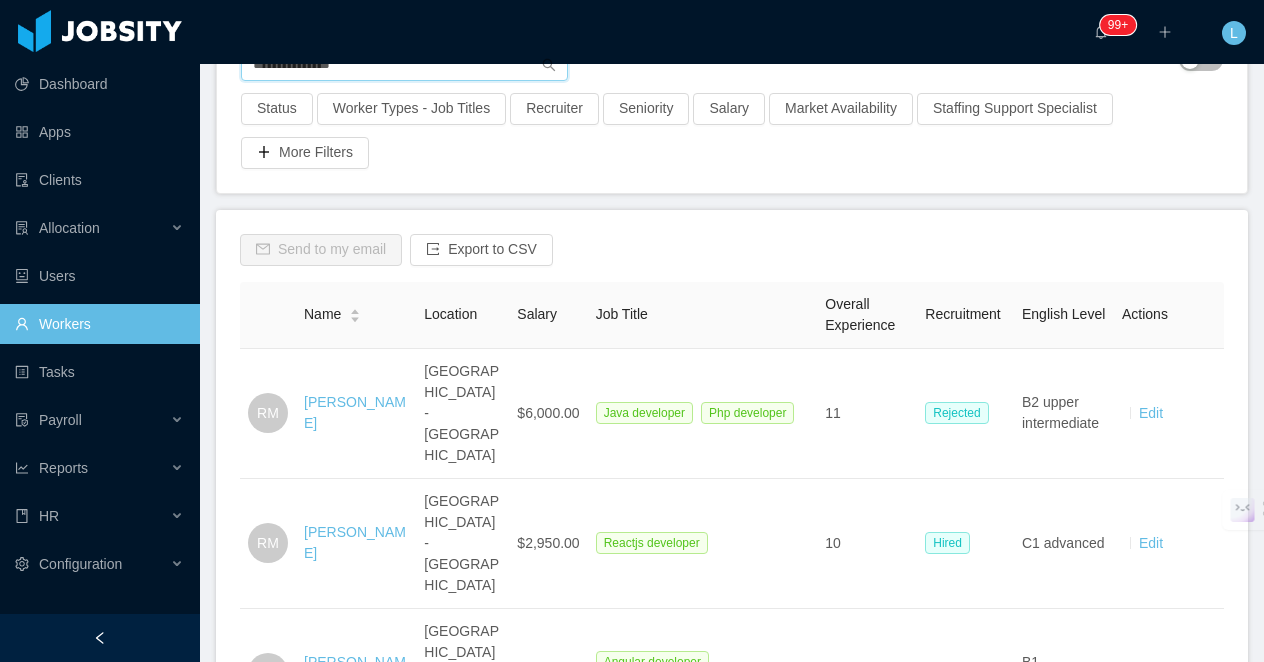 scroll, scrollTop: 246, scrollLeft: 0, axis: vertical 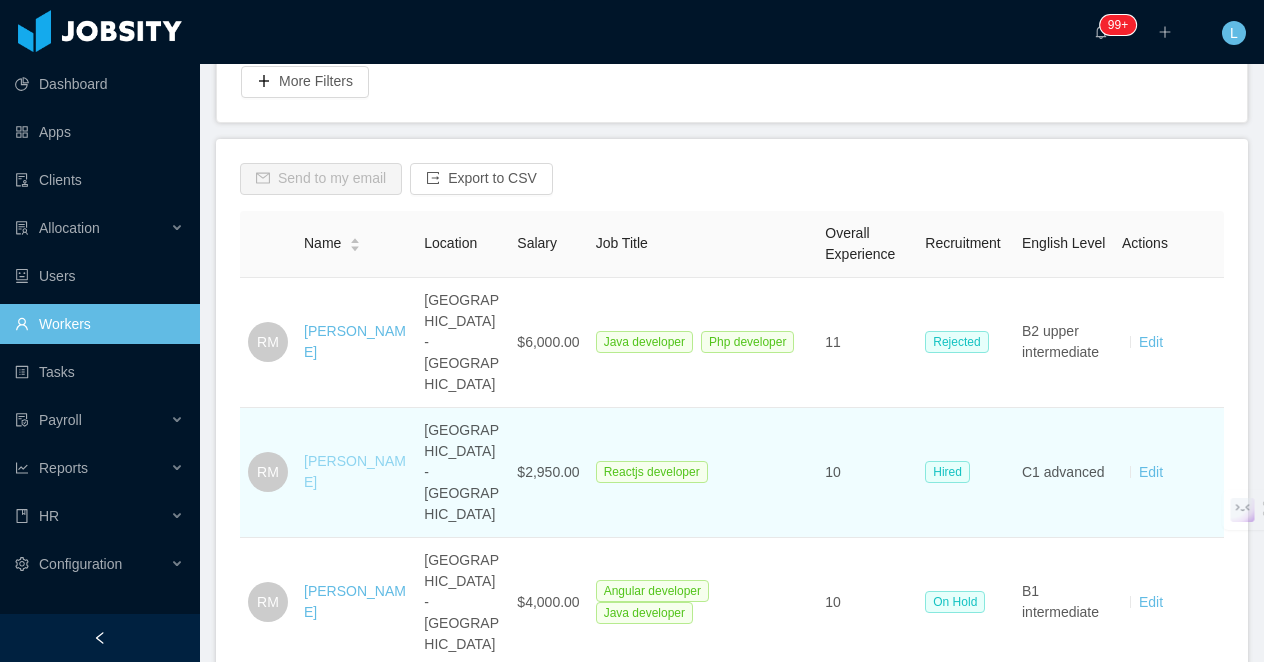 type on "**********" 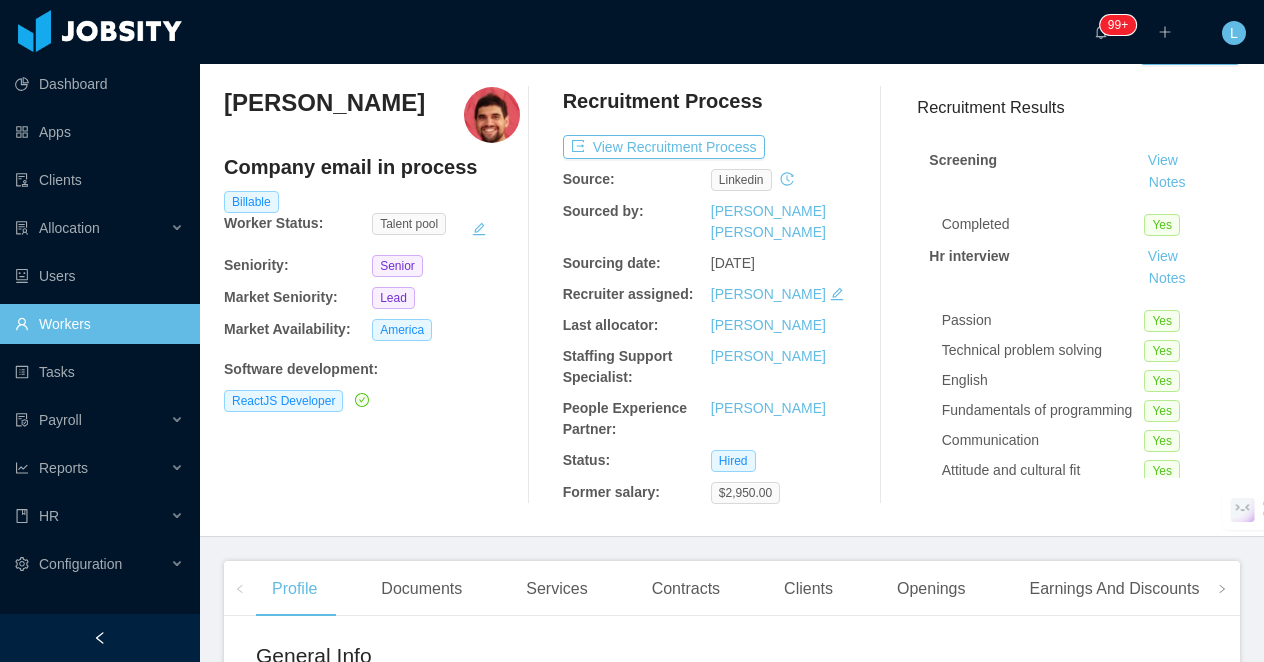 scroll, scrollTop: 67, scrollLeft: 0, axis: vertical 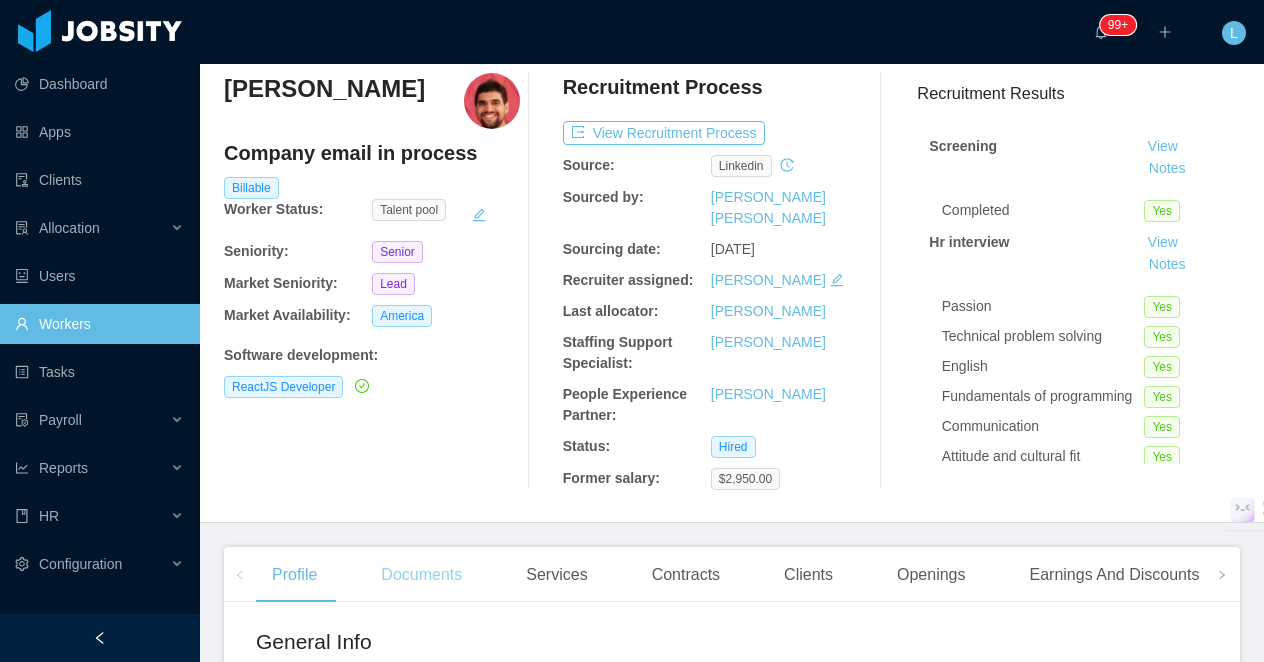 click on "Documents" at bounding box center [421, 575] 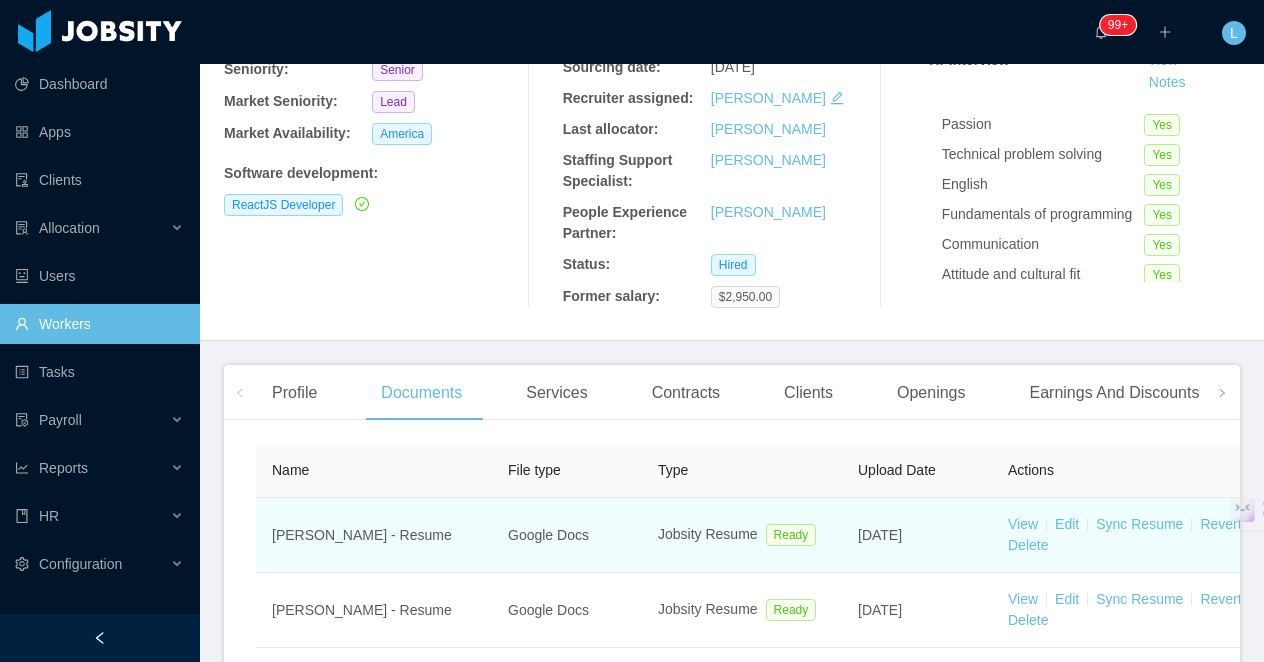 scroll, scrollTop: 276, scrollLeft: 0, axis: vertical 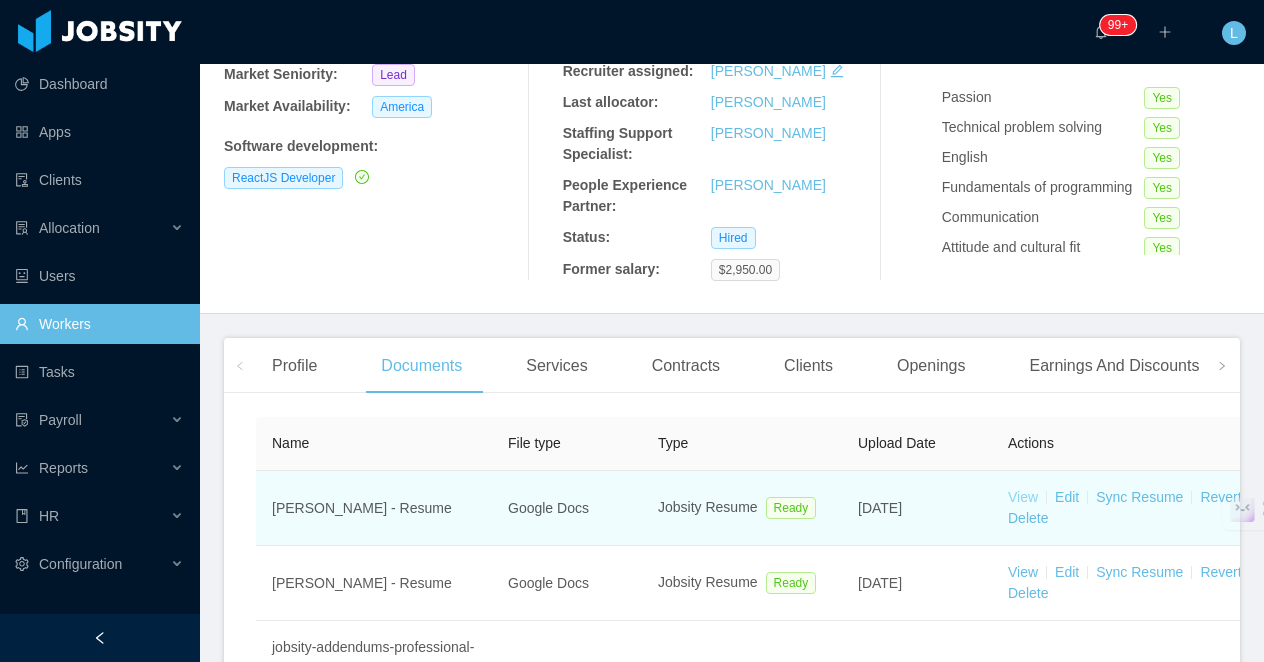 click on "View" at bounding box center (1023, 497) 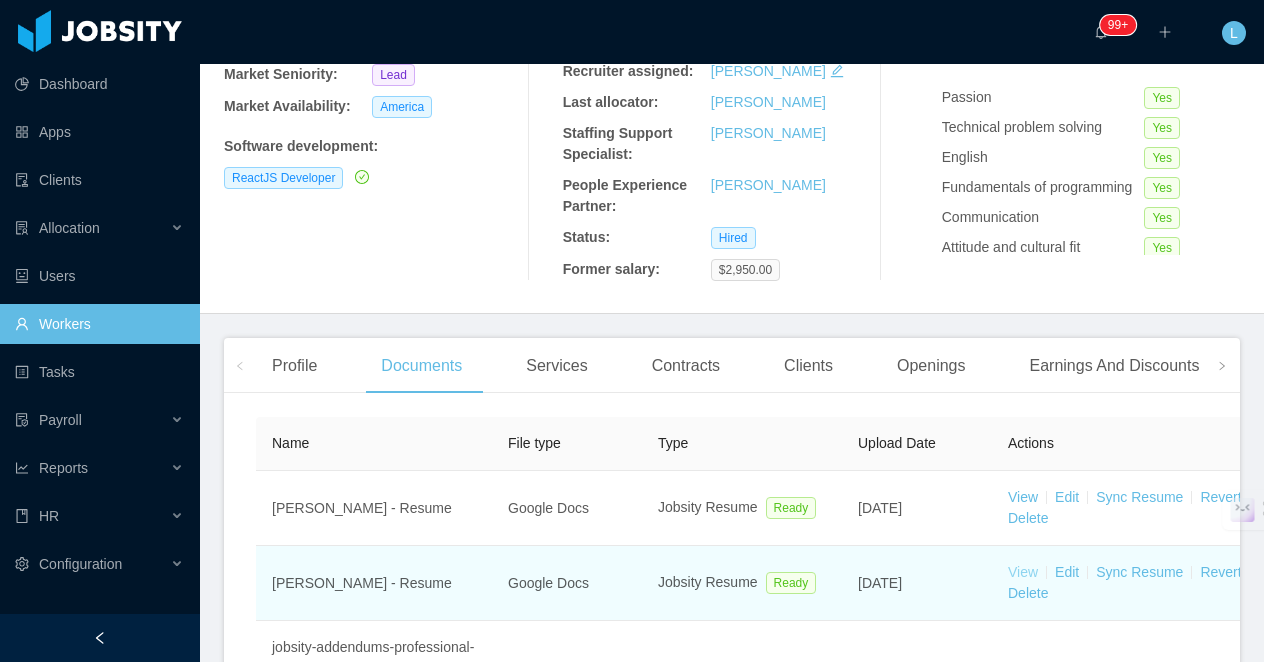 click on "View" at bounding box center (1023, 572) 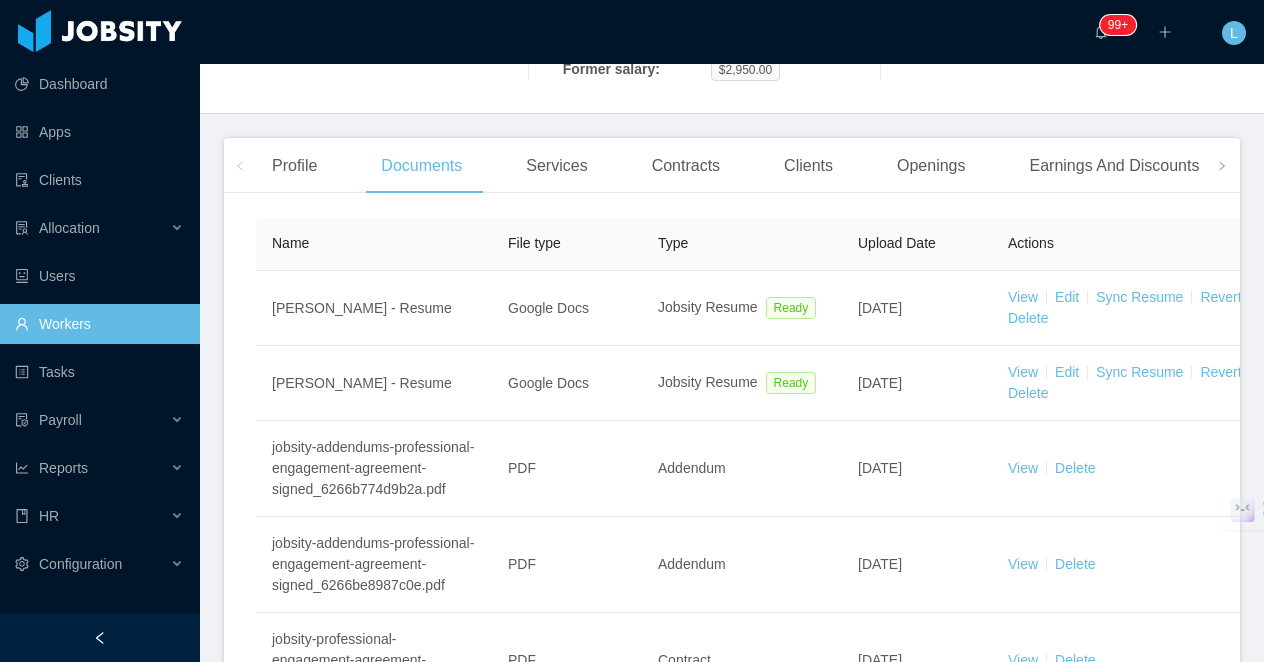 scroll, scrollTop: 469, scrollLeft: 0, axis: vertical 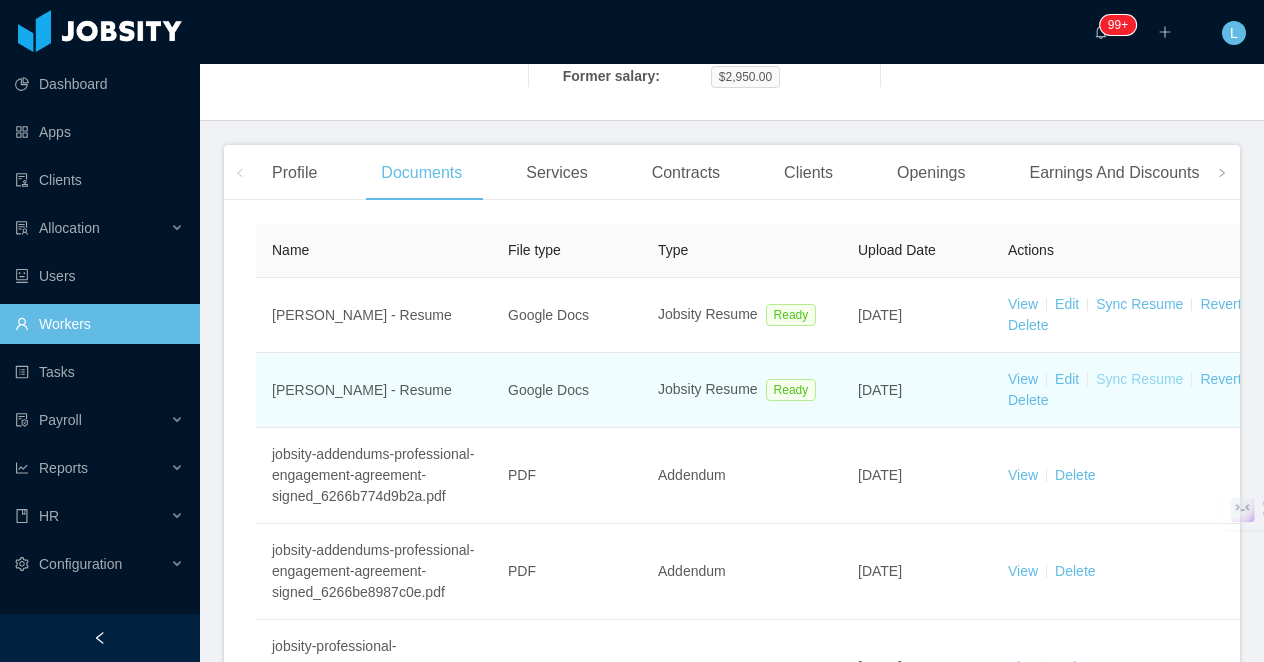 click on "Sync Resume" at bounding box center (1139, 304) 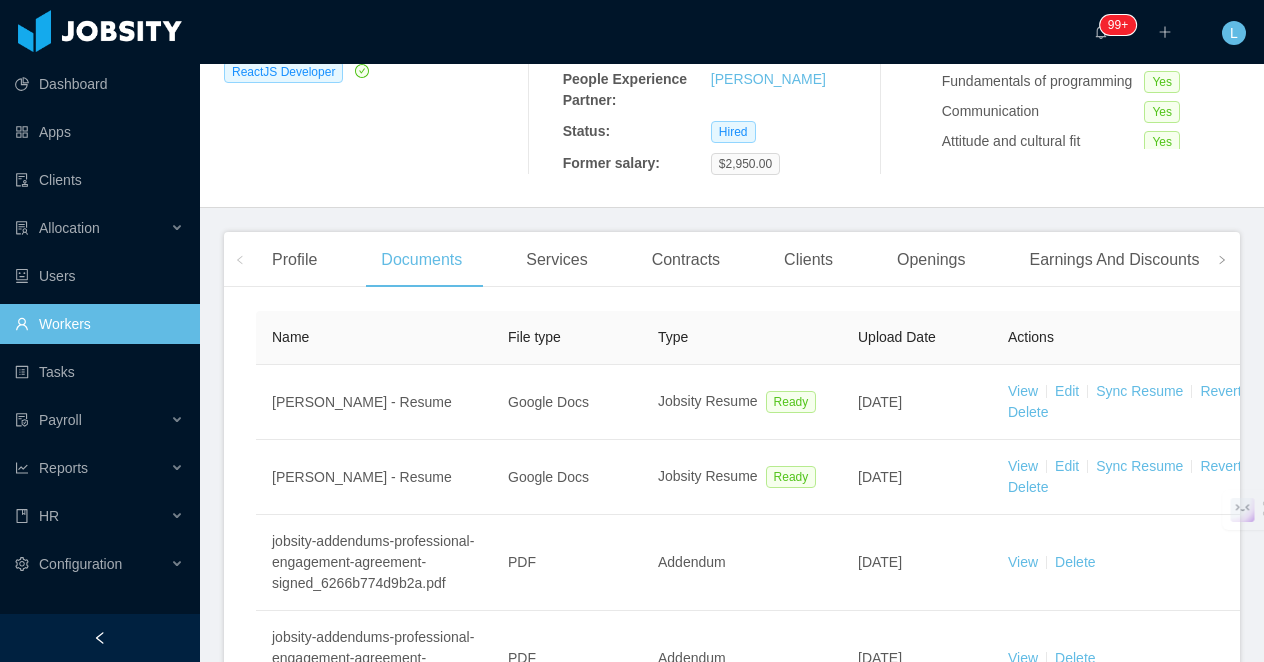 scroll, scrollTop: 540, scrollLeft: 0, axis: vertical 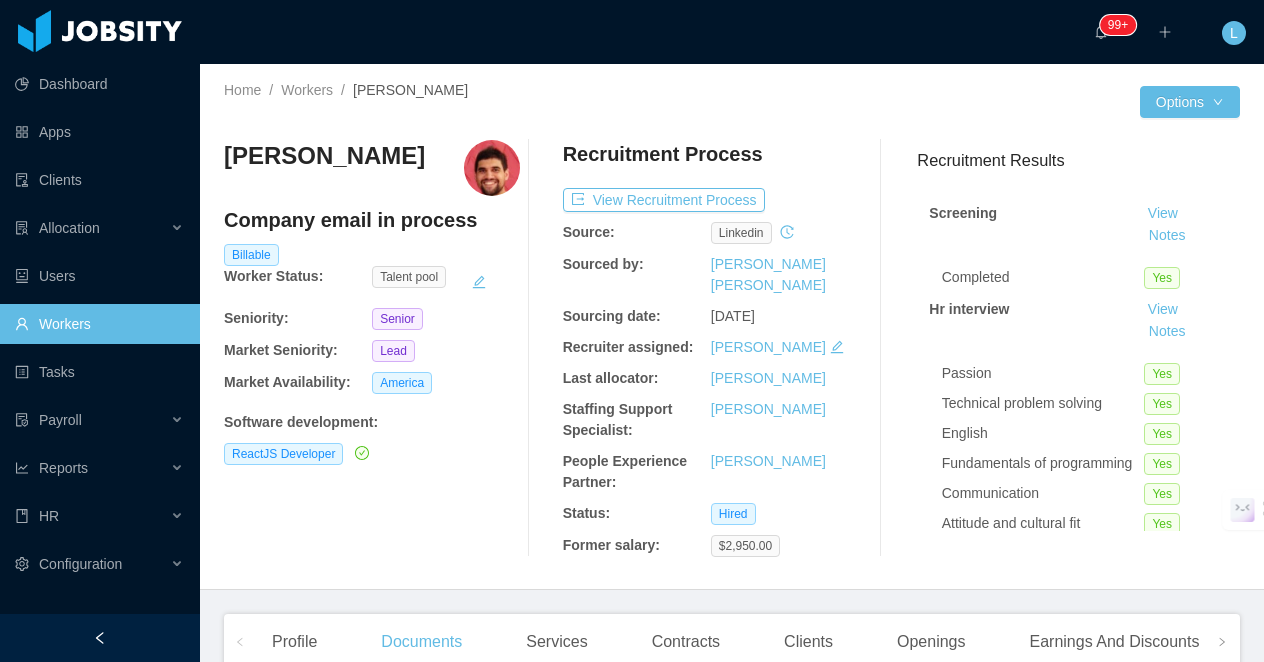 click on "[PERSON_NAME]" at bounding box center (324, 156) 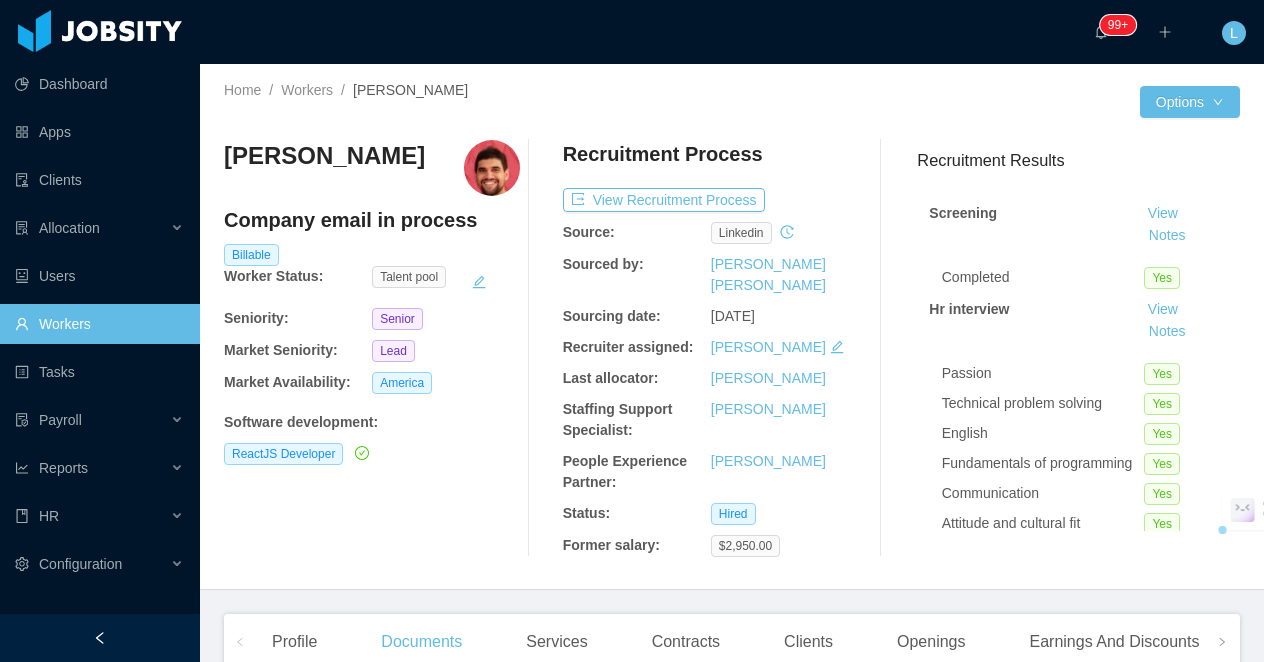 click on "[PERSON_NAME]" at bounding box center [324, 156] 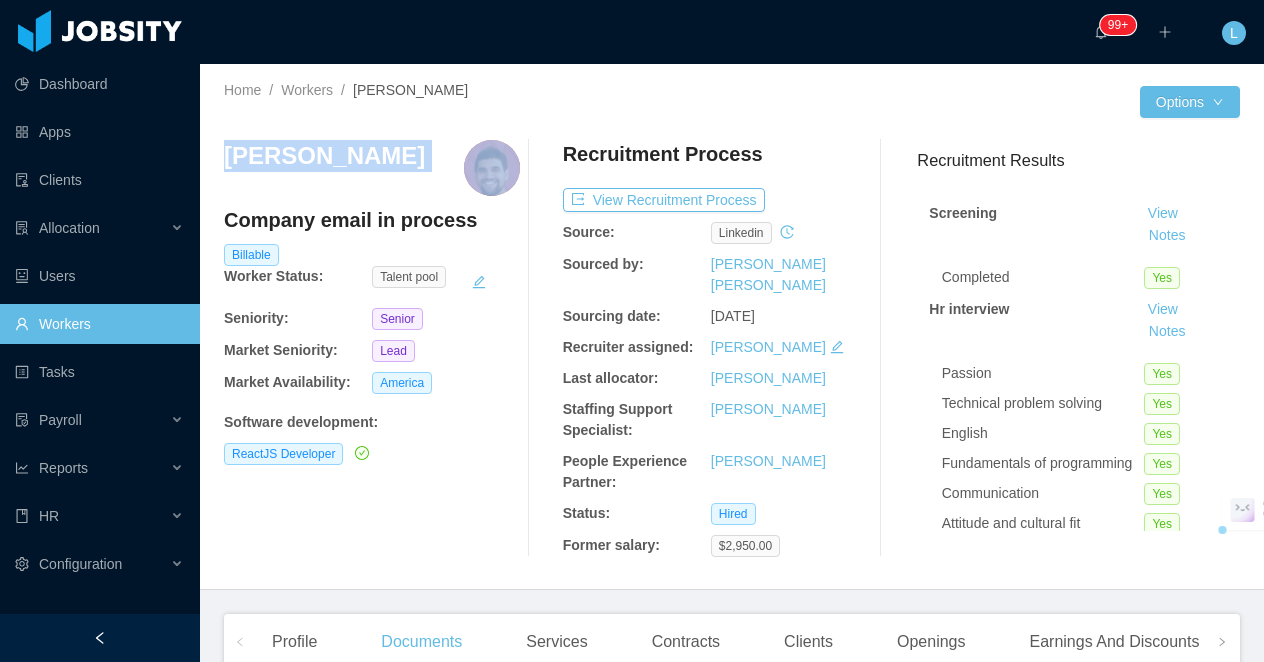 click on "[PERSON_NAME]" at bounding box center (324, 156) 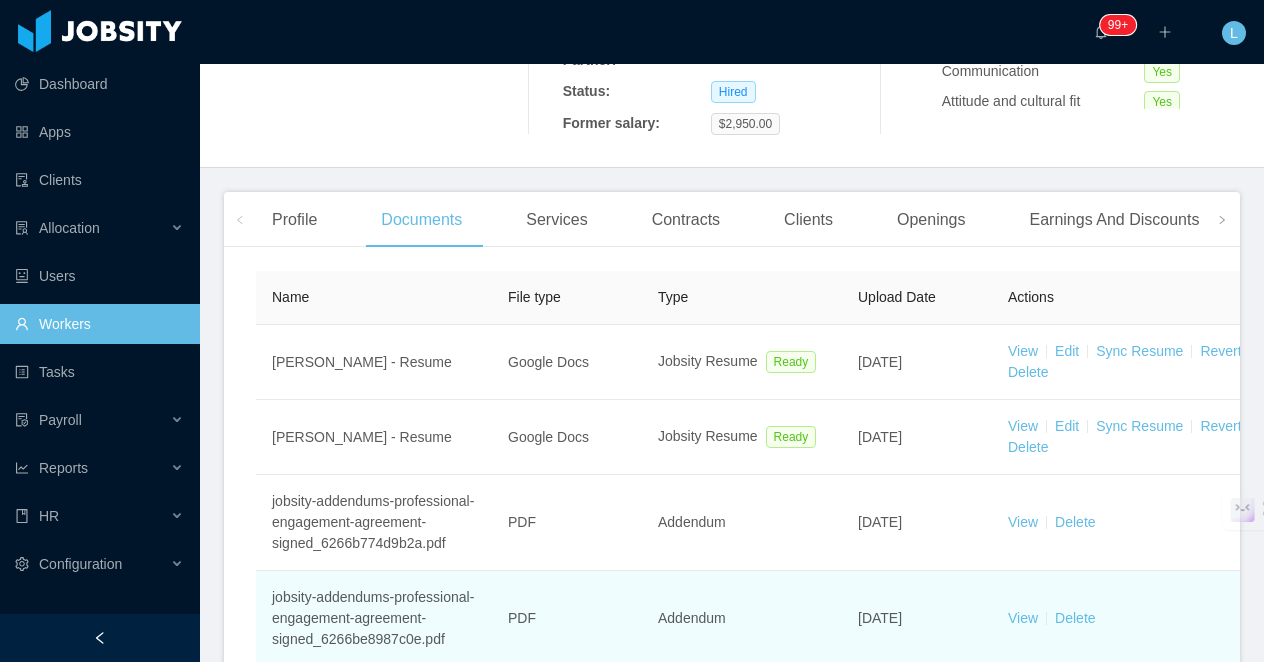 scroll, scrollTop: 515, scrollLeft: 0, axis: vertical 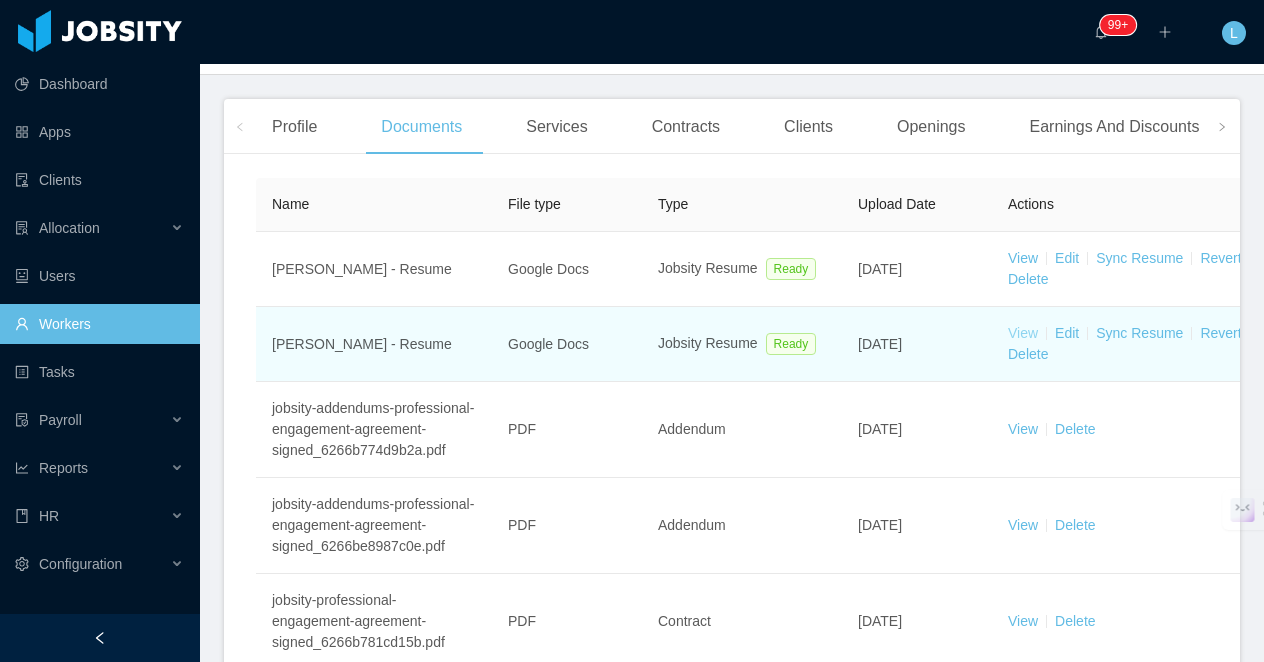 click on "View" at bounding box center (1023, 333) 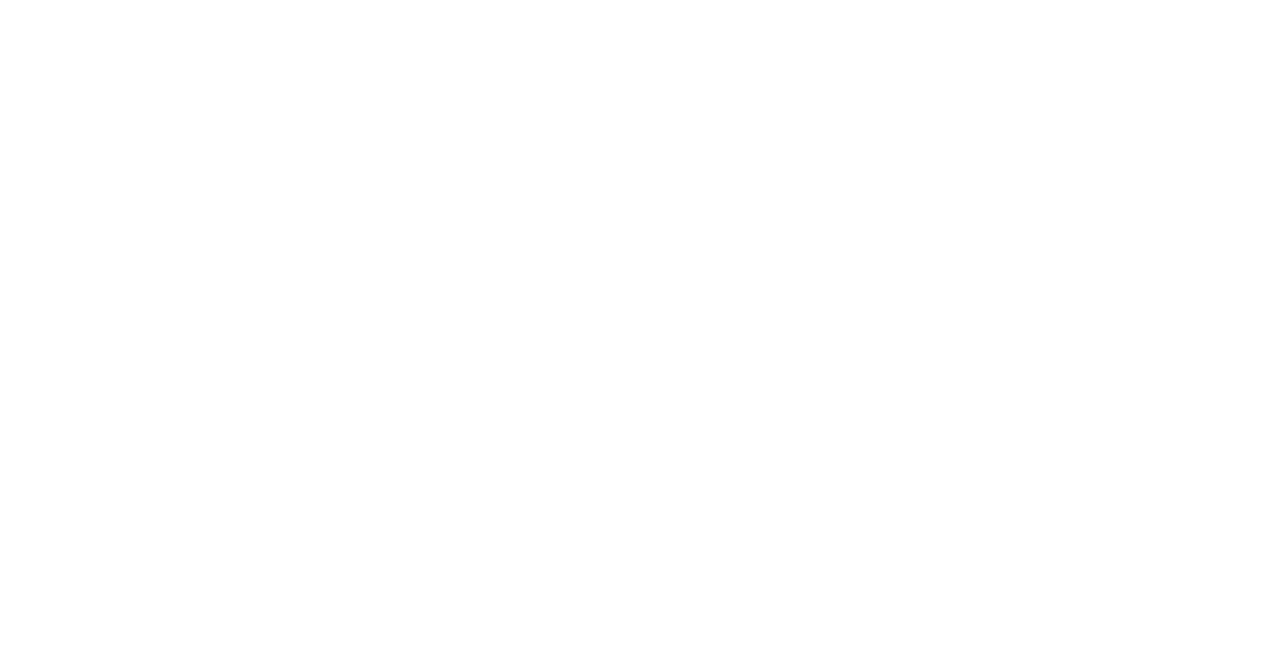 scroll, scrollTop: 0, scrollLeft: 0, axis: both 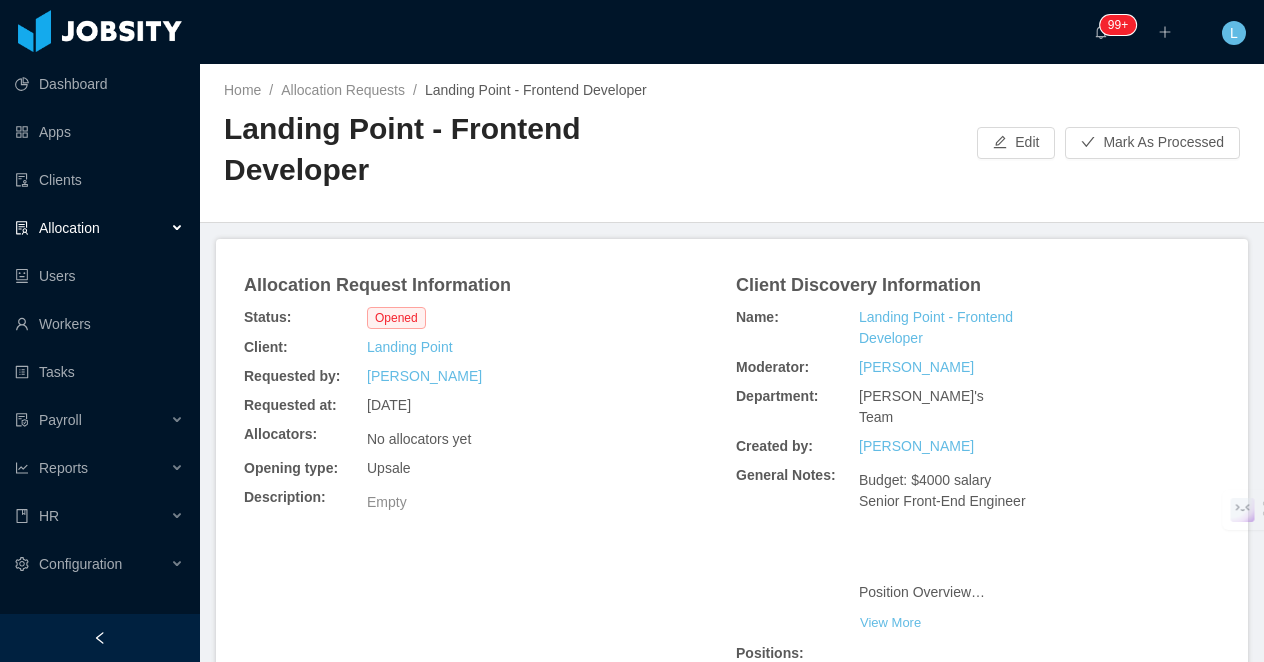 click on "Landing Point - Frontend Developer" at bounding box center (478, 149) 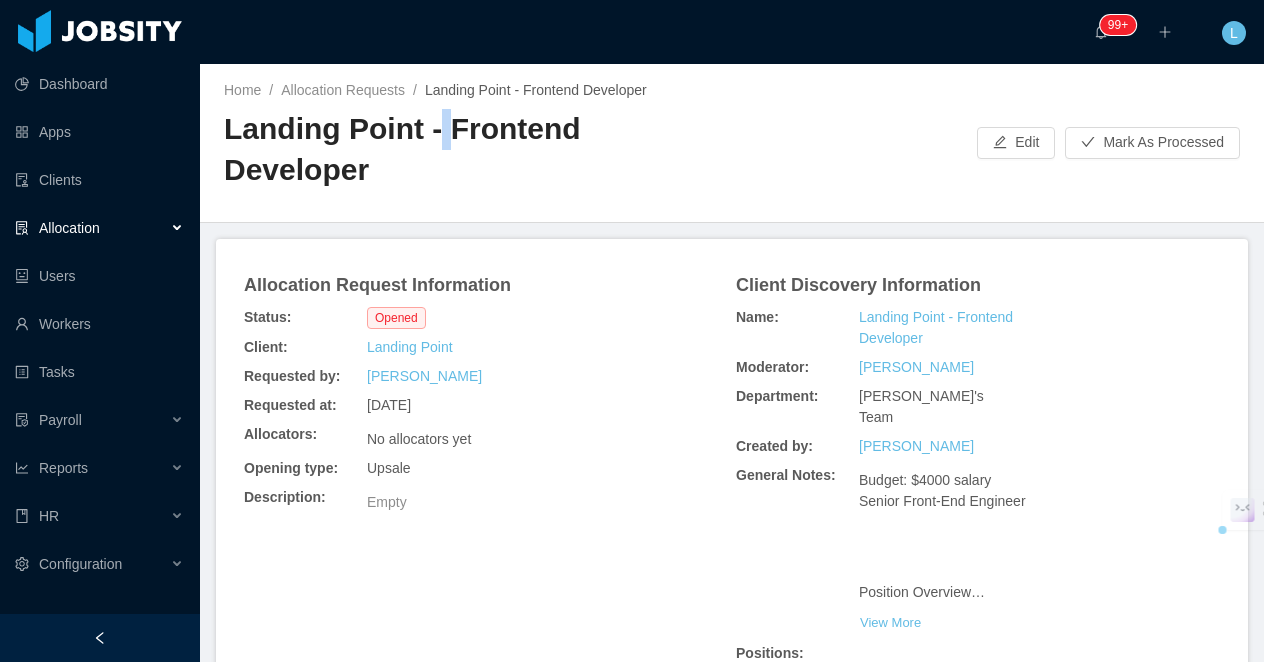 click on "Landing Point - Frontend Developer" at bounding box center (478, 149) 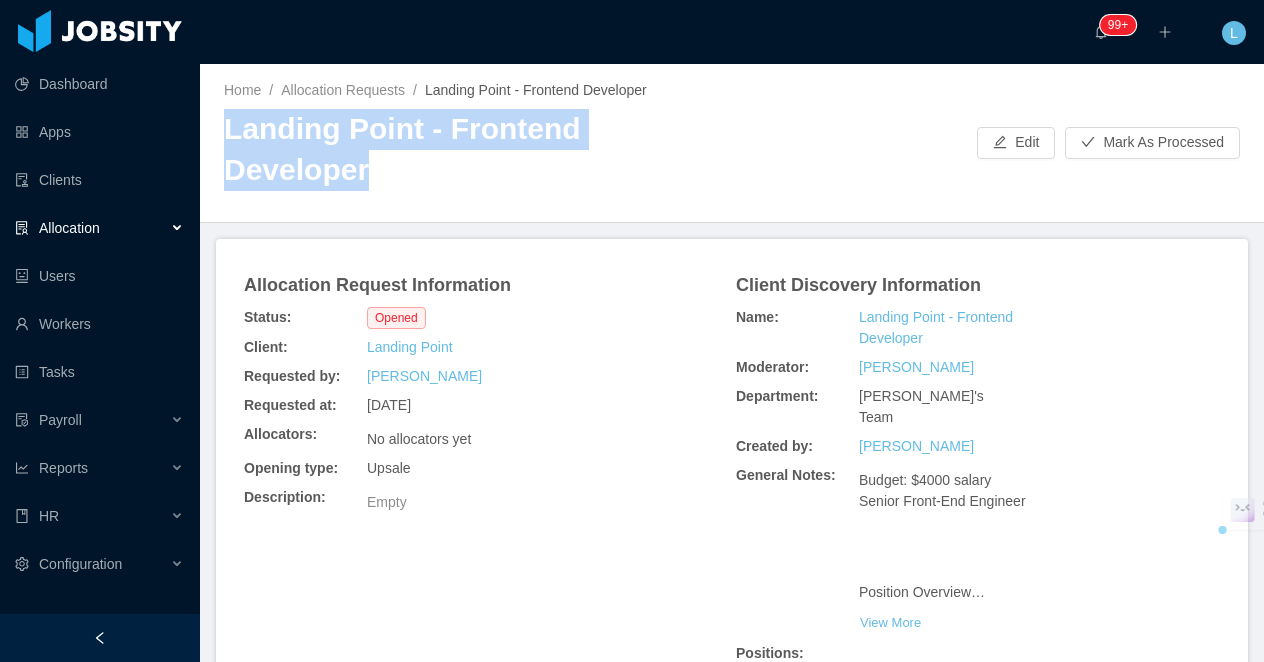 click on "Landing Point - Frontend Developer" at bounding box center [478, 149] 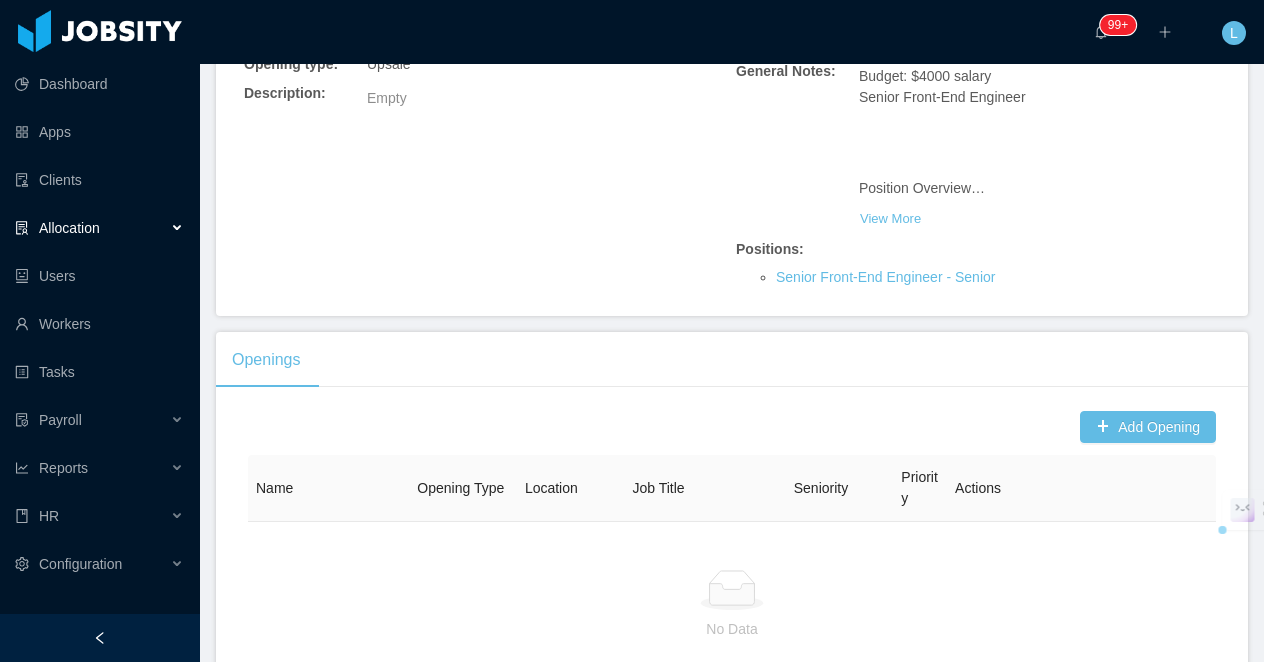 scroll, scrollTop: 486, scrollLeft: 0, axis: vertical 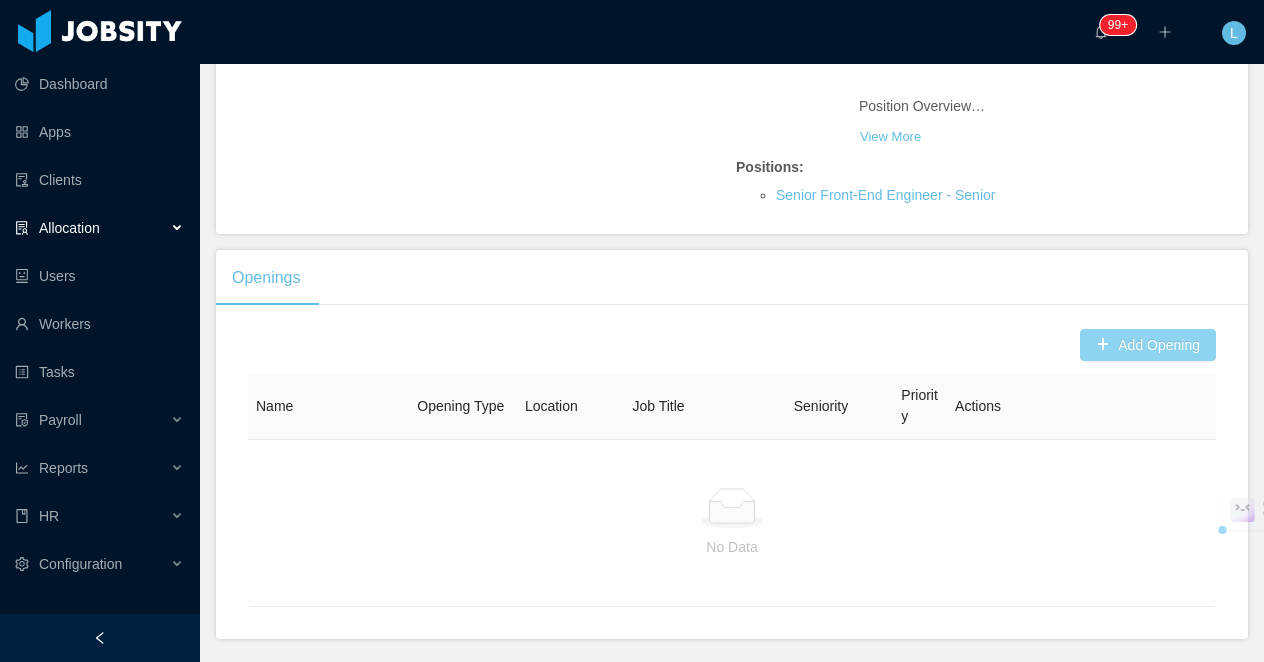 click on "Add Opening" at bounding box center [1148, 345] 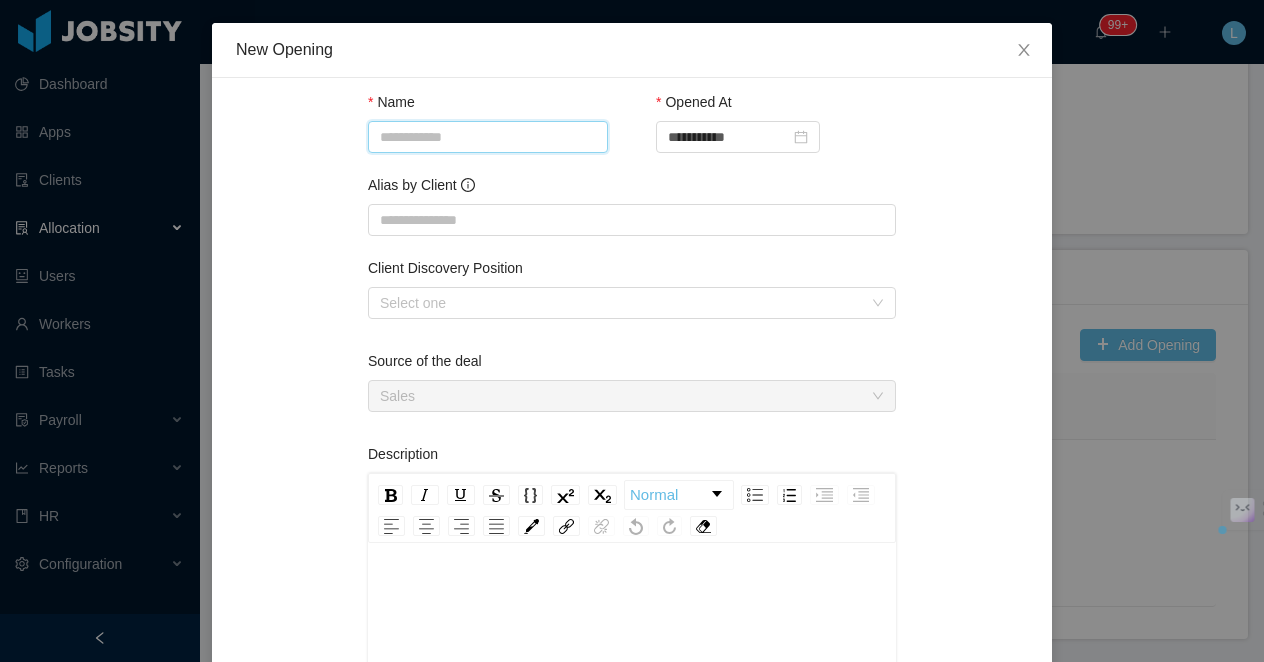 click on "Name" at bounding box center (488, 137) 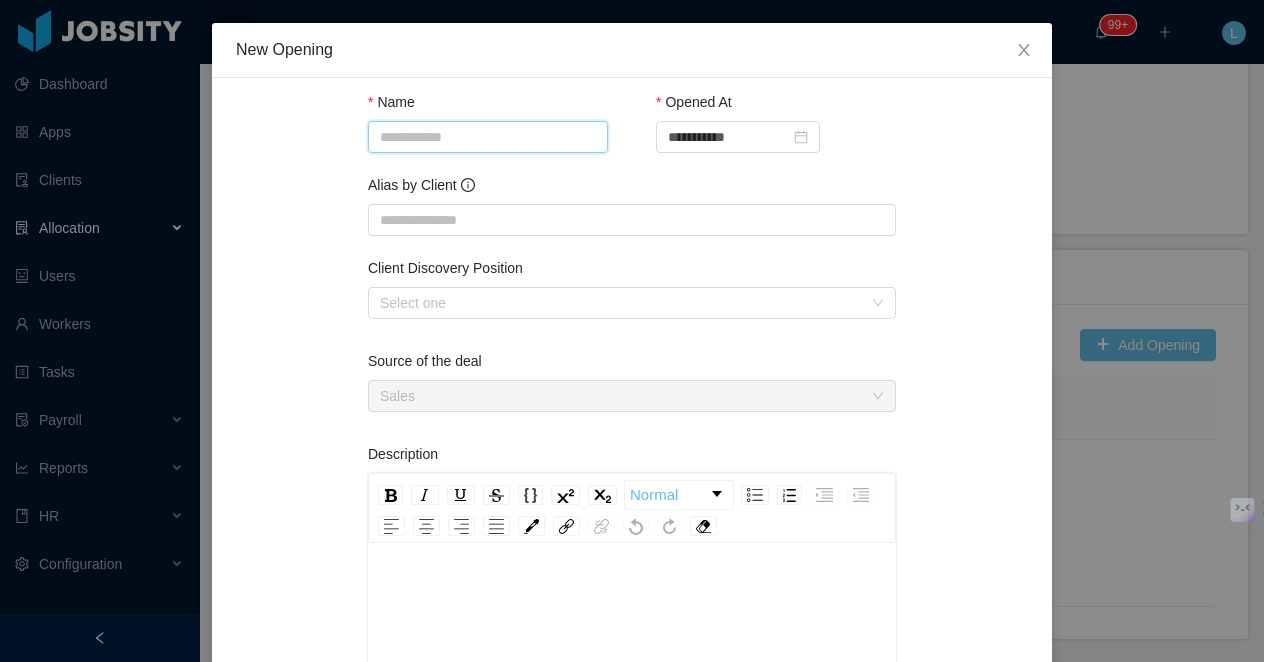 paste on "**********" 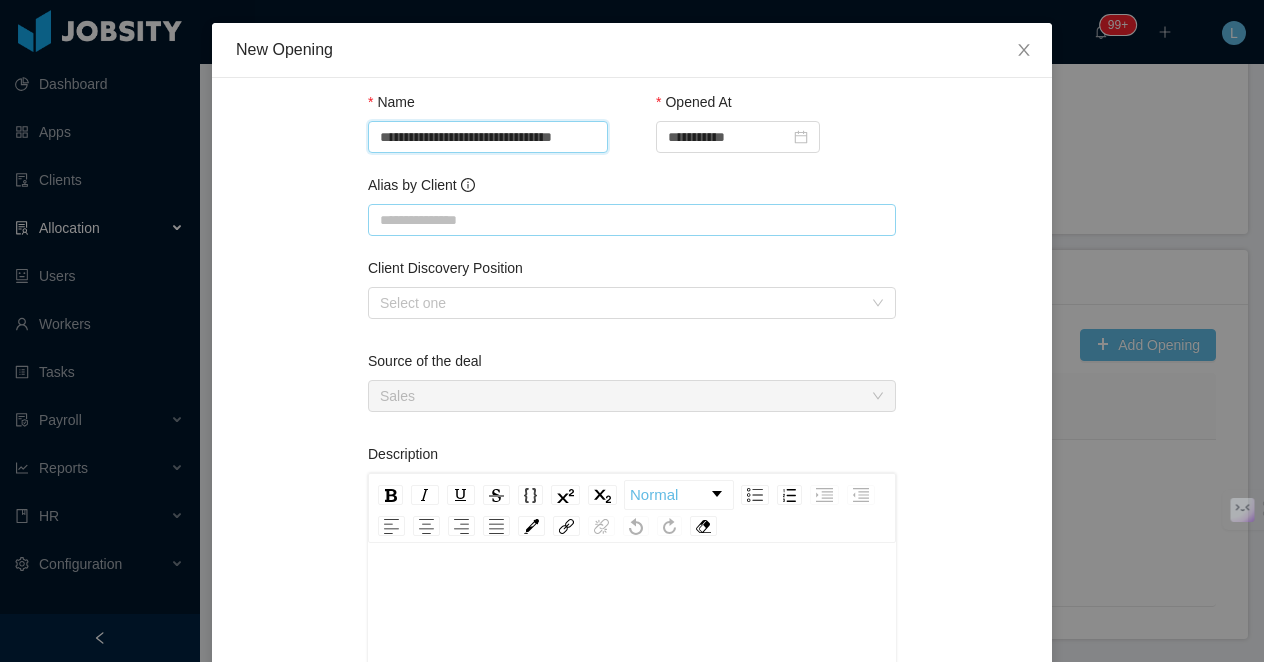 scroll, scrollTop: 0, scrollLeft: 13, axis: horizontal 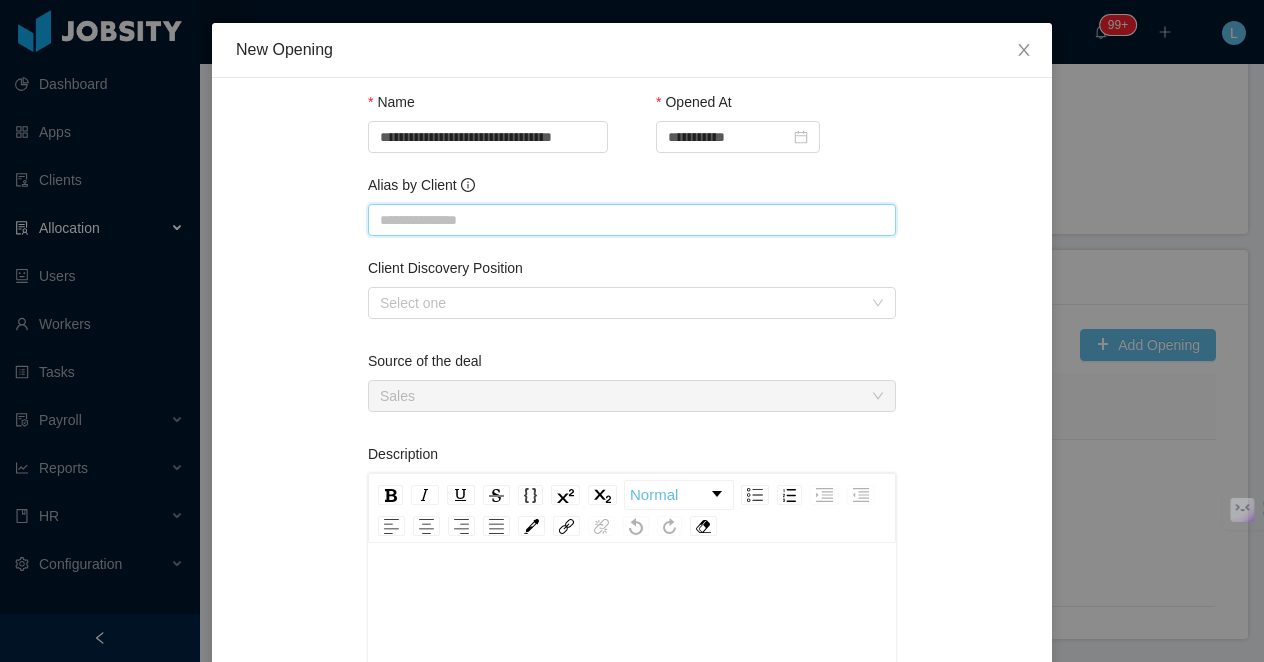click on "Alias by Client" at bounding box center [632, 220] 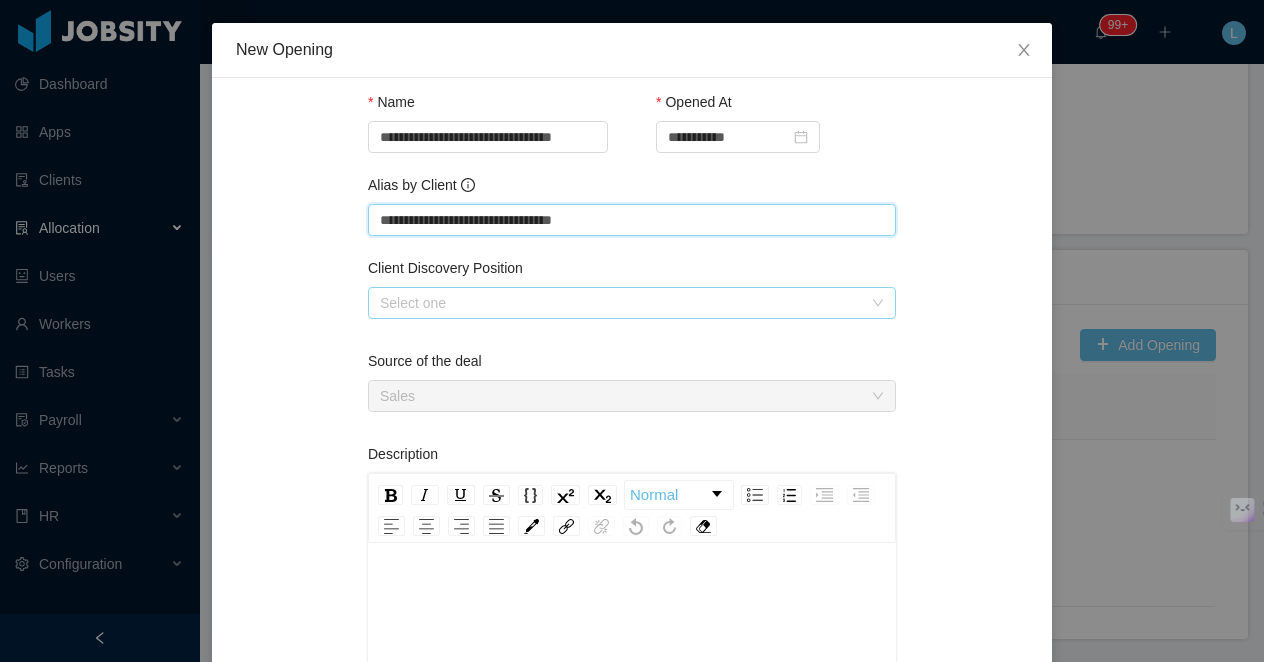 click on "Select one" at bounding box center (621, 303) 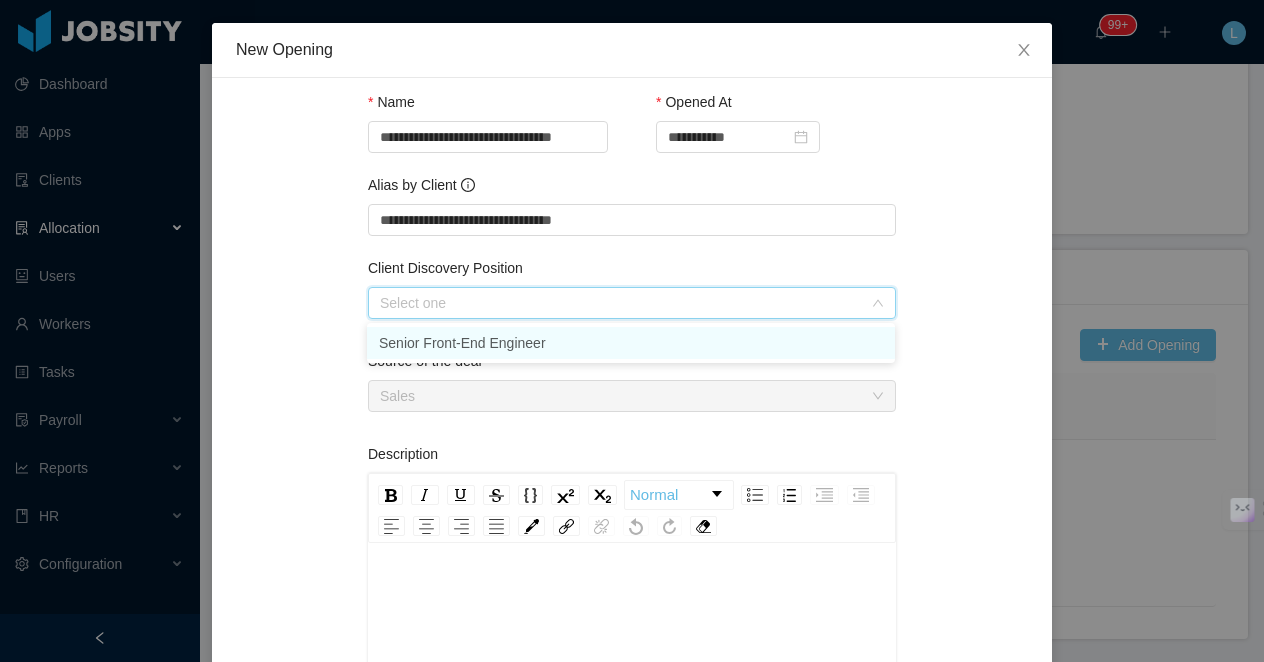 click on "Senior Front-End Engineer" at bounding box center (631, 343) 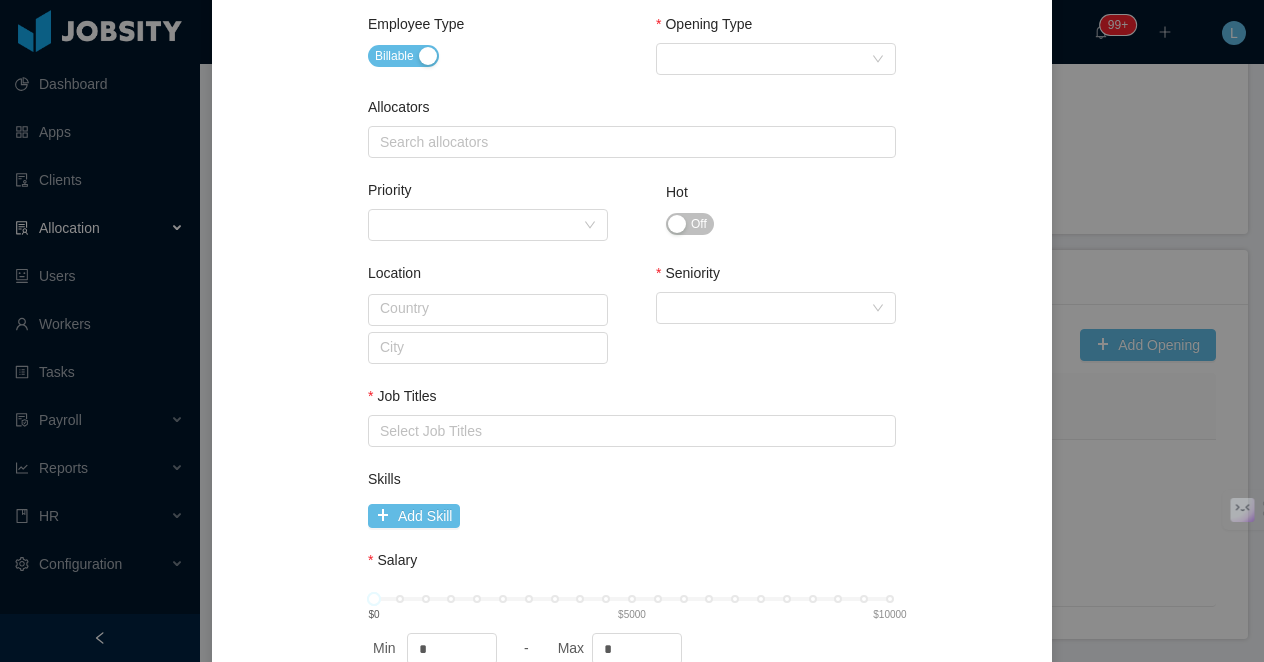 scroll, scrollTop: 885, scrollLeft: 0, axis: vertical 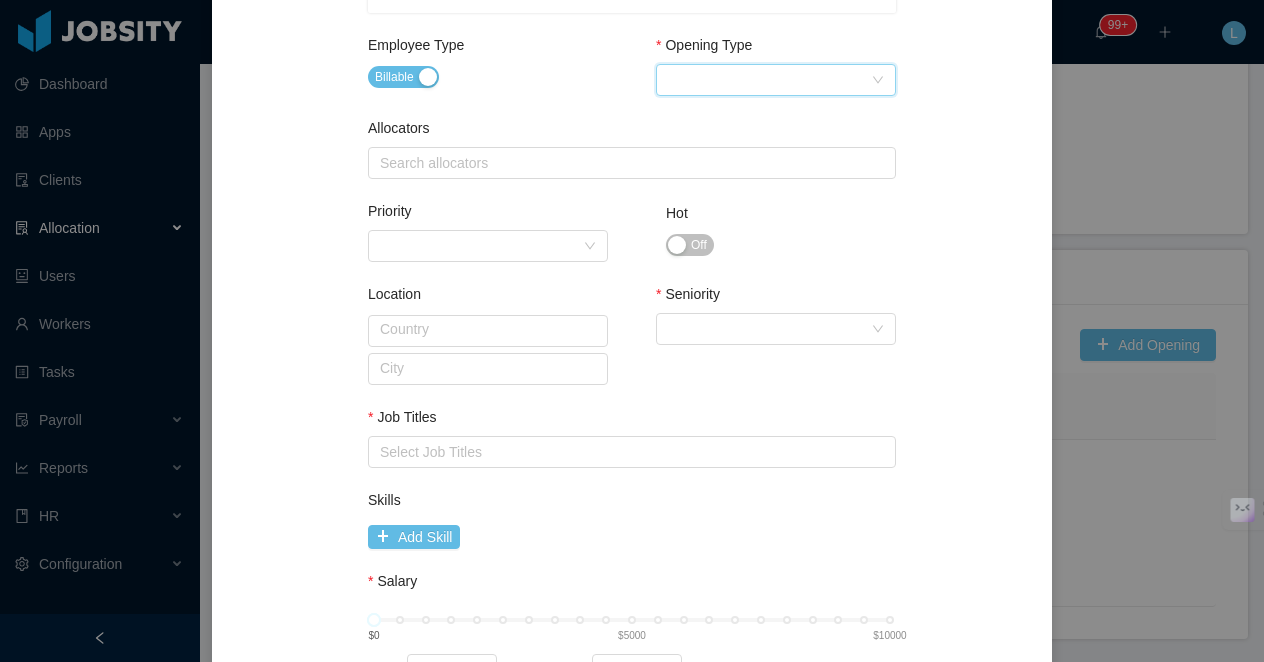 click on "Select Opening Type" at bounding box center (769, 80) 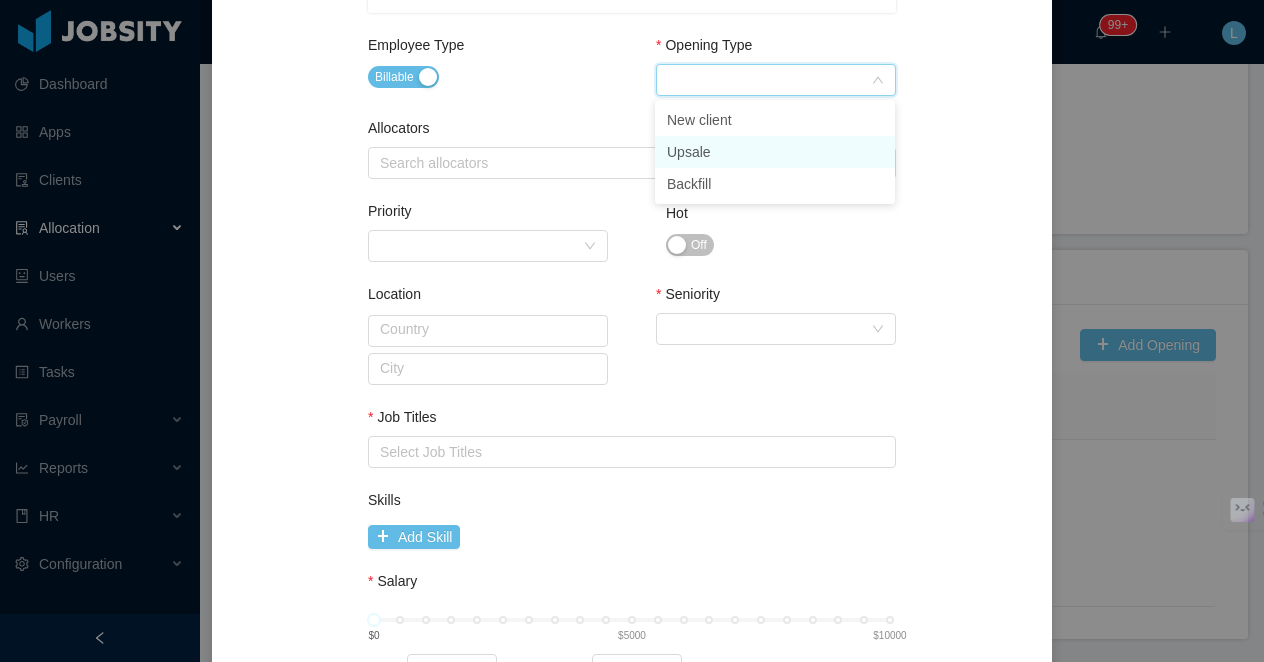 click on "Upsale" at bounding box center [775, 152] 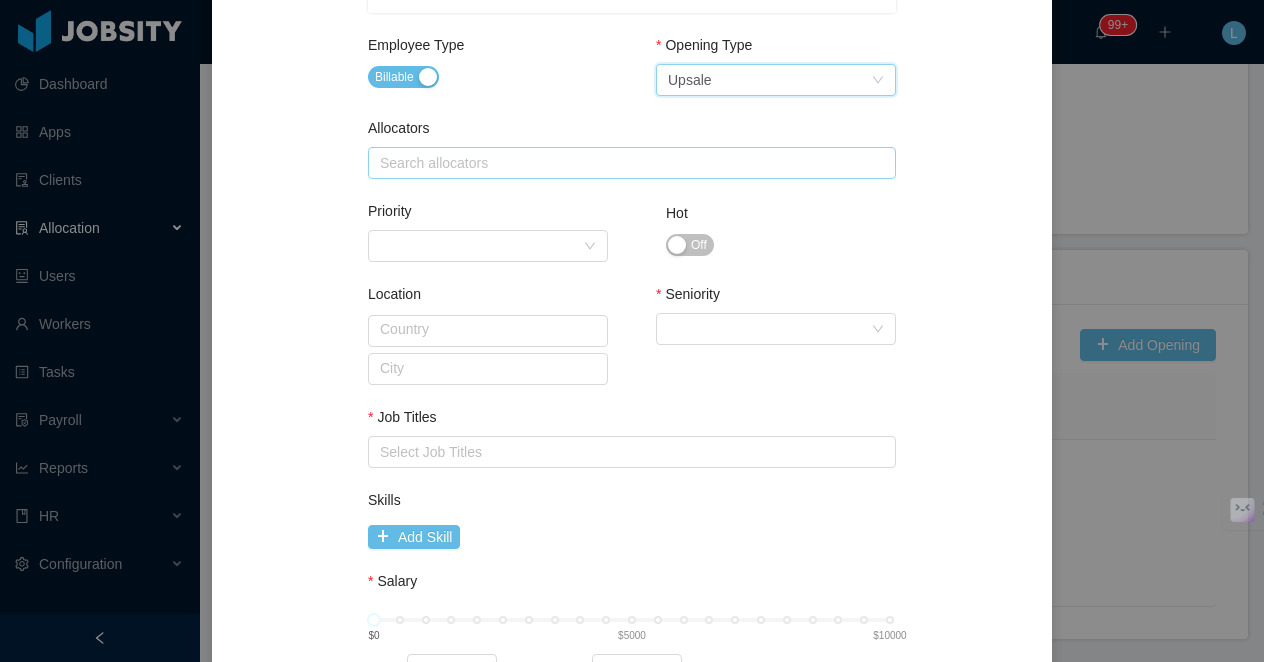 click on "Search allocators" at bounding box center [627, 163] 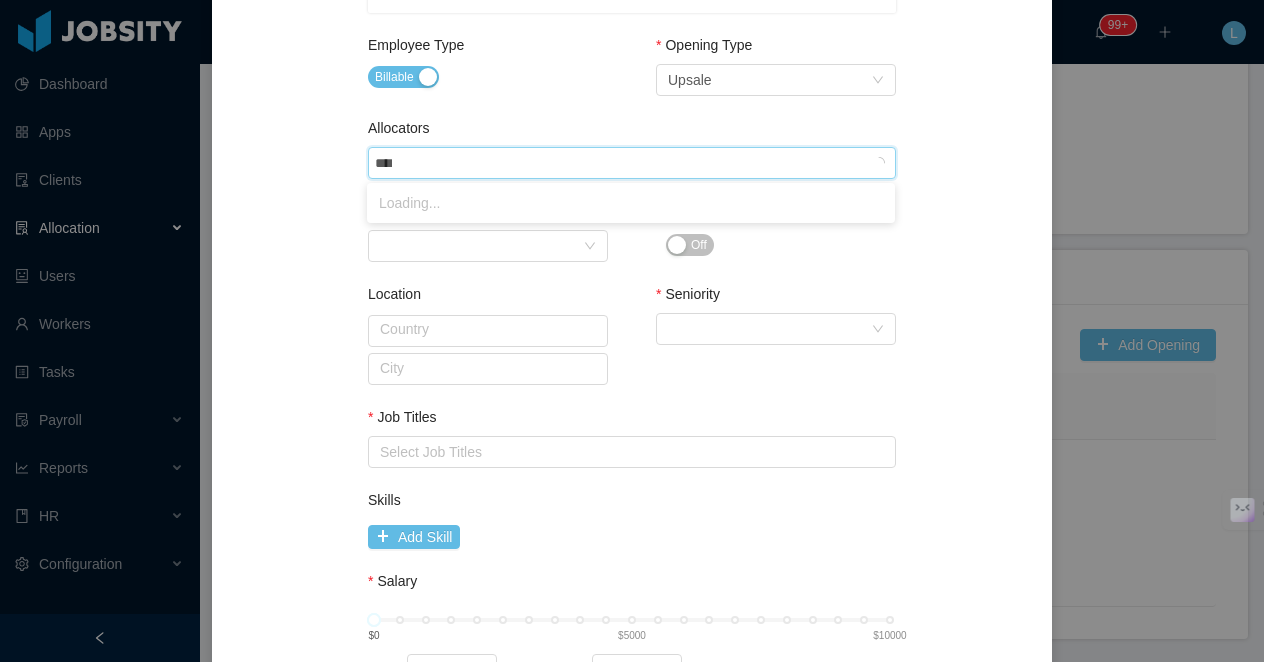 type on "*****" 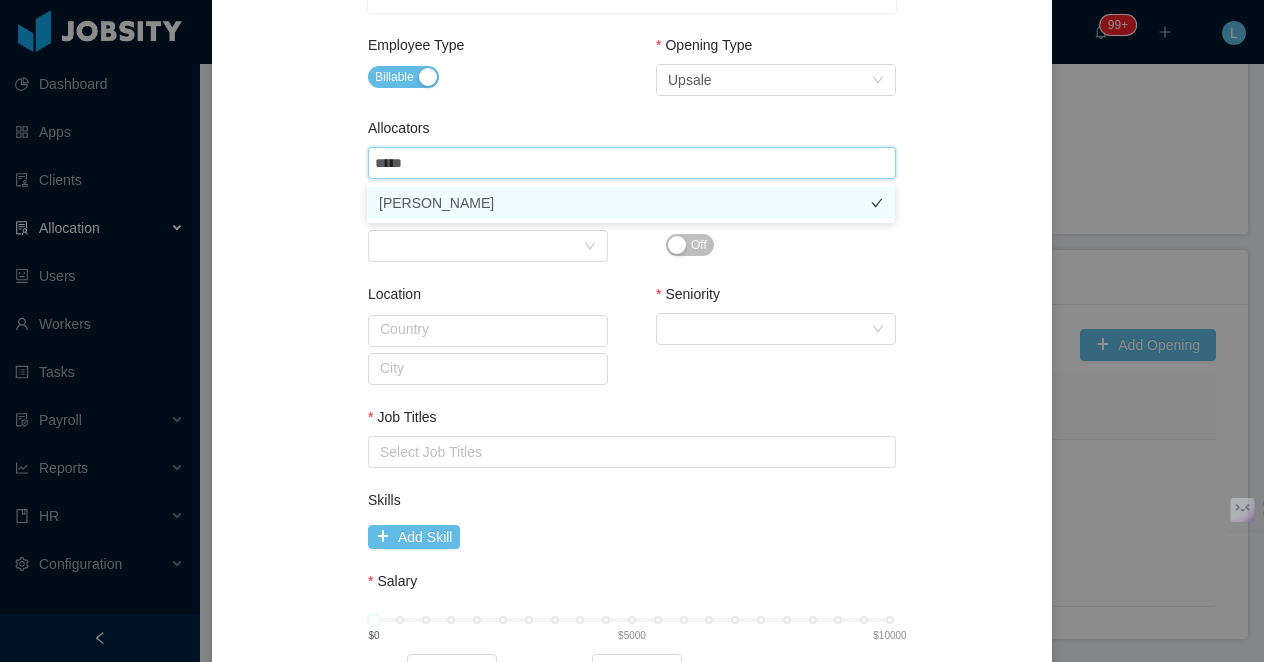click on "[PERSON_NAME]" at bounding box center (631, 203) 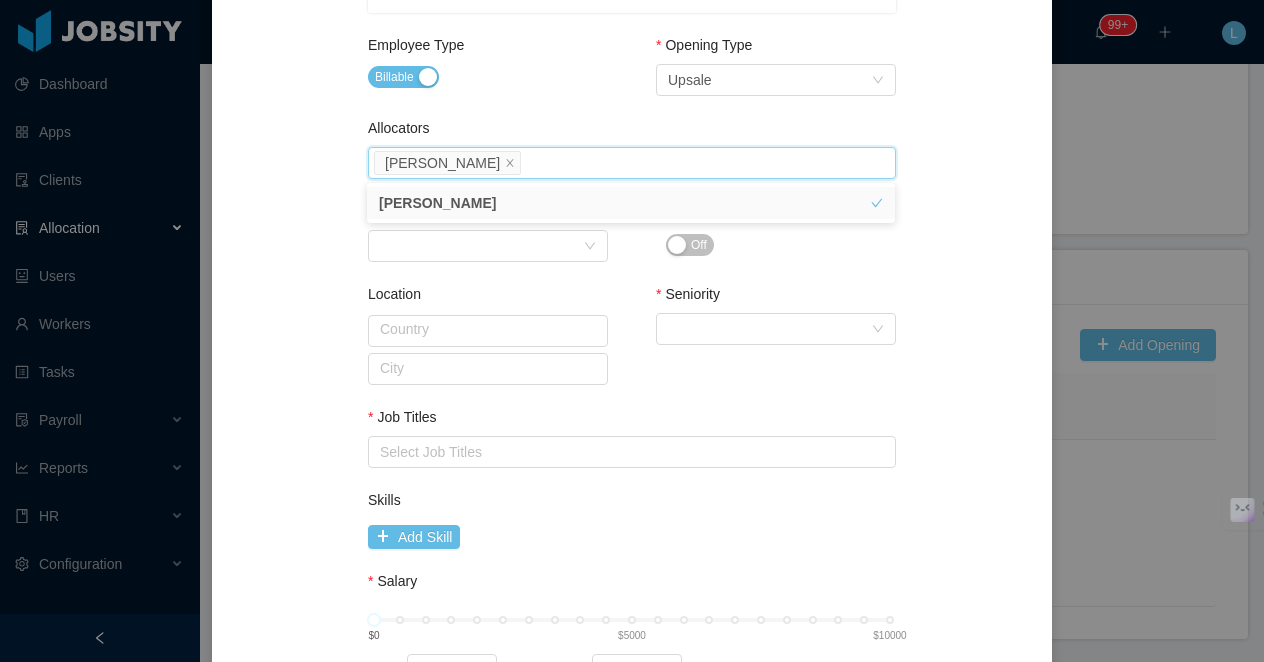 click on "Priority Priority" at bounding box center [488, 247] 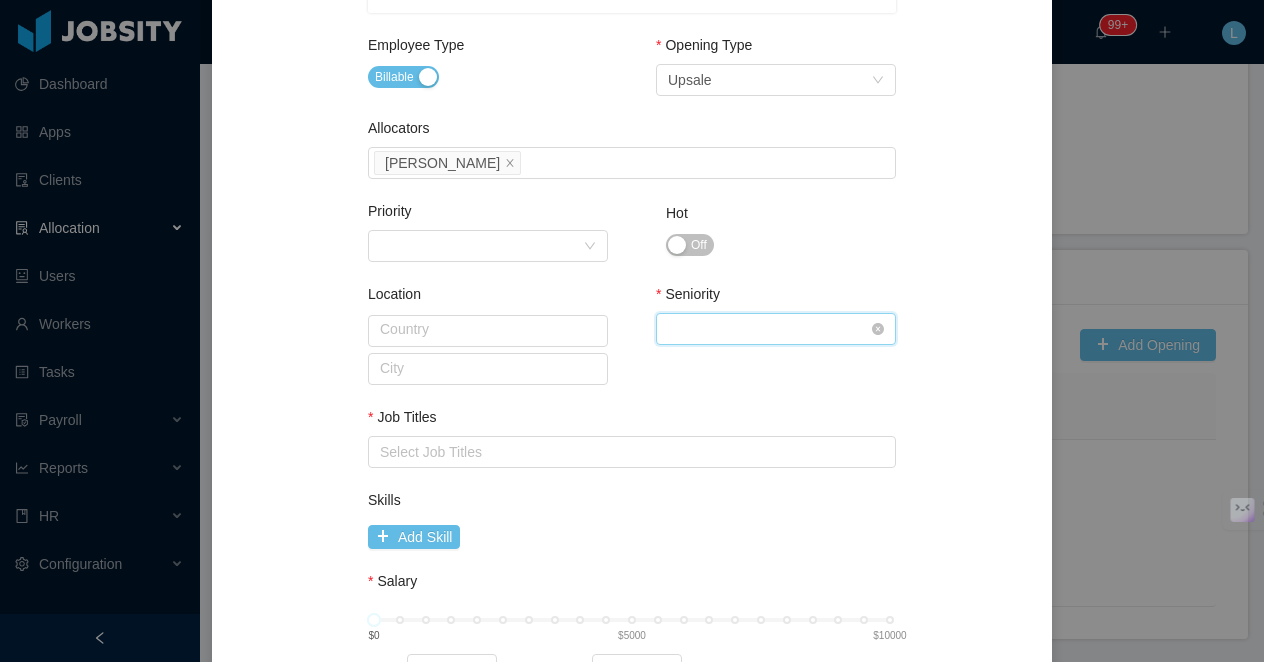 click on "Select Seniority" at bounding box center [769, 329] 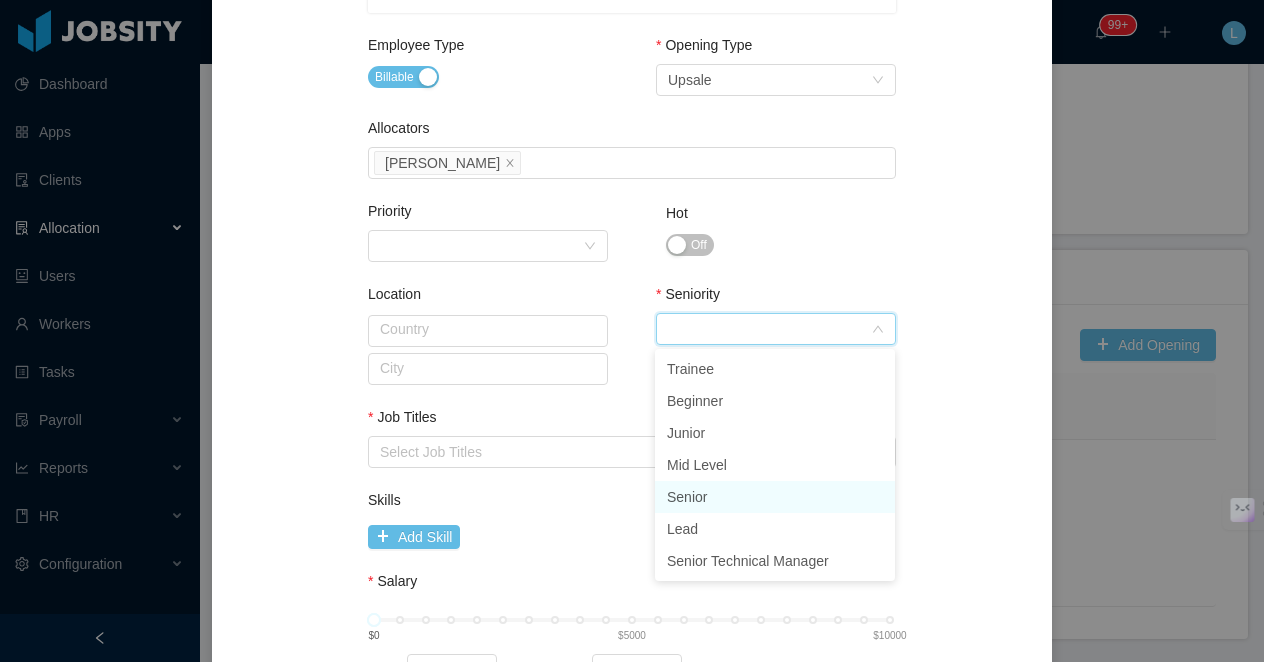 click on "Senior" at bounding box center [775, 497] 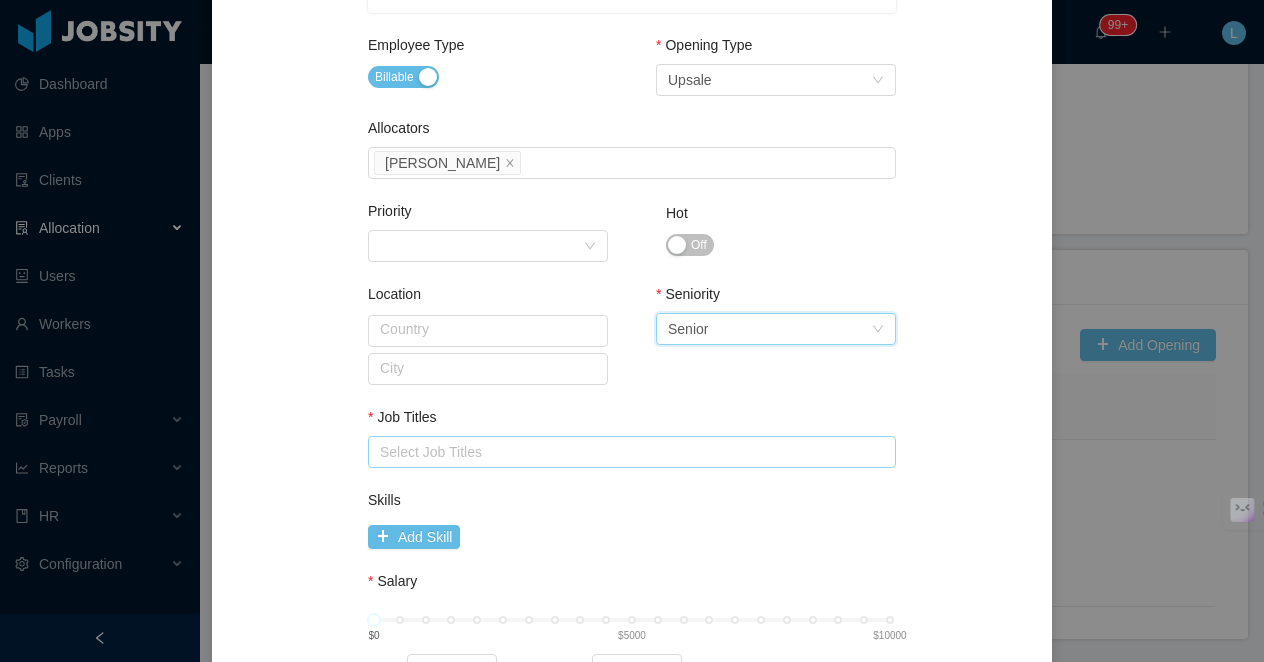 click on "Select Job Titles" at bounding box center [627, 452] 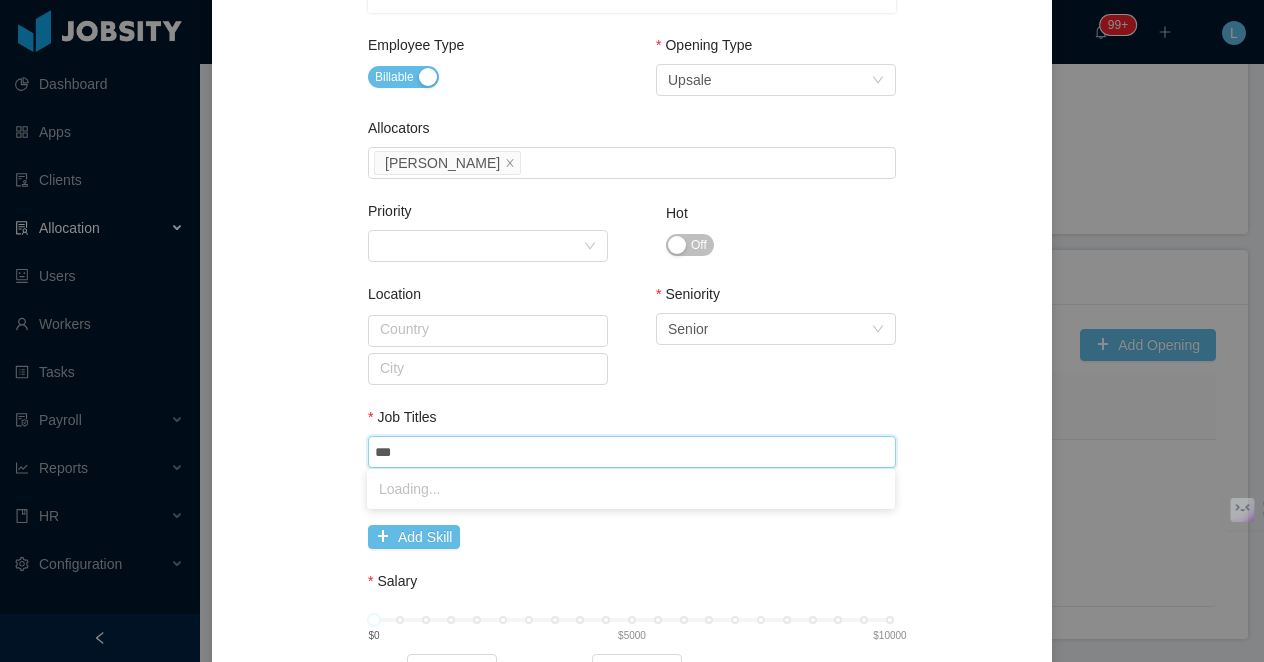 type on "****" 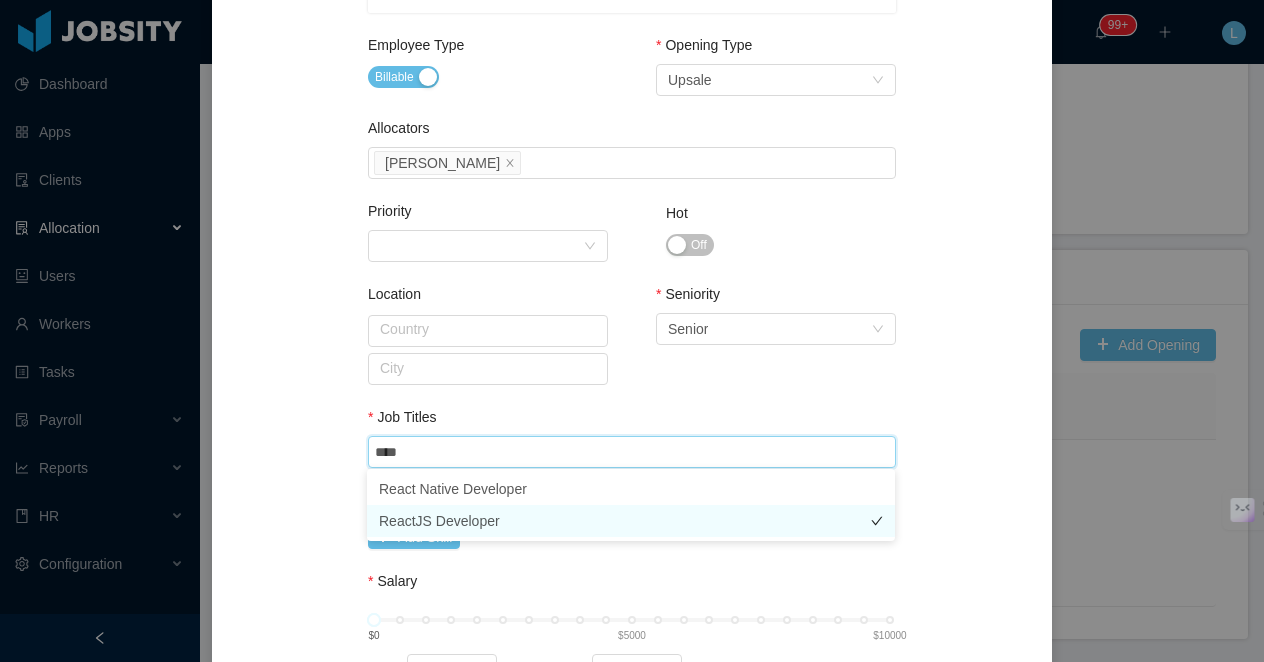 click on "ReactJS Developer" at bounding box center [631, 521] 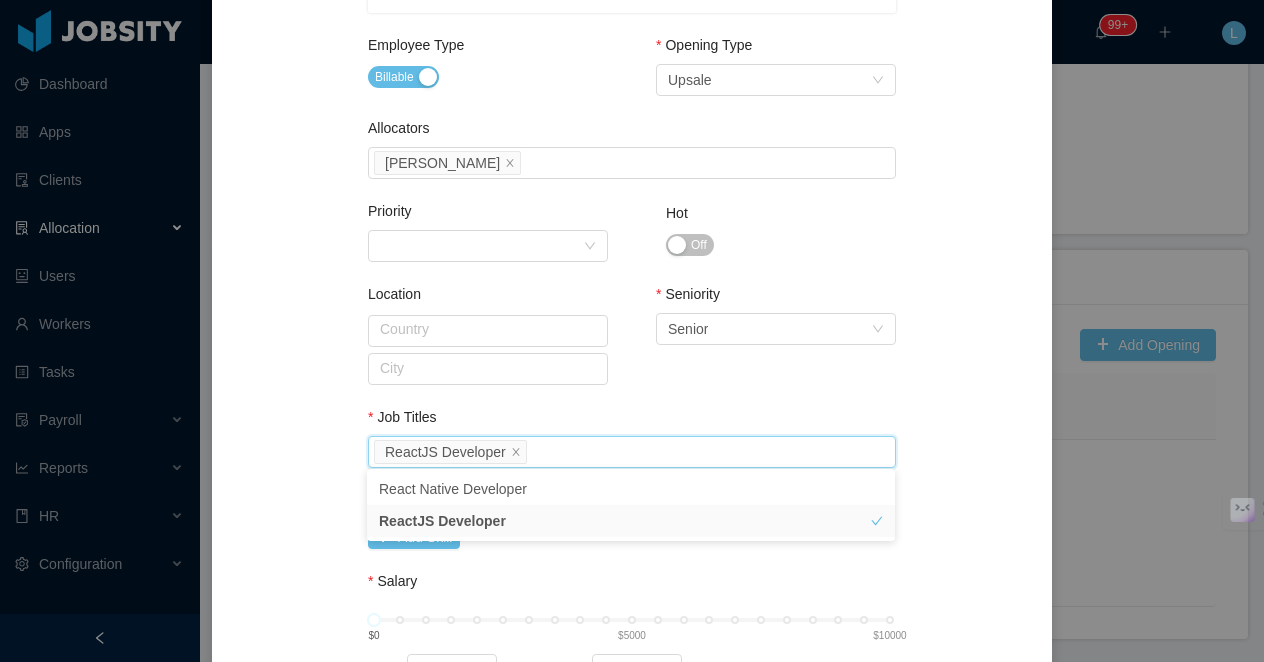 click on "Seniority Select Seniority Senior" at bounding box center (776, 350) 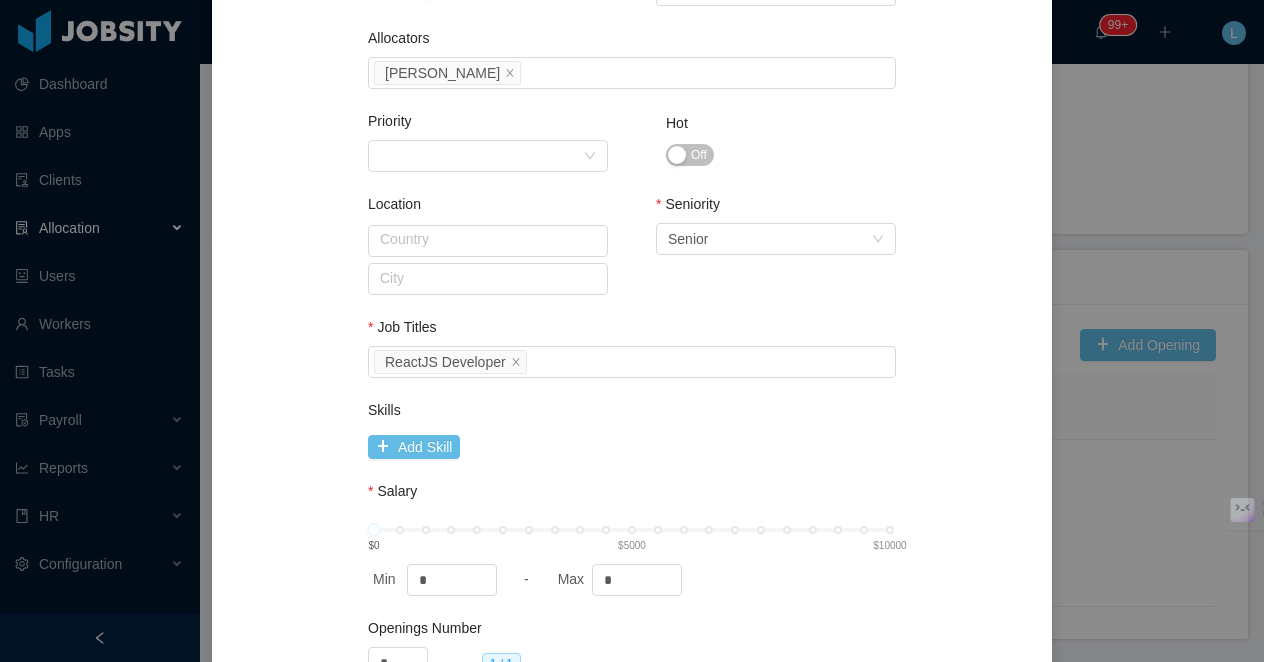 scroll, scrollTop: 1018, scrollLeft: 0, axis: vertical 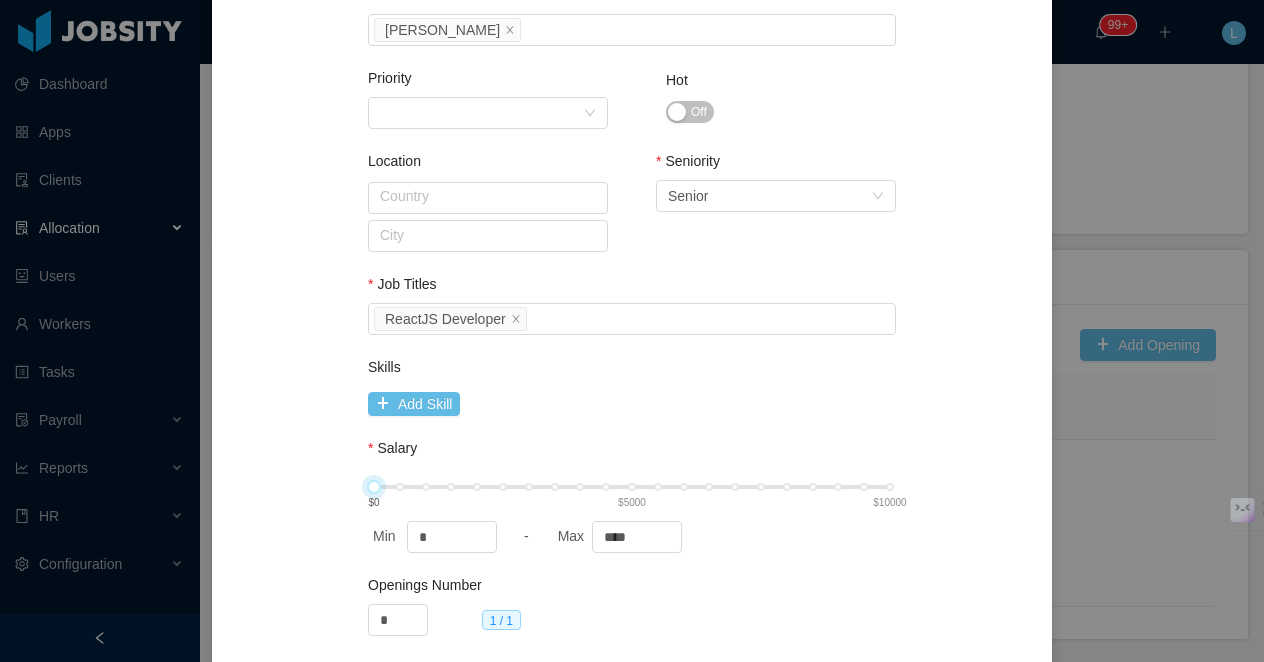 click on "$0 $5000 $10000" at bounding box center (632, 487) 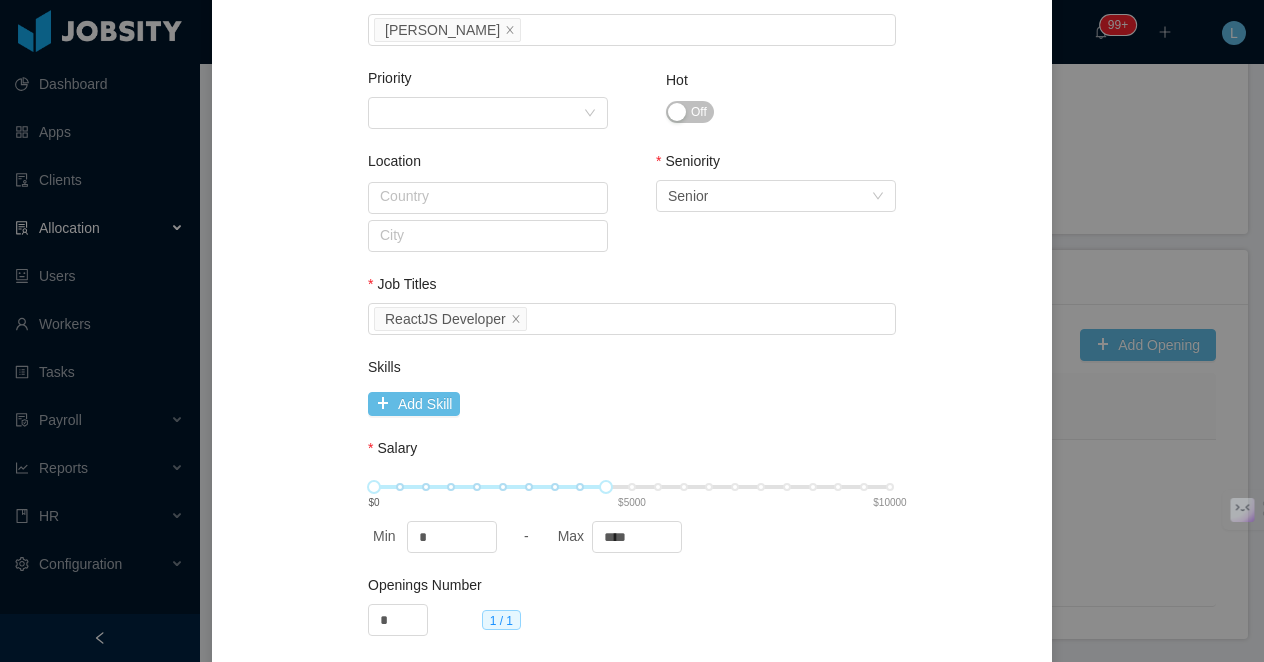 type on "****" 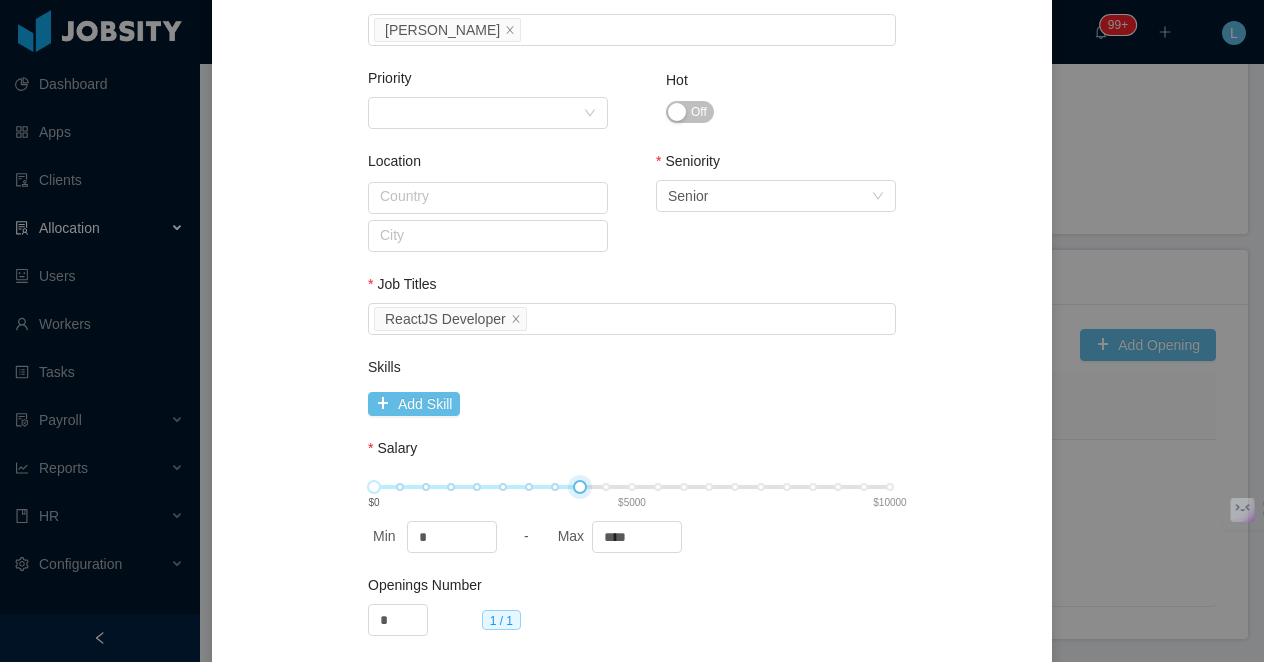 click on "4000 $0 $5000 $10000" at bounding box center (632, 487) 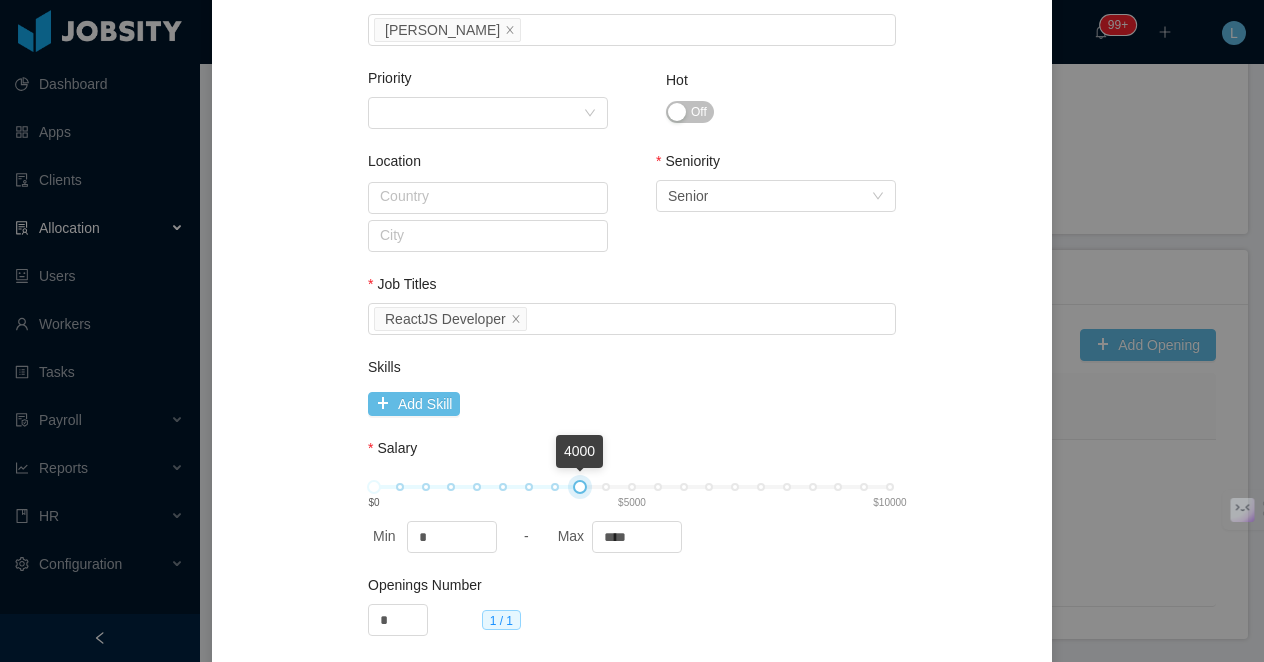 scroll, scrollTop: 1098, scrollLeft: 0, axis: vertical 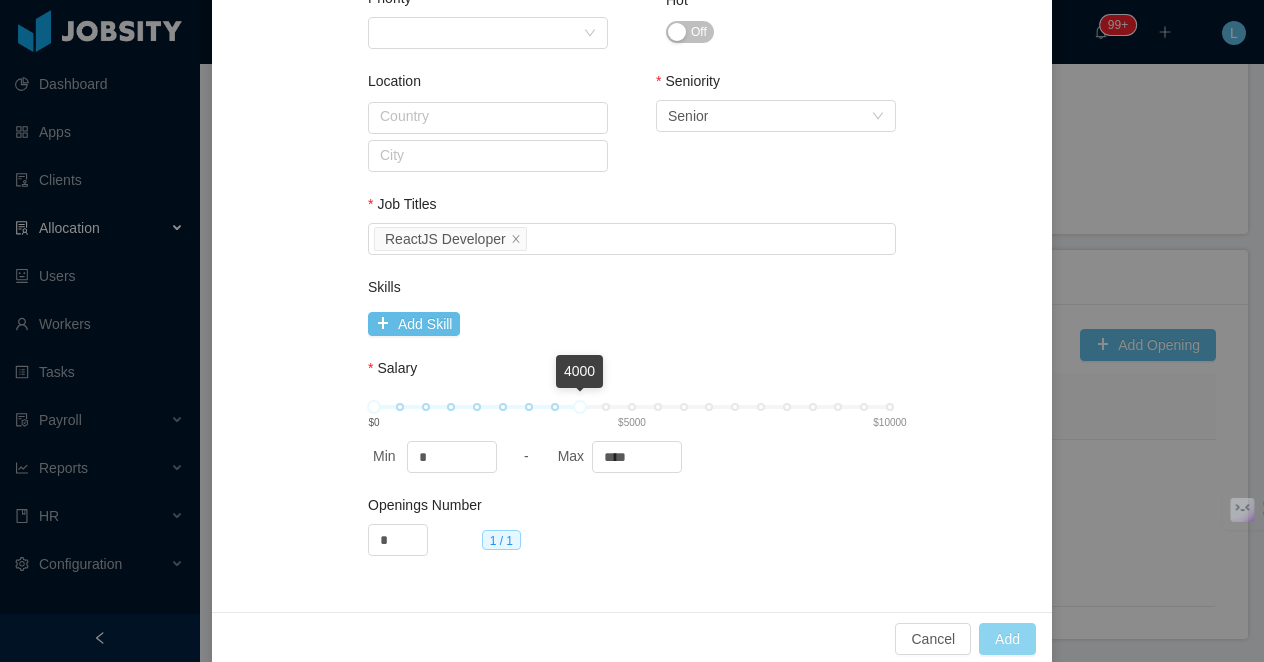 click on "Add" at bounding box center [1007, 639] 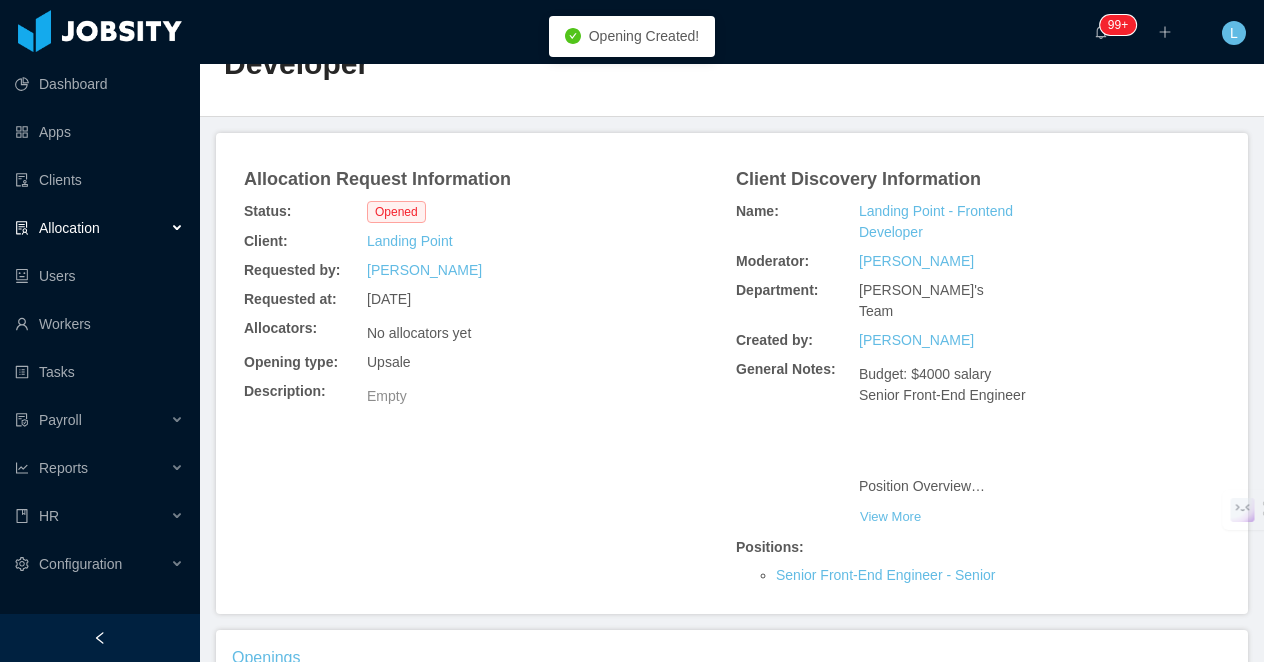 scroll, scrollTop: 0, scrollLeft: 0, axis: both 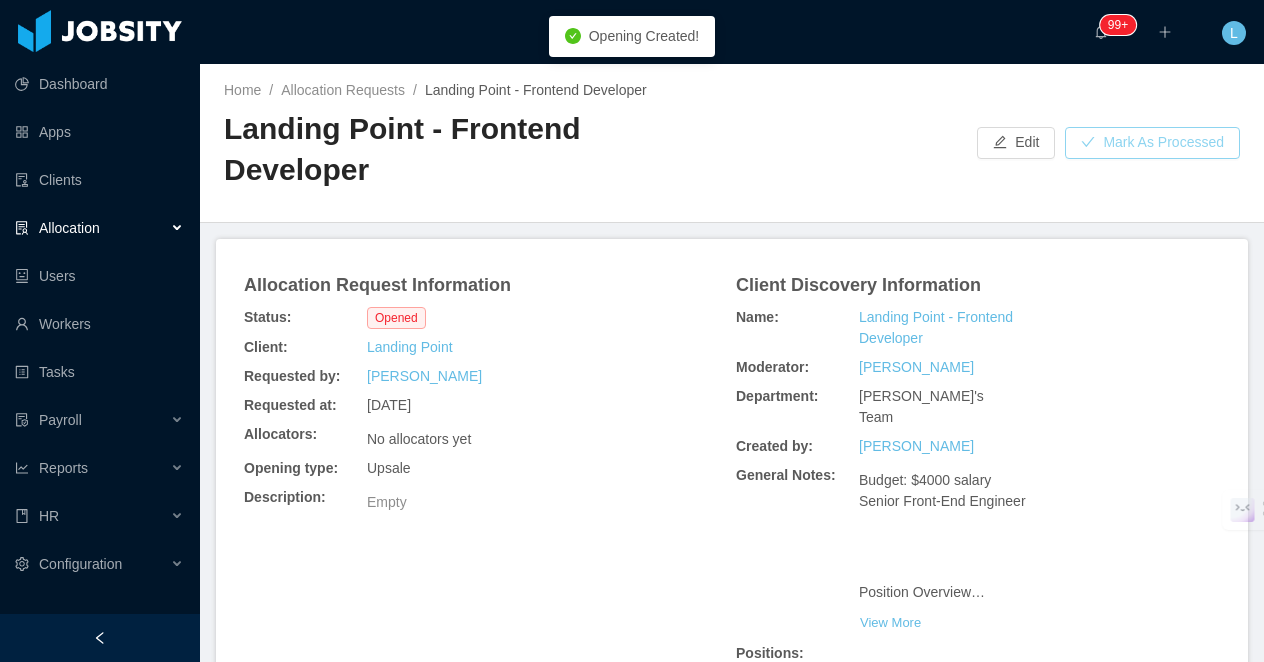 click on "Mark As Processed" at bounding box center [1152, 143] 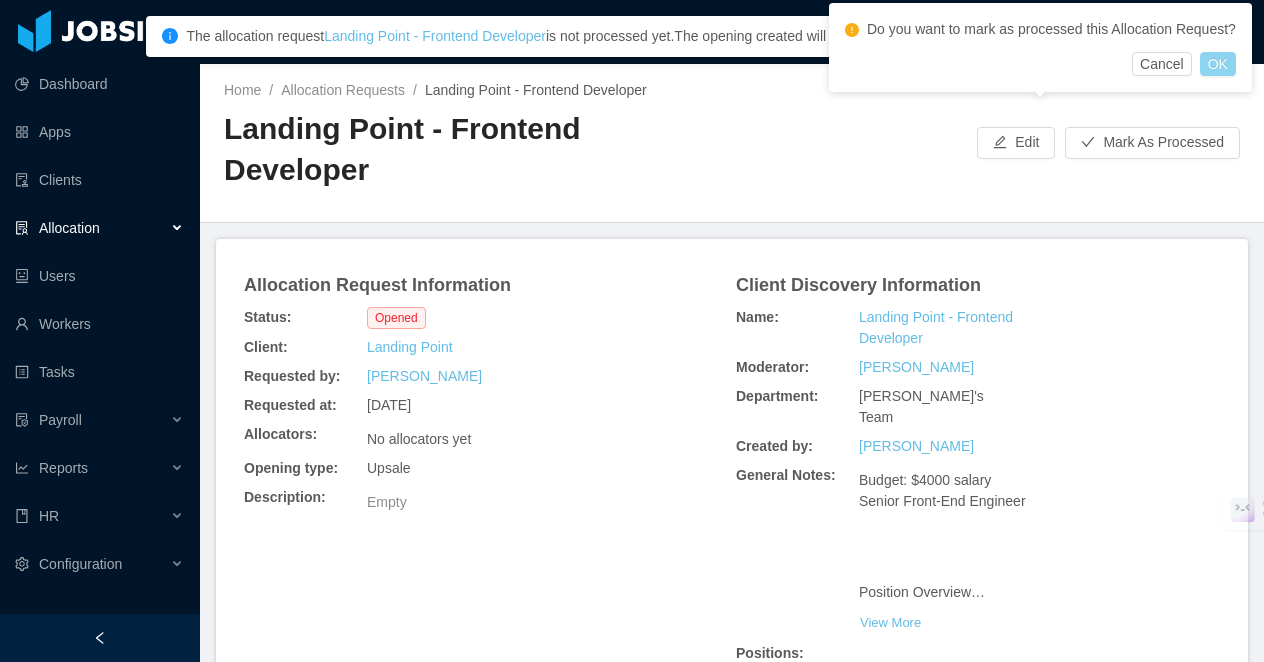 click on "OK" at bounding box center (1218, 64) 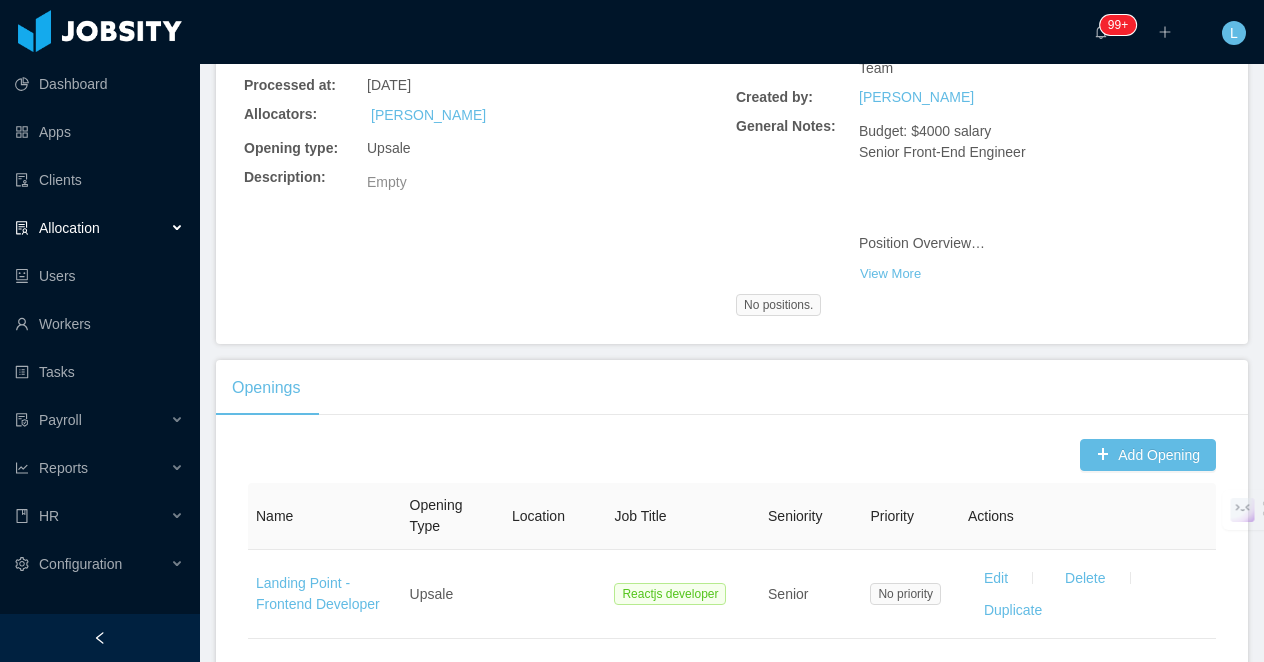 scroll, scrollTop: 352, scrollLeft: 0, axis: vertical 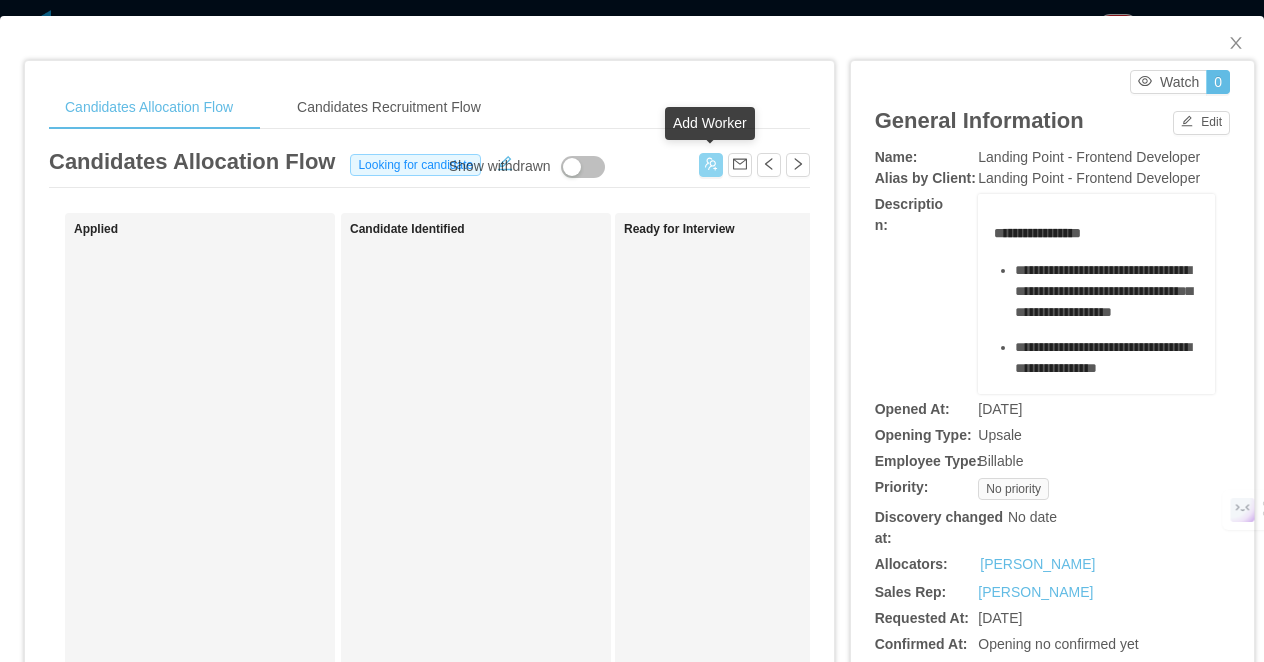 click at bounding box center (711, 165) 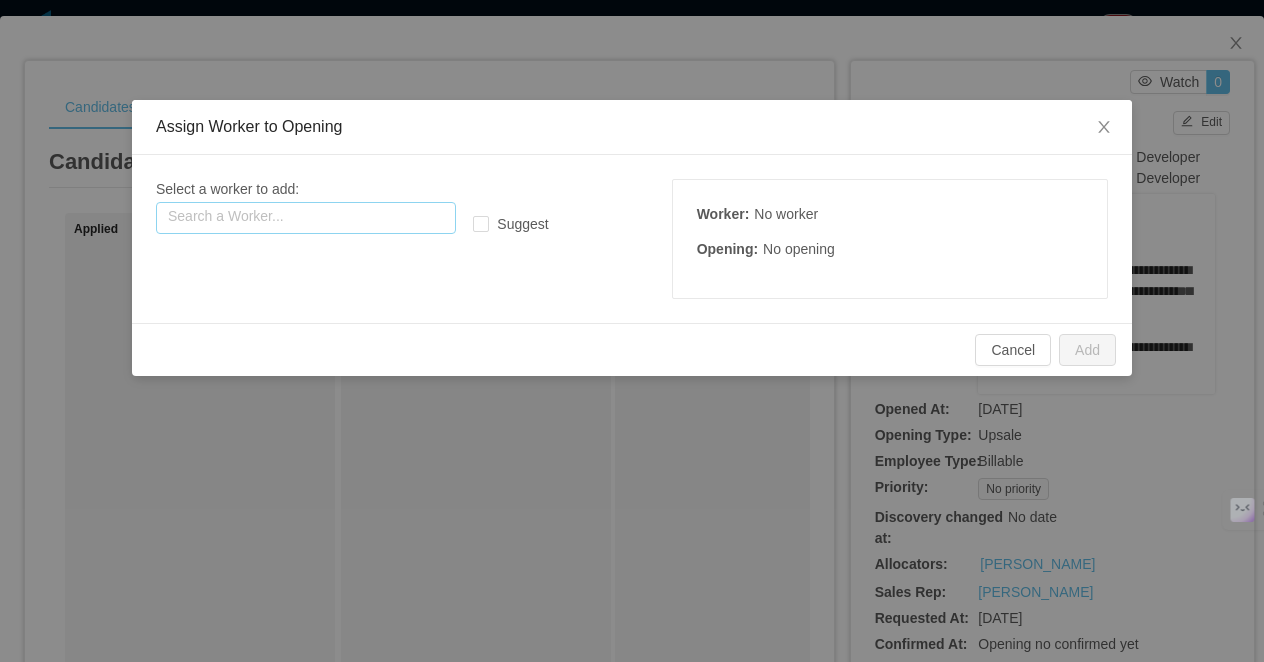 click at bounding box center (306, 218) 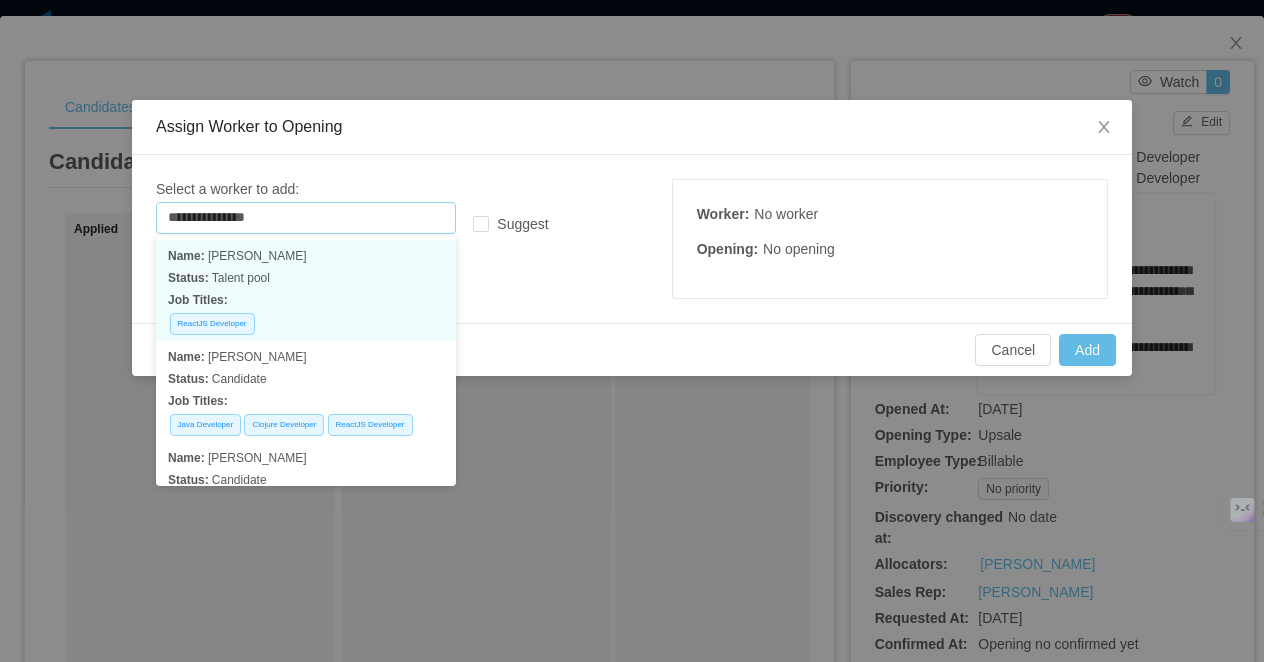 click on "Status: Talent pool" at bounding box center [306, 278] 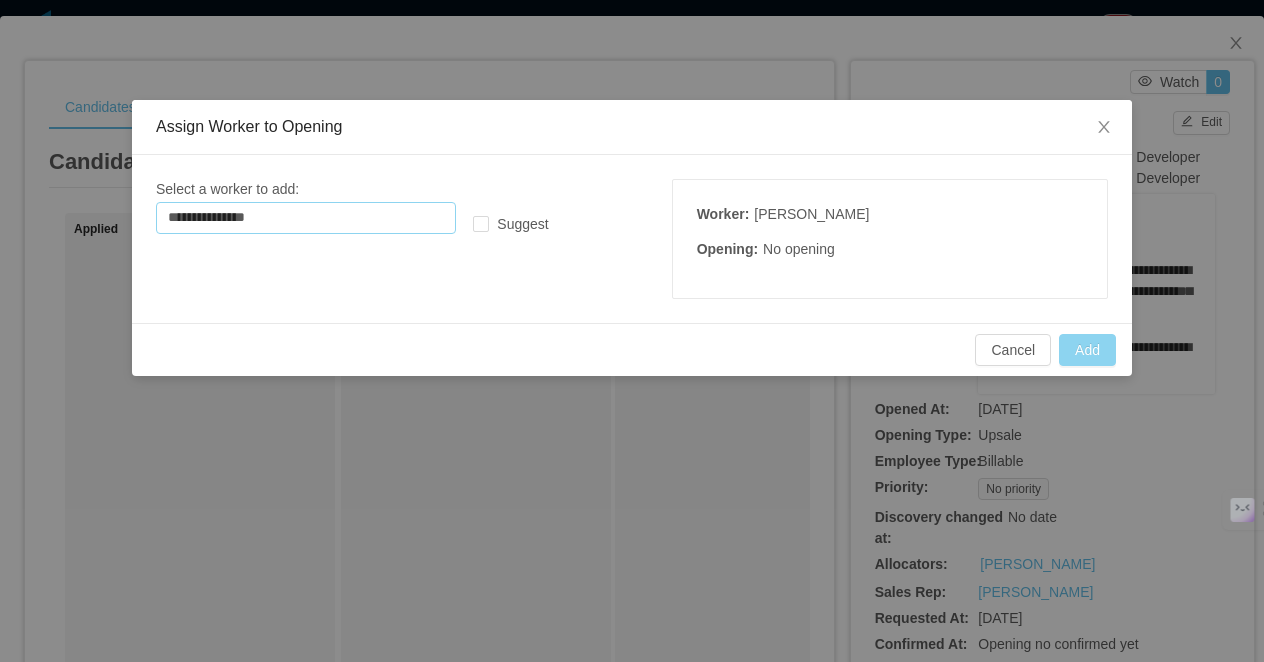 type on "**********" 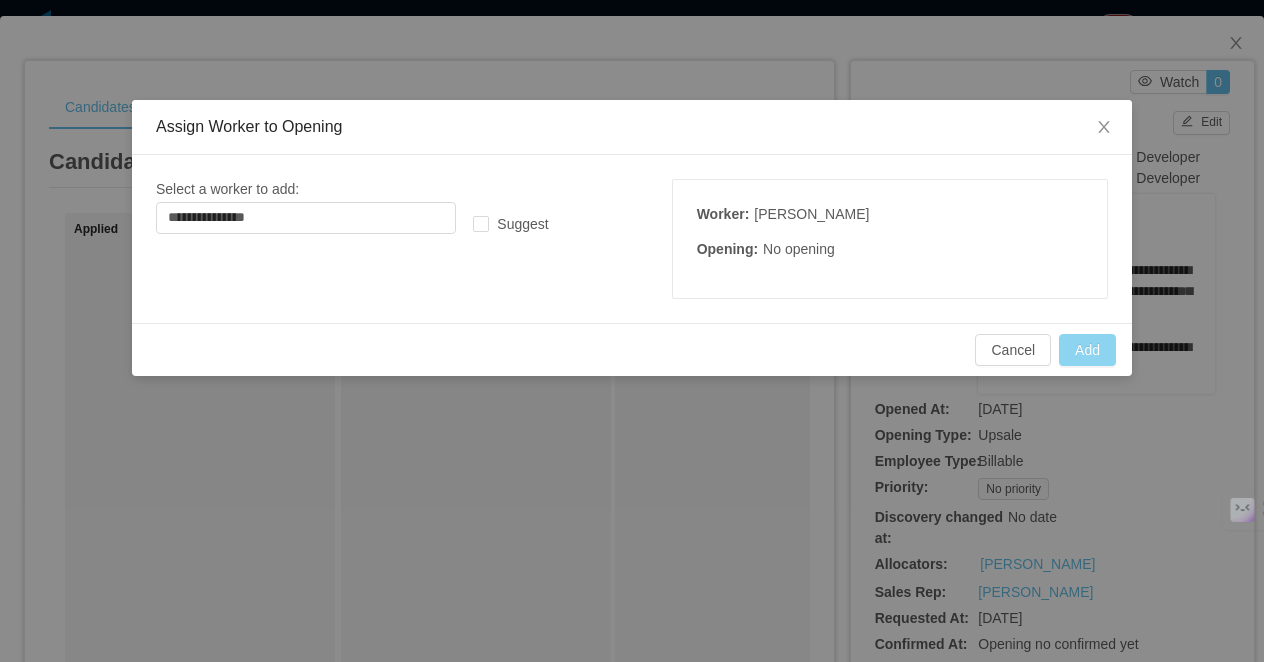 click on "Add" at bounding box center (1087, 350) 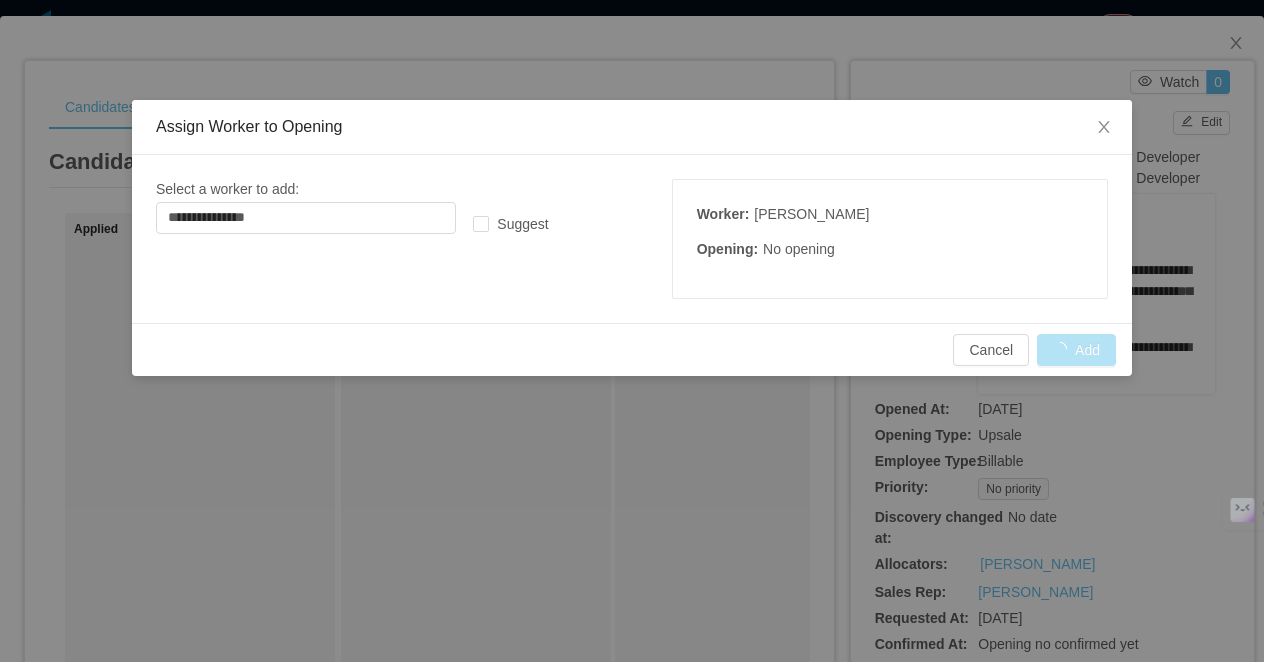 type 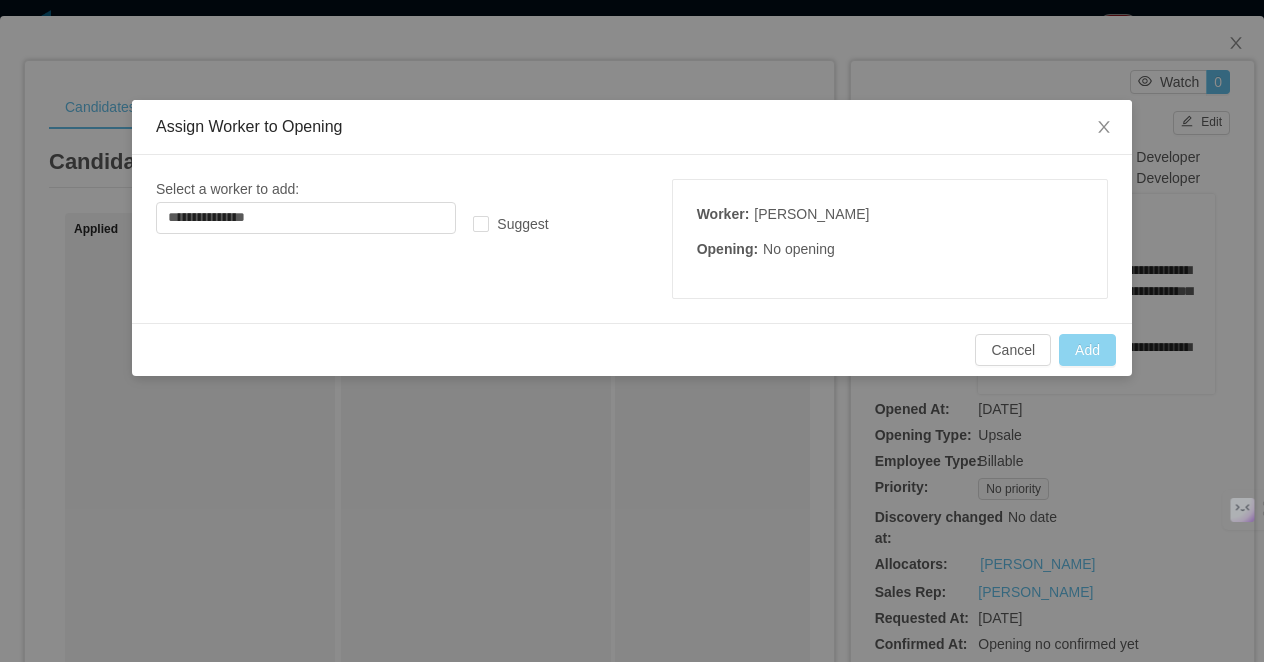 type 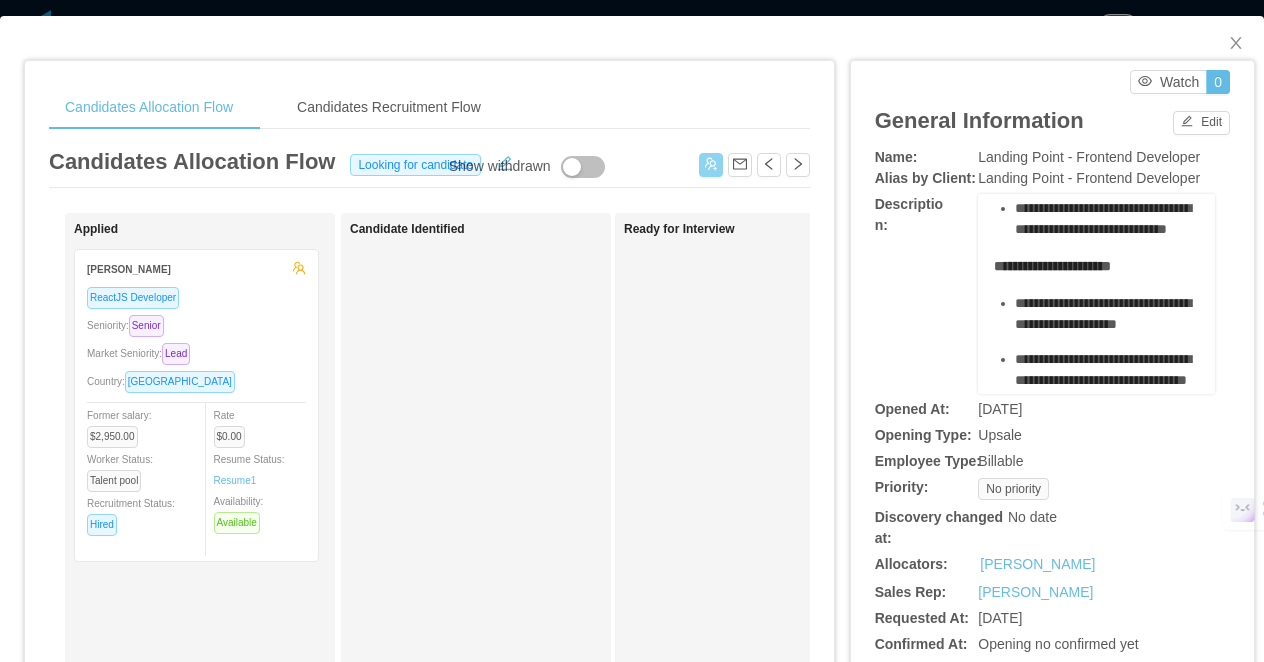 scroll, scrollTop: 1180, scrollLeft: 0, axis: vertical 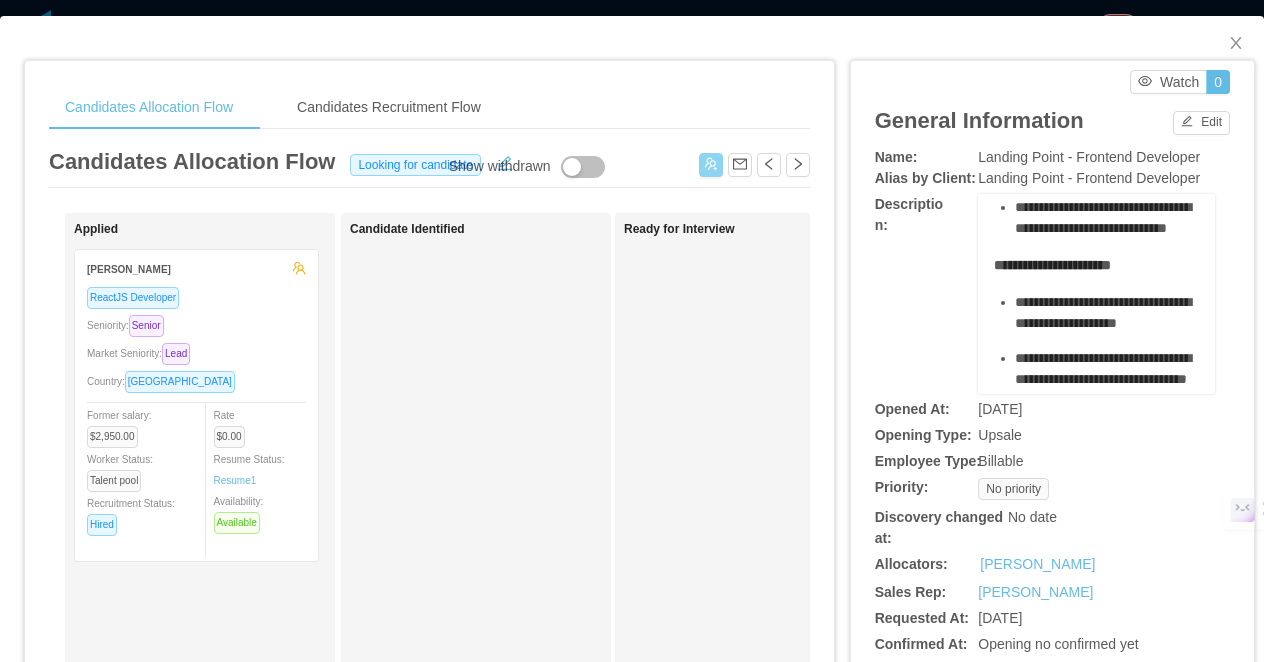 type 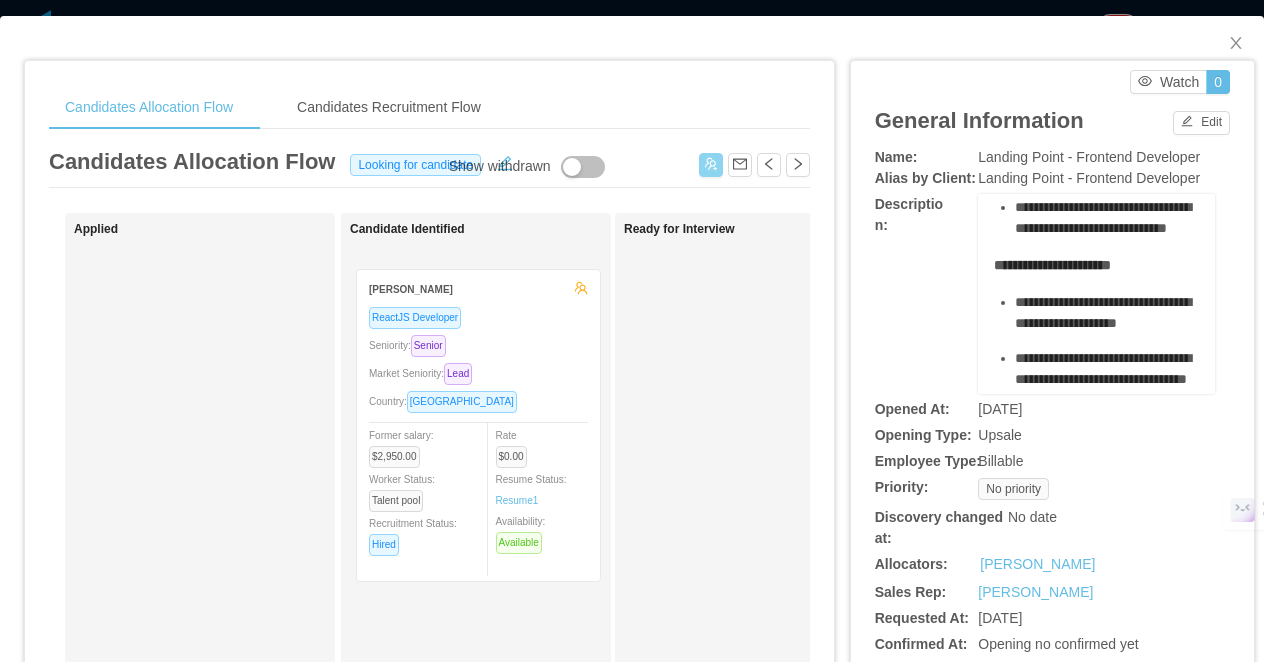 drag, startPoint x: 260, startPoint y: 328, endPoint x: 549, endPoint y: 349, distance: 289.76196 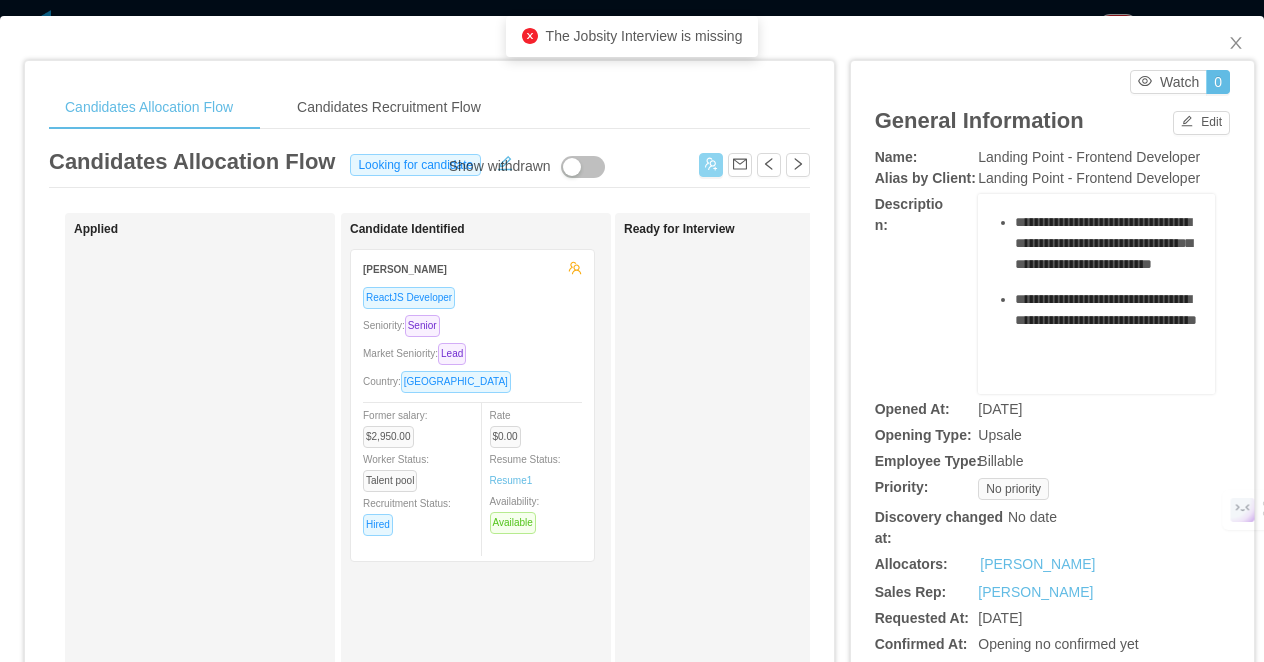 scroll, scrollTop: 1430, scrollLeft: 0, axis: vertical 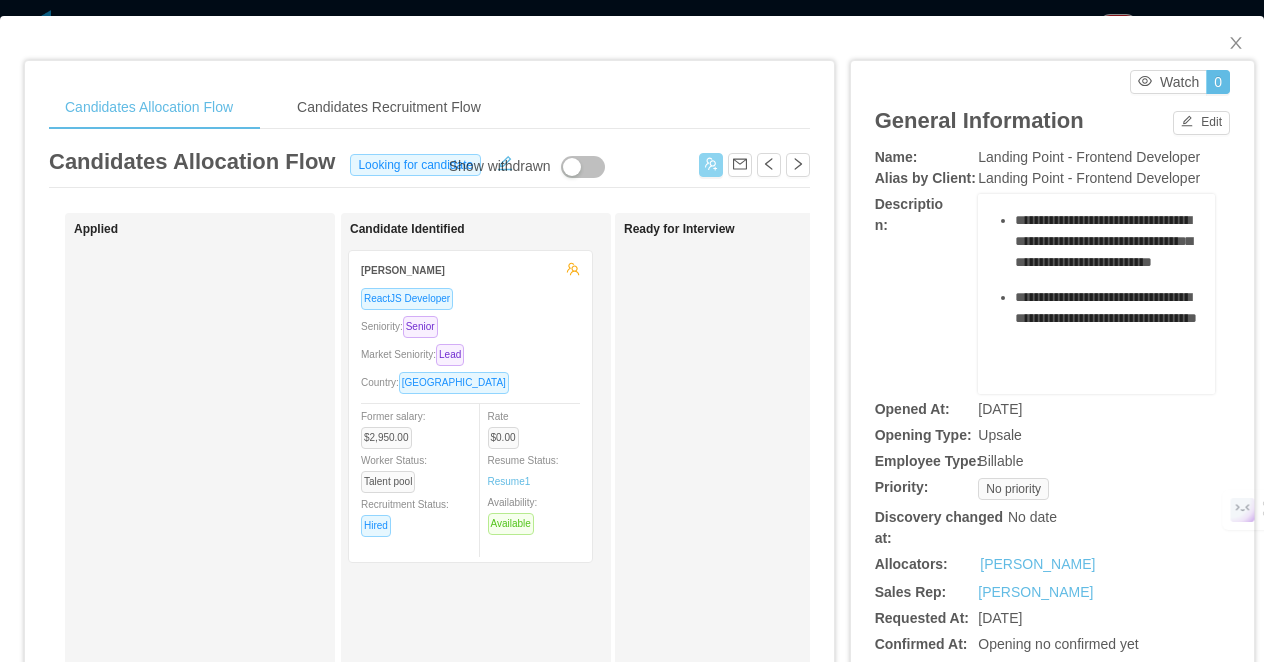 drag, startPoint x: 245, startPoint y: 322, endPoint x: 519, endPoint y: 322, distance: 274 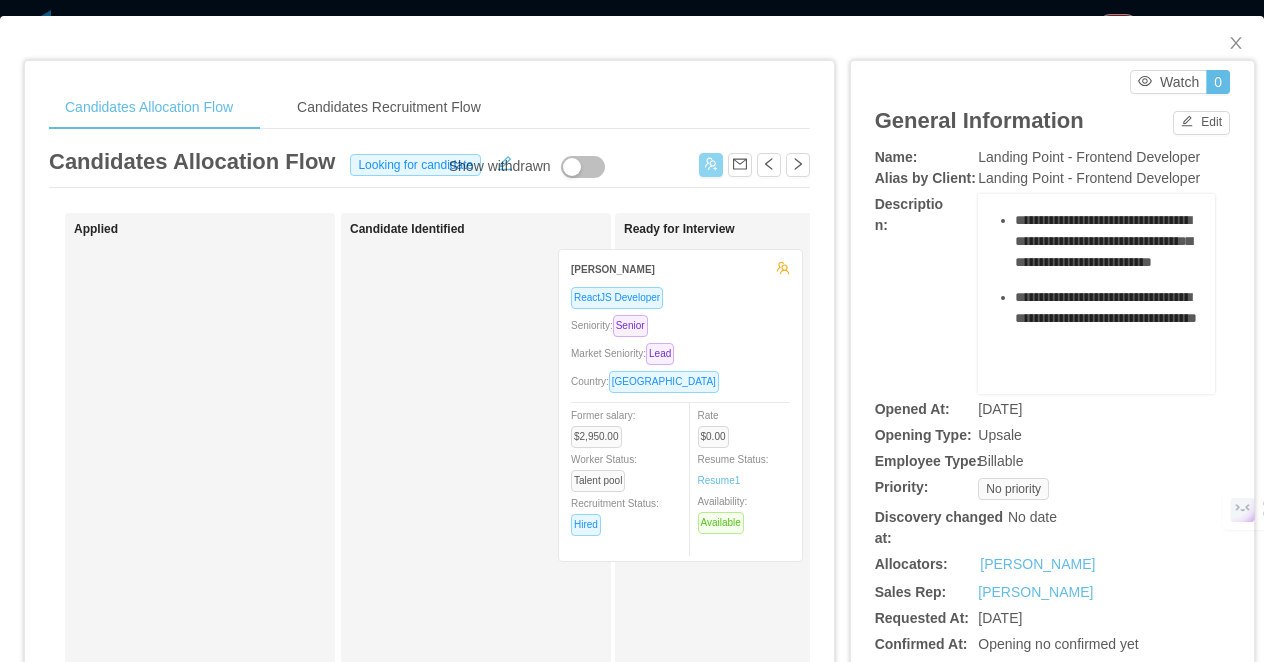 drag, startPoint x: 522, startPoint y: 322, endPoint x: 754, endPoint y: 322, distance: 232 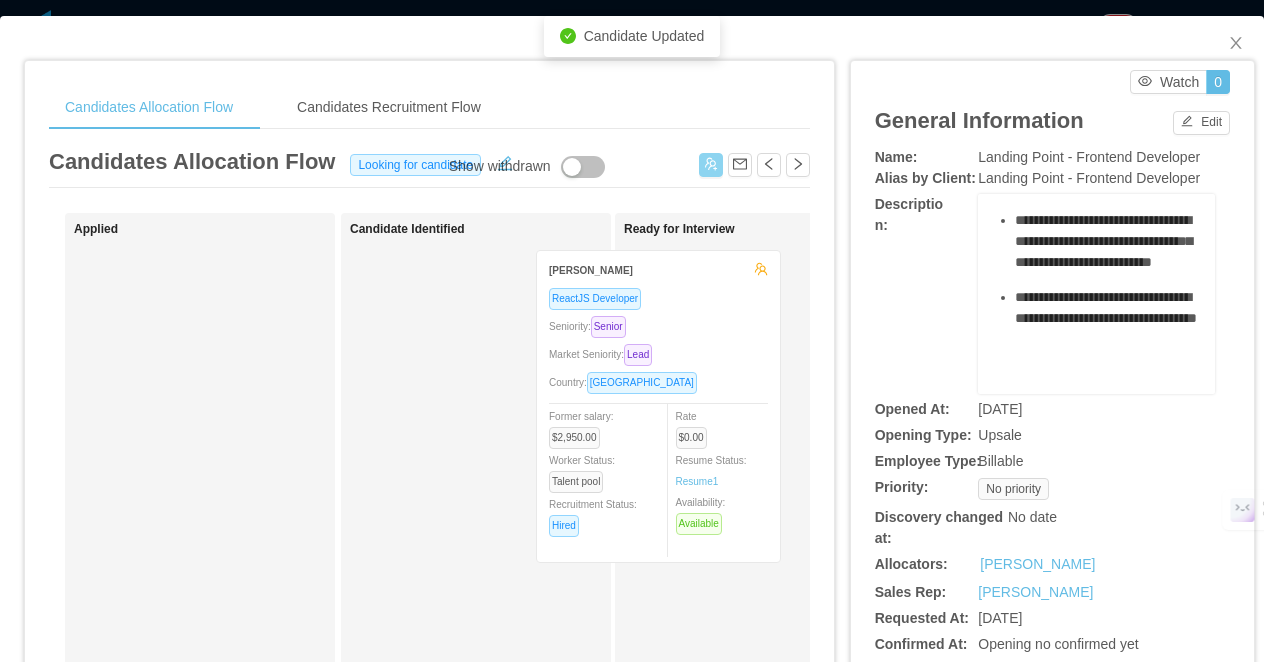 drag, startPoint x: 278, startPoint y: 325, endPoint x: 756, endPoint y: 330, distance: 478.02615 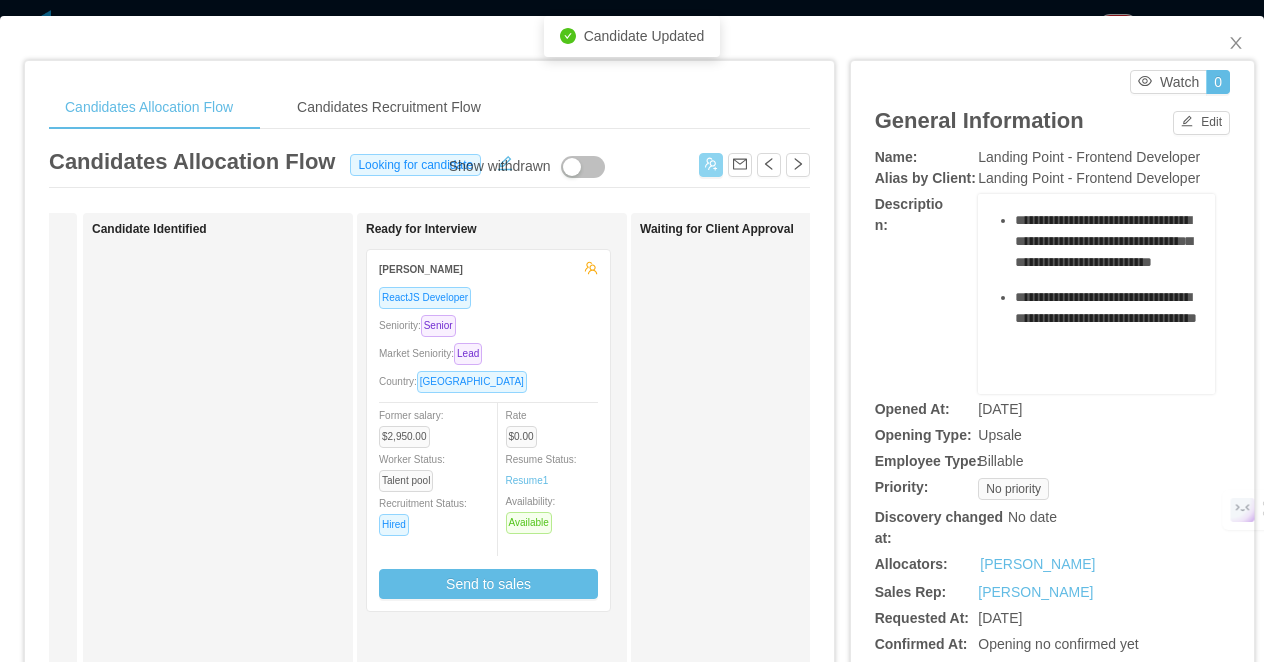 scroll, scrollTop: 0, scrollLeft: 361, axis: horizontal 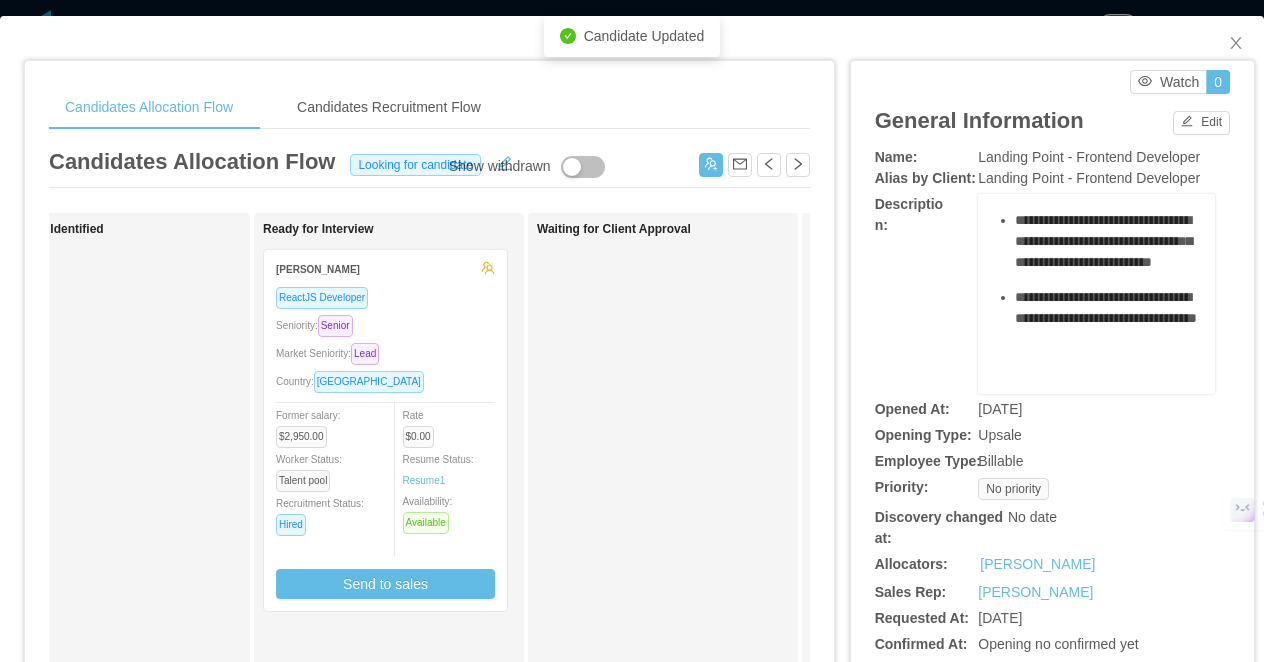 click on "**********" at bounding box center [632, 764] 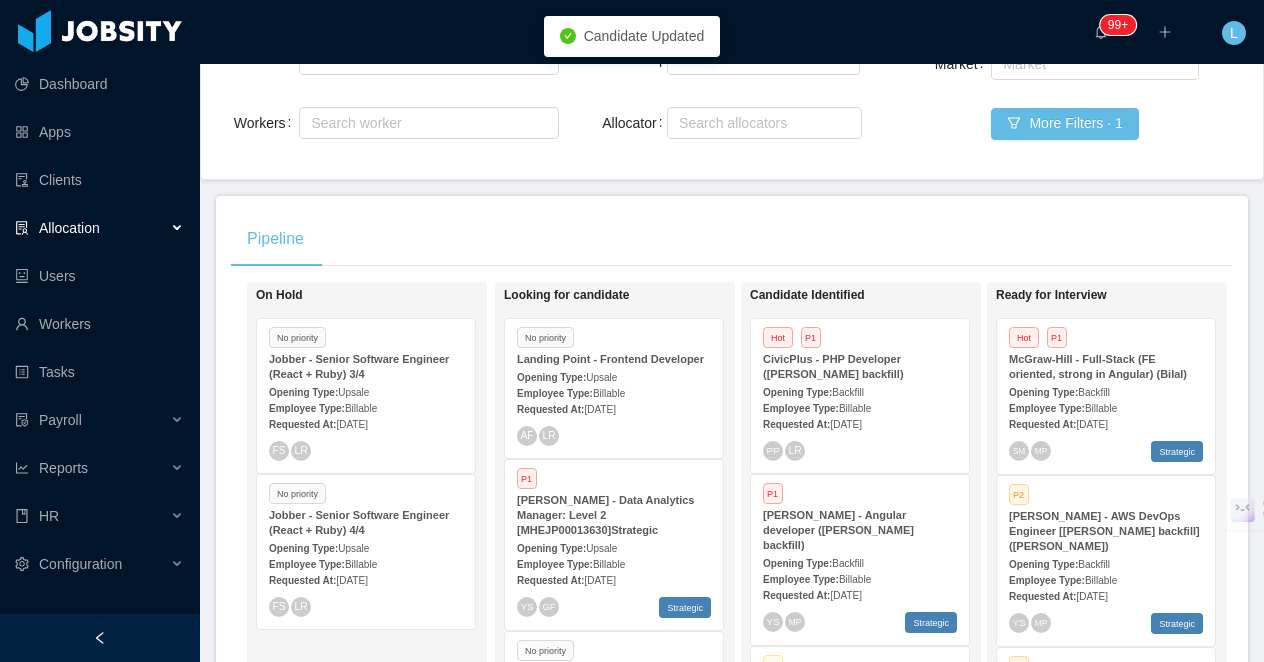 scroll, scrollTop: 254, scrollLeft: 0, axis: vertical 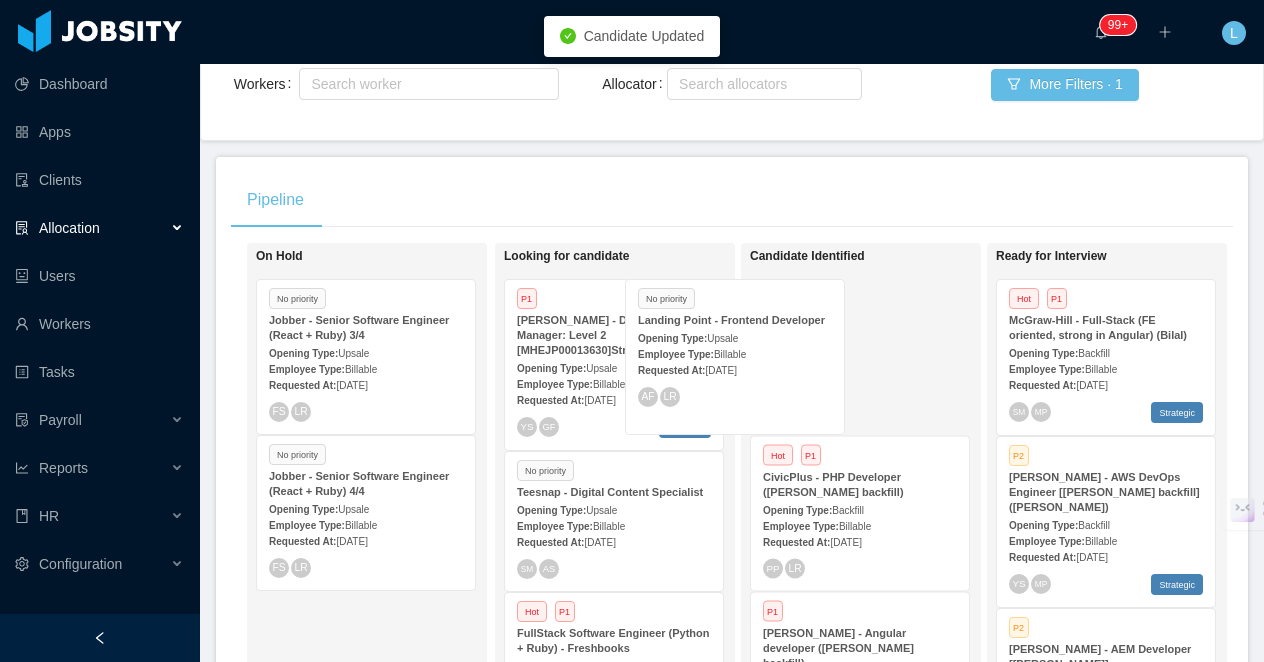 drag, startPoint x: 641, startPoint y: 348, endPoint x: 787, endPoint y: 346, distance: 146.0137 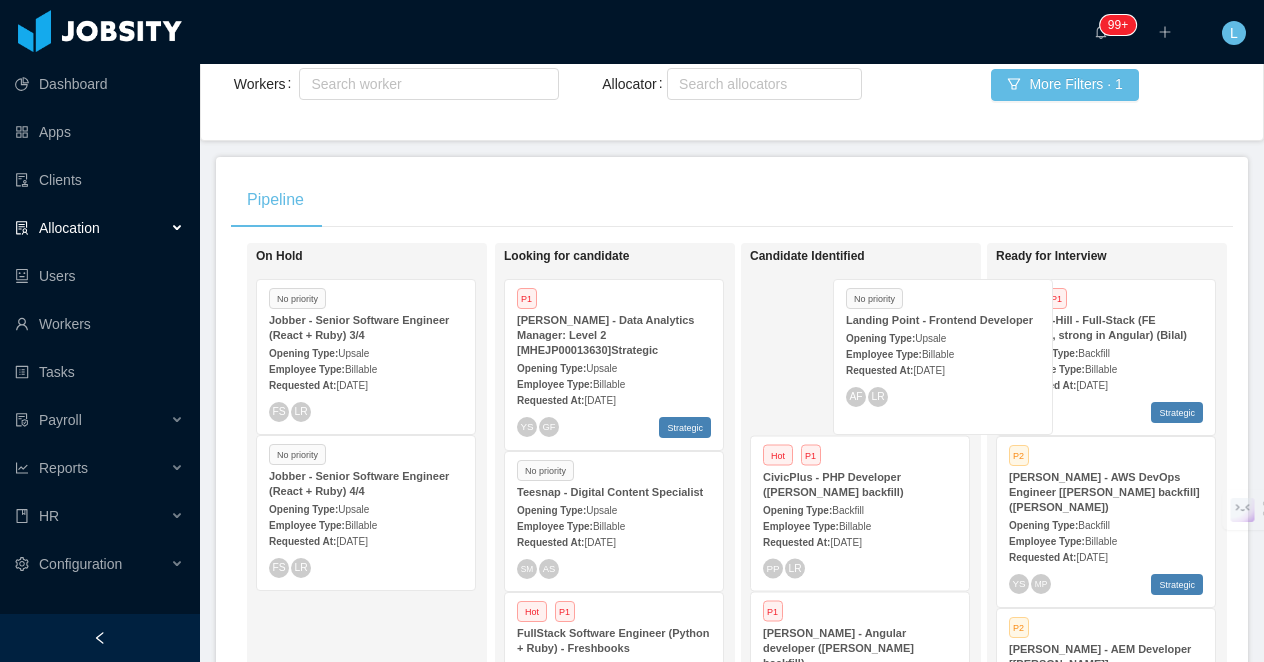 click on "On Hold No priority Jobber - Senior Software Engineer (React + Ruby)  3/4 Opening Type:   Upsale Employee Type:   Billable Requested At:   Apr 17th, 2025 FS LR No priority Jobber - Senior Software Engineer (React + Ruby)  4/4 Opening Type:   Upsale Employee Type:   Billable Requested At:   Apr 17th, 2025 FS LR Looking for candidate P1 McGraw-Hill - Data Analytics Manager: Level 2 [MHEJP00013630]Strategic Opening Type:   Upsale Employee Type:   Billable Requested At:   Jul 8th, 2025 YS GF Strategic No priority Teesnap - Digital Content Specialist Opening Type:   Upsale Employee Type:   Billable Requested At:   Jun 6th, 2025 SM AS Hot P1 FullStack Software Engineer (Python + Ruby) - Freshbooks Opening Type:   Upsale Employee Type:   Billable Requested At:   Jun 20th, 2025 LC GF No priority Real Time Media - Amazon Account Manager Opening Type:   New client Employee Type:   Billable Requested At:   Apr 15th, 2025 SM AS P3 Function Health - Senior Staff Software Engineer 1/2 Opening Type:   AF" at bounding box center (732, 541) 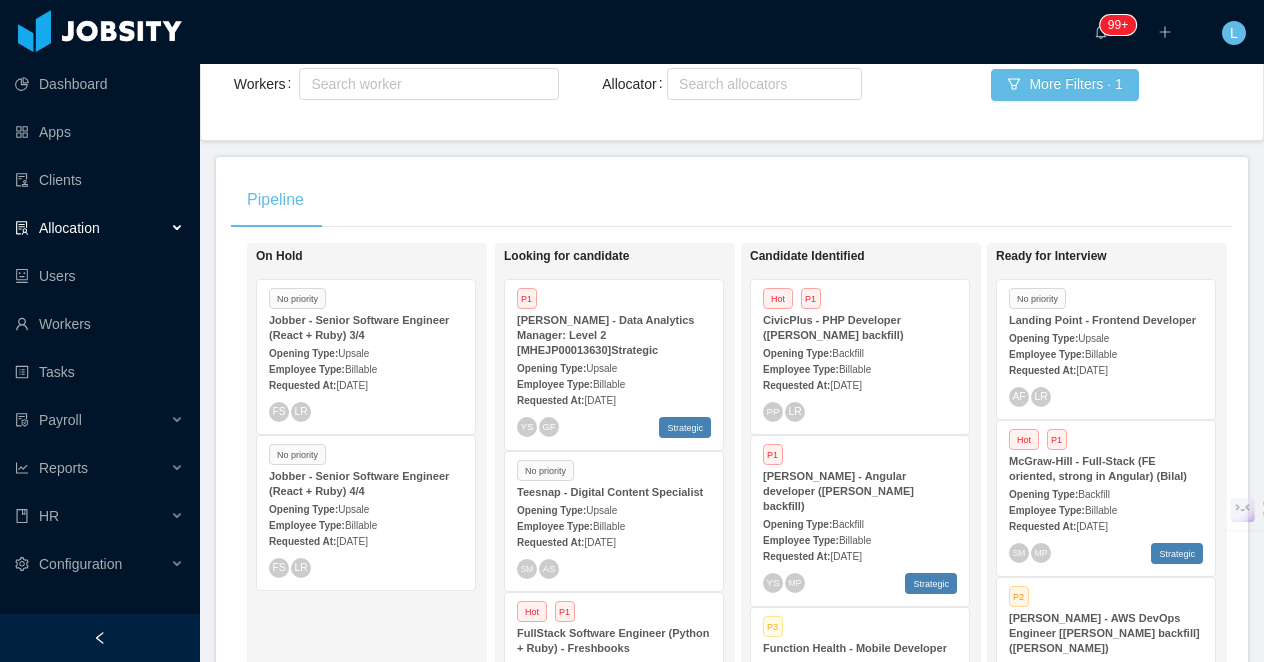 click on "Landing Point - Frontend Developer" at bounding box center (1106, 320) 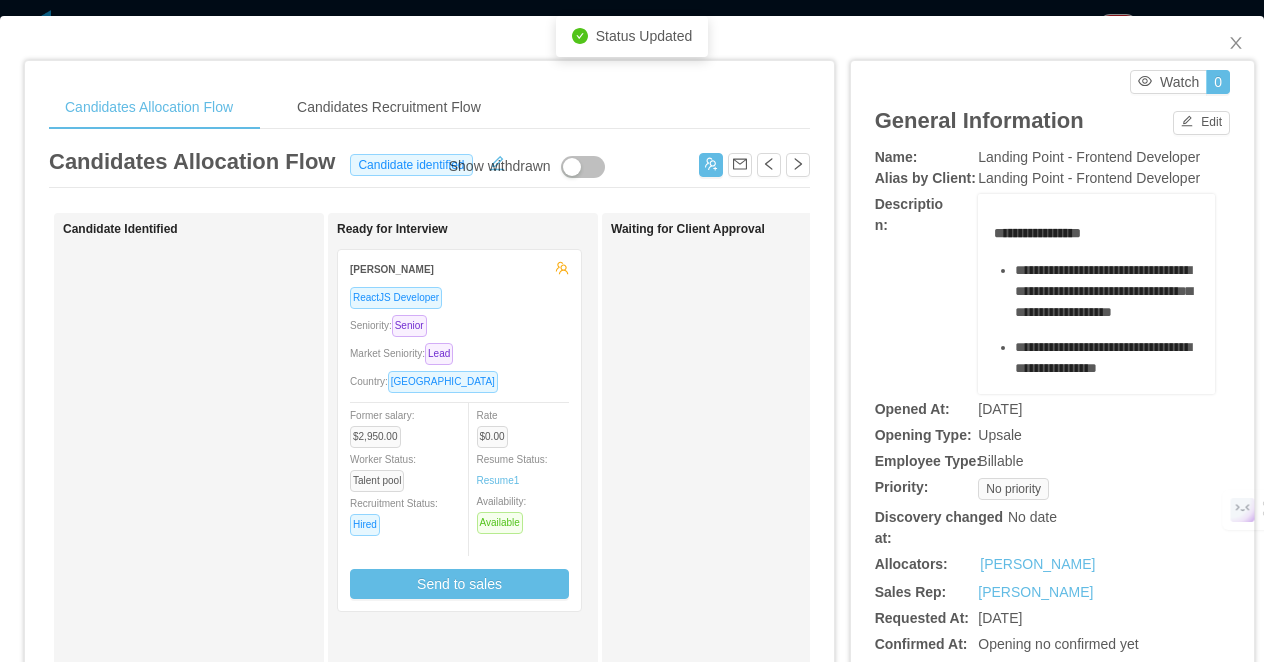 scroll, scrollTop: 0, scrollLeft: 343, axis: horizontal 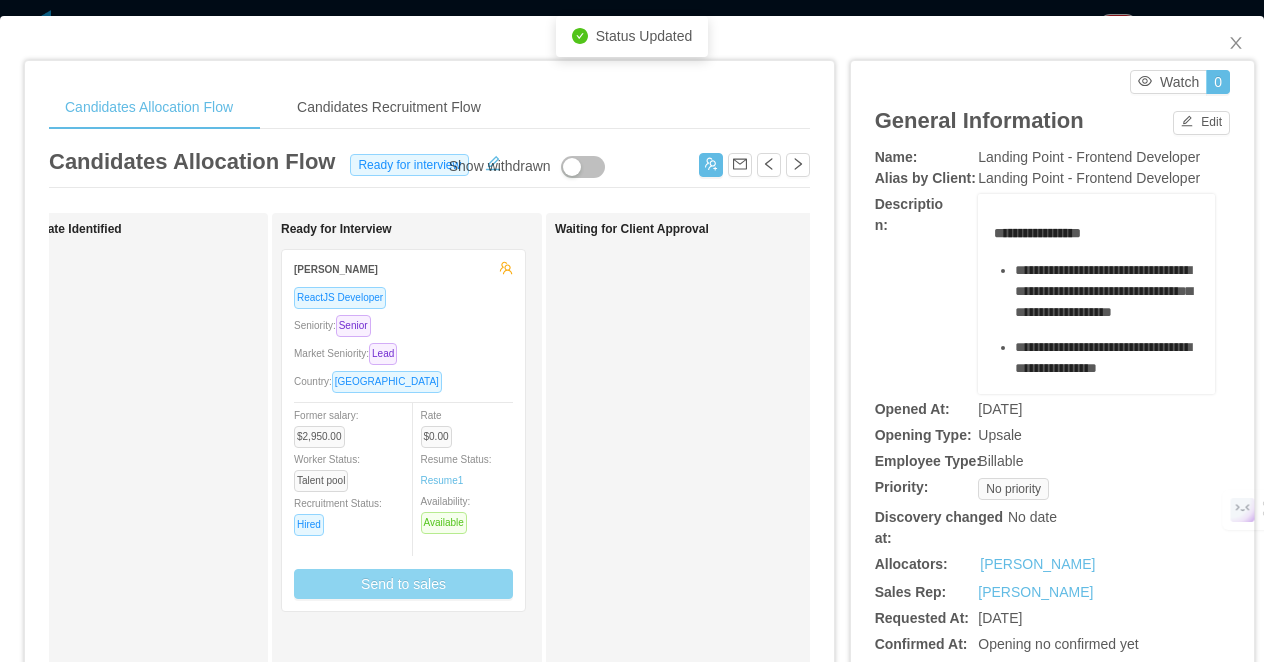 click on "Send to sales" at bounding box center (403, 584) 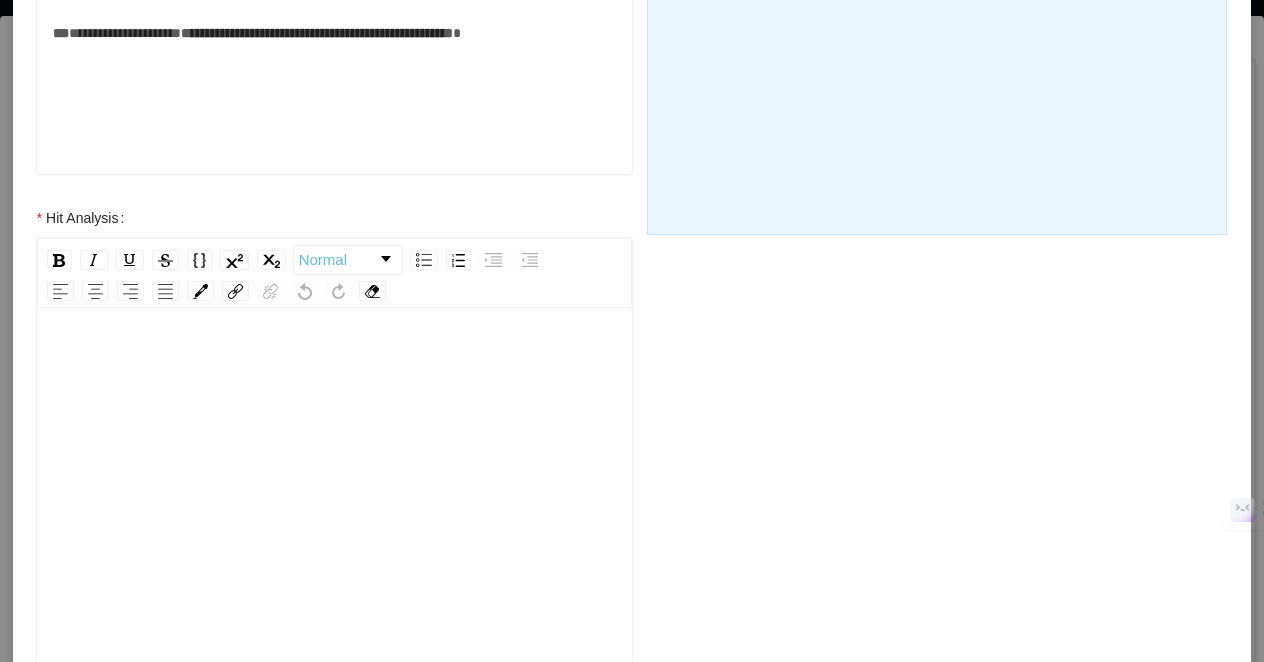 scroll, scrollTop: 648, scrollLeft: 0, axis: vertical 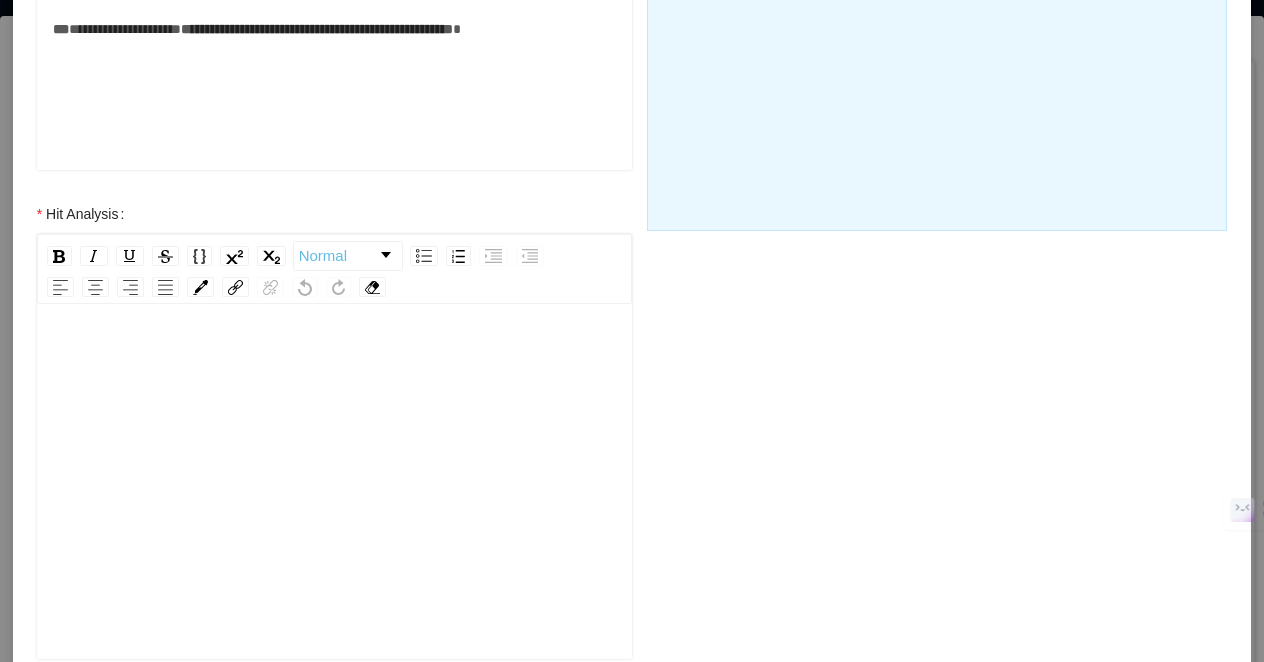 click at bounding box center (335, 513) 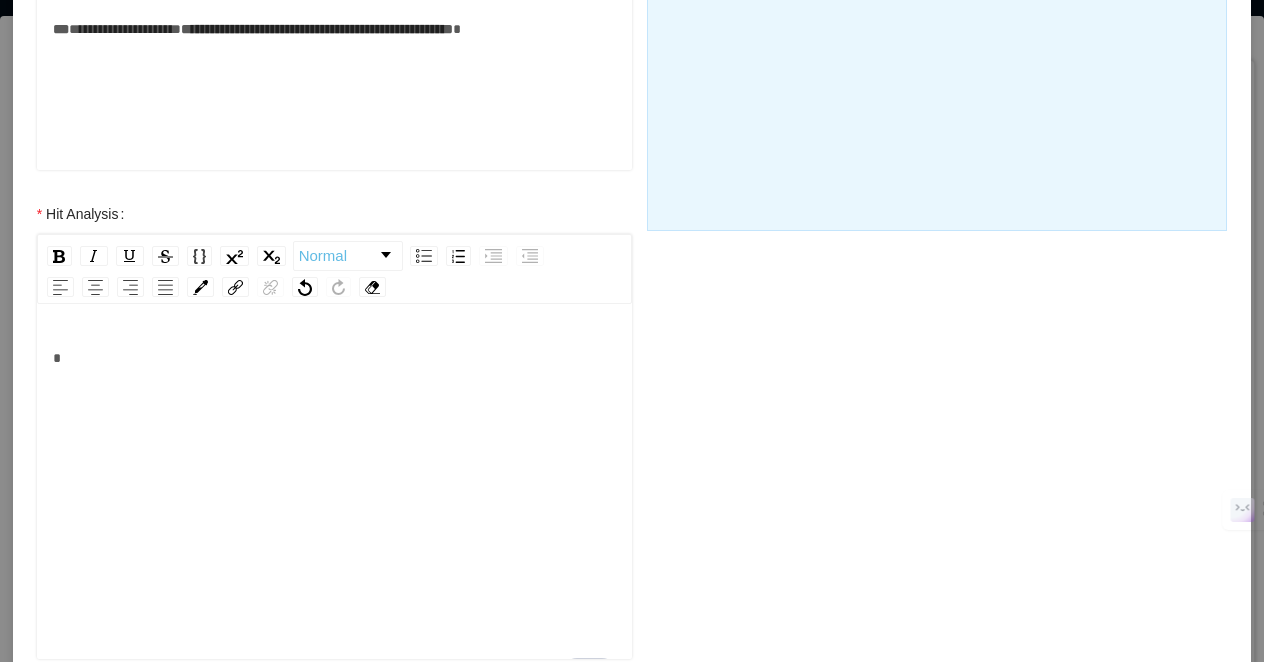 type 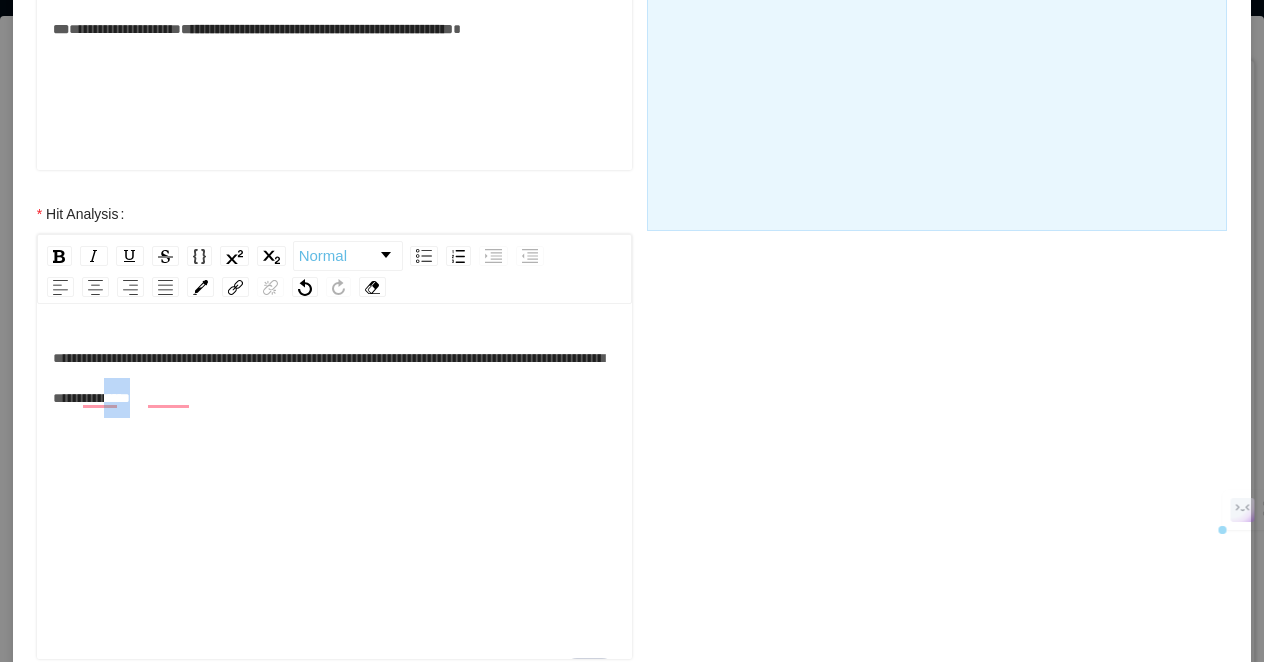 drag, startPoint x: 337, startPoint y: 406, endPoint x: 275, endPoint y: 406, distance: 62 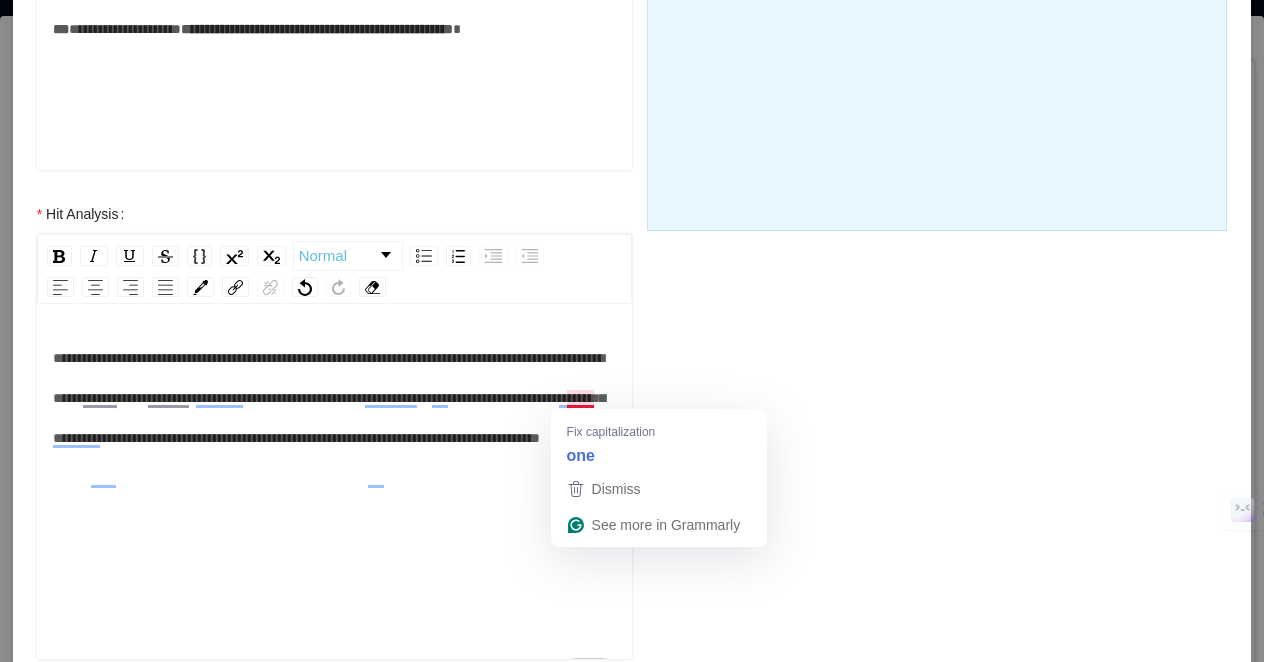 click on "**********" at bounding box center (329, 398) 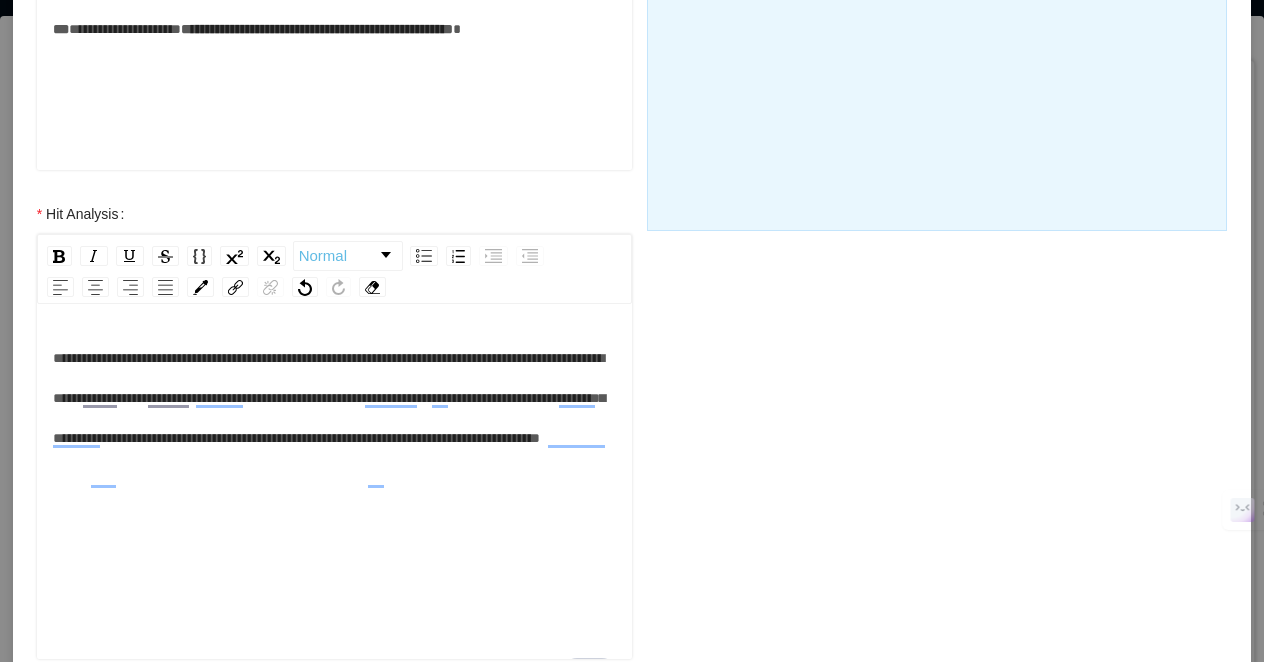 click on "**********" at bounding box center (335, 398) 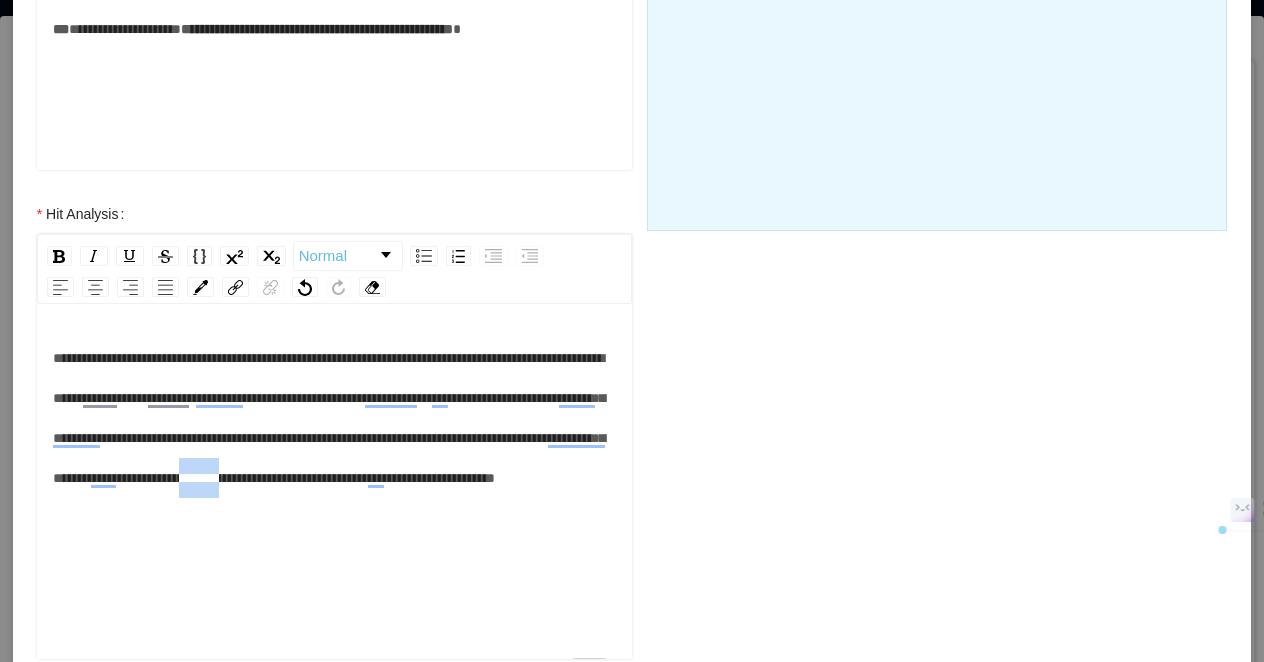 drag, startPoint x: 190, startPoint y: 518, endPoint x: 143, endPoint y: 520, distance: 47.042534 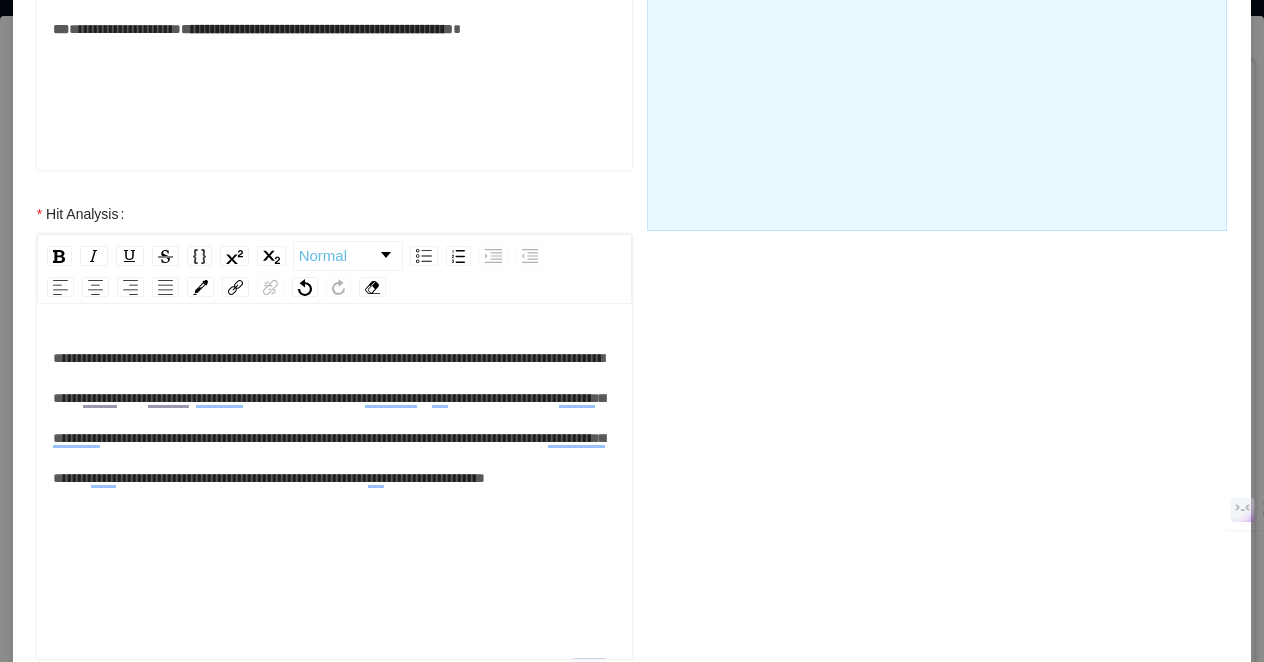 click on "**********" at bounding box center (335, 418) 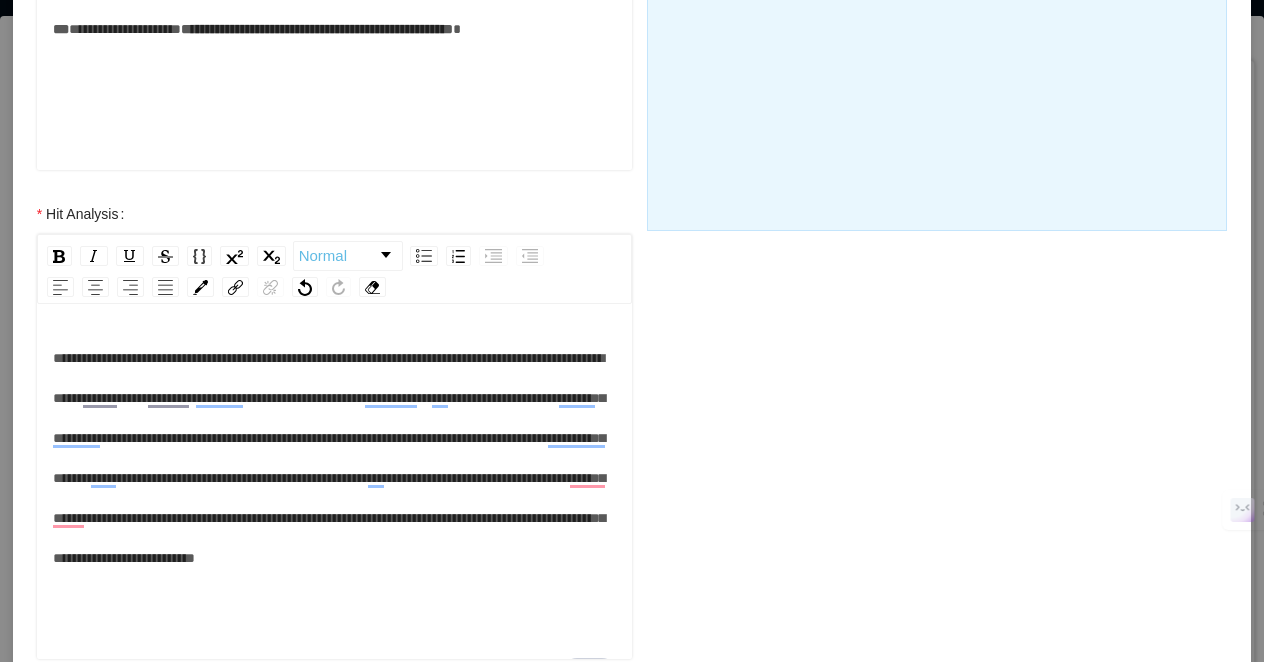 click on "**********" at bounding box center (329, 458) 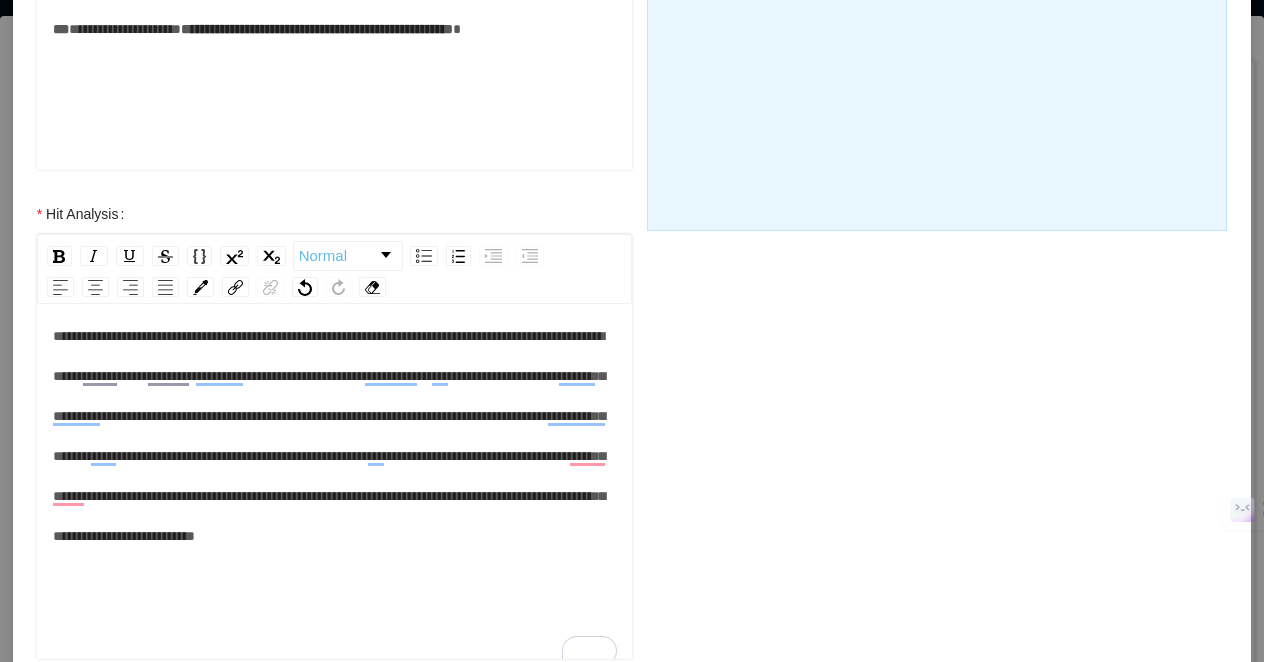 click on "**********" at bounding box center [329, 436] 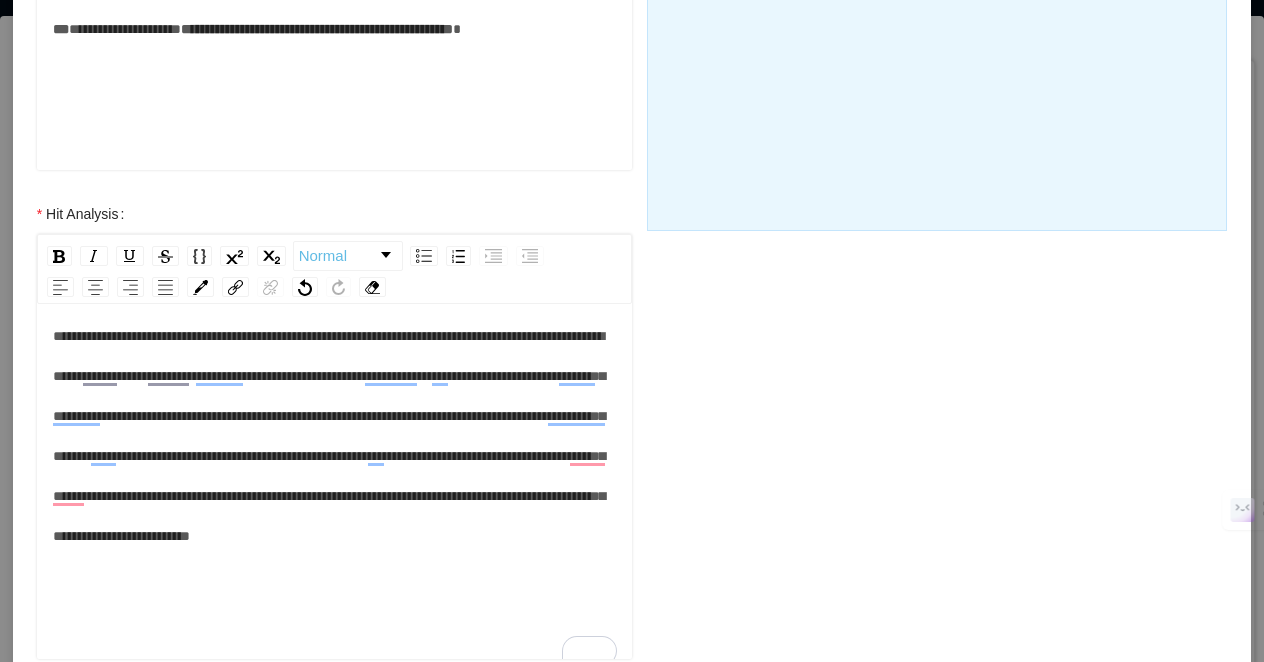 click on "**********" at bounding box center [335, 436] 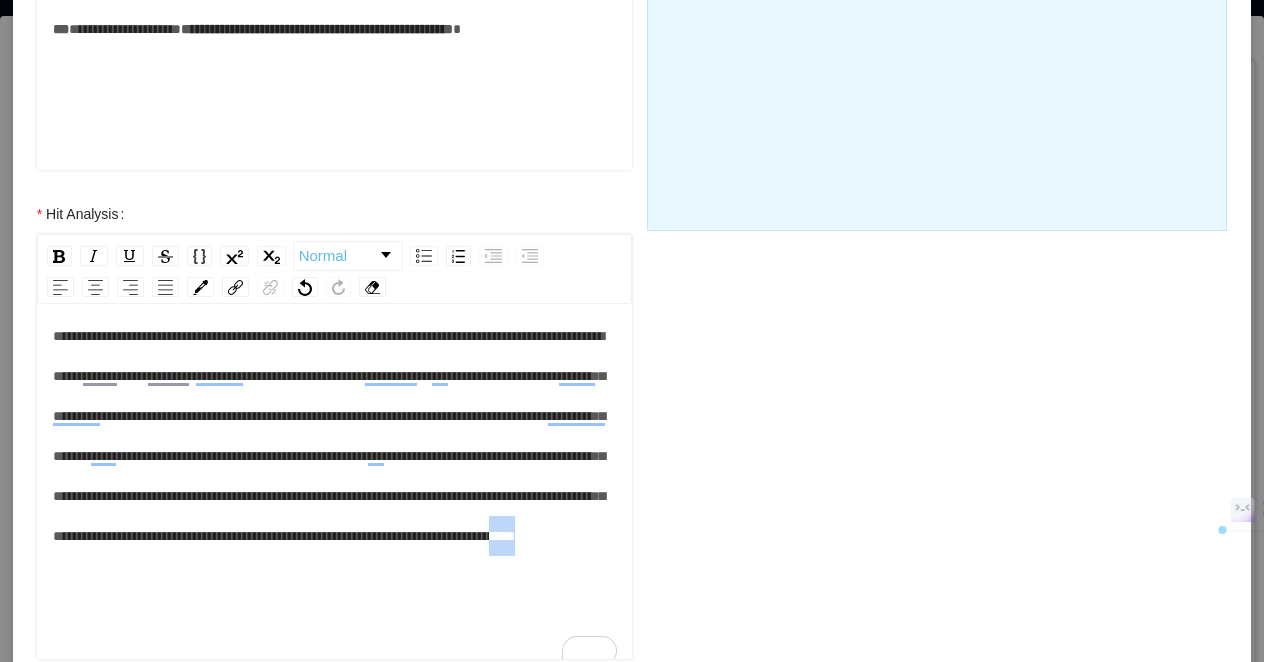 drag, startPoint x: 365, startPoint y: 621, endPoint x: 292, endPoint y: 622, distance: 73.00685 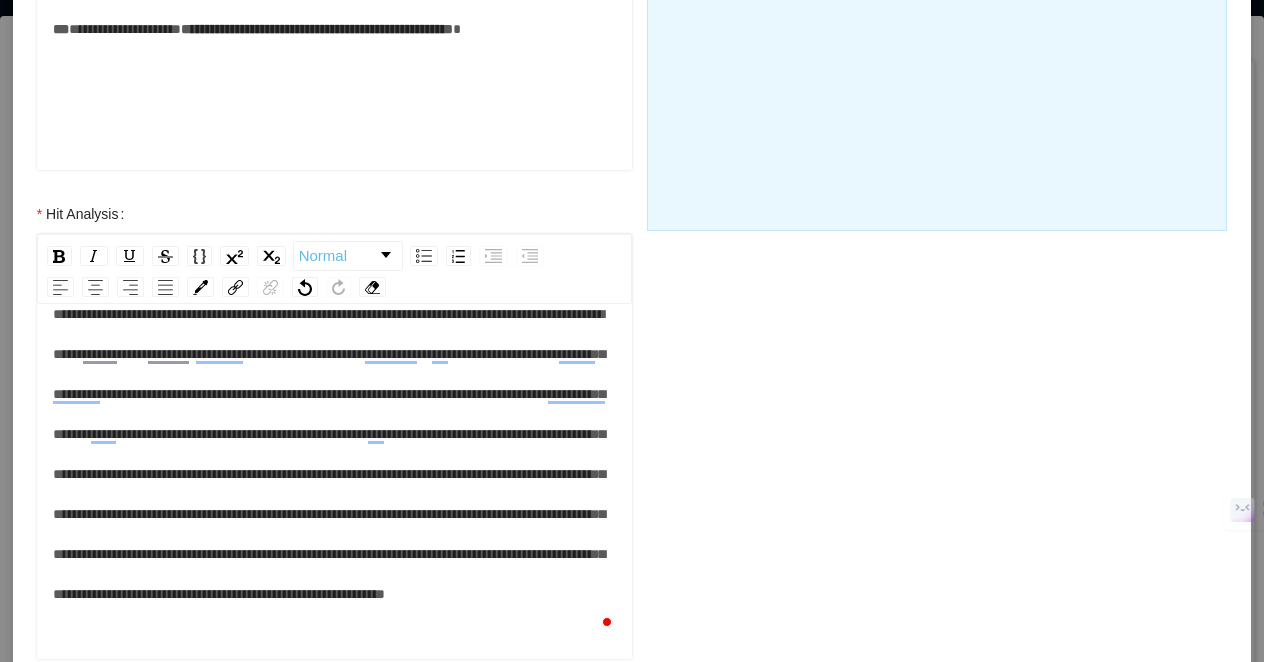 scroll, scrollTop: 79, scrollLeft: 0, axis: vertical 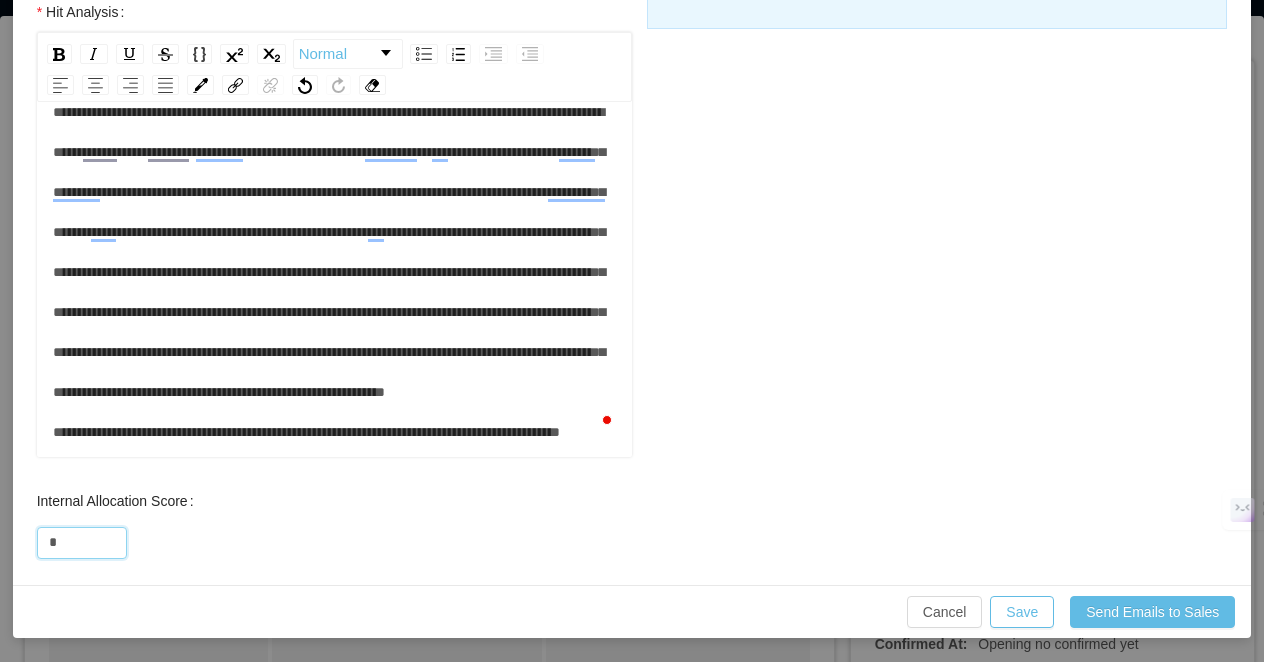 drag, startPoint x: 65, startPoint y: 546, endPoint x: 24, endPoint y: 546, distance: 41 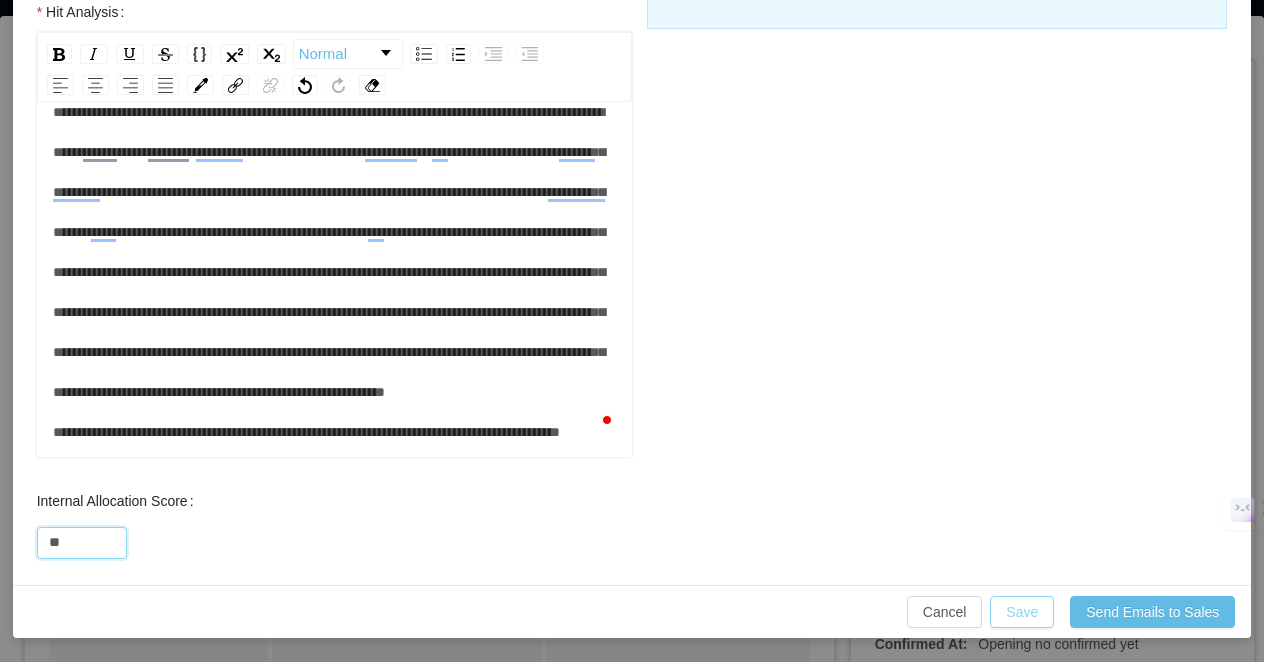 type on "**" 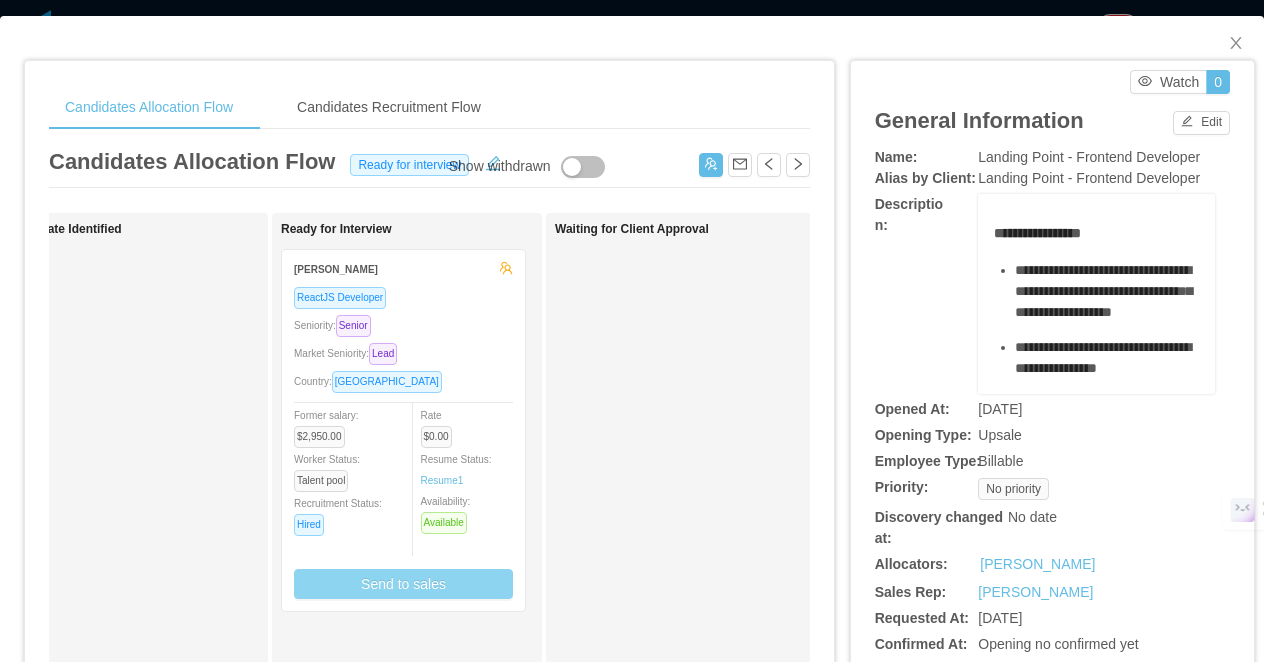 scroll, scrollTop: 750, scrollLeft: 0, axis: vertical 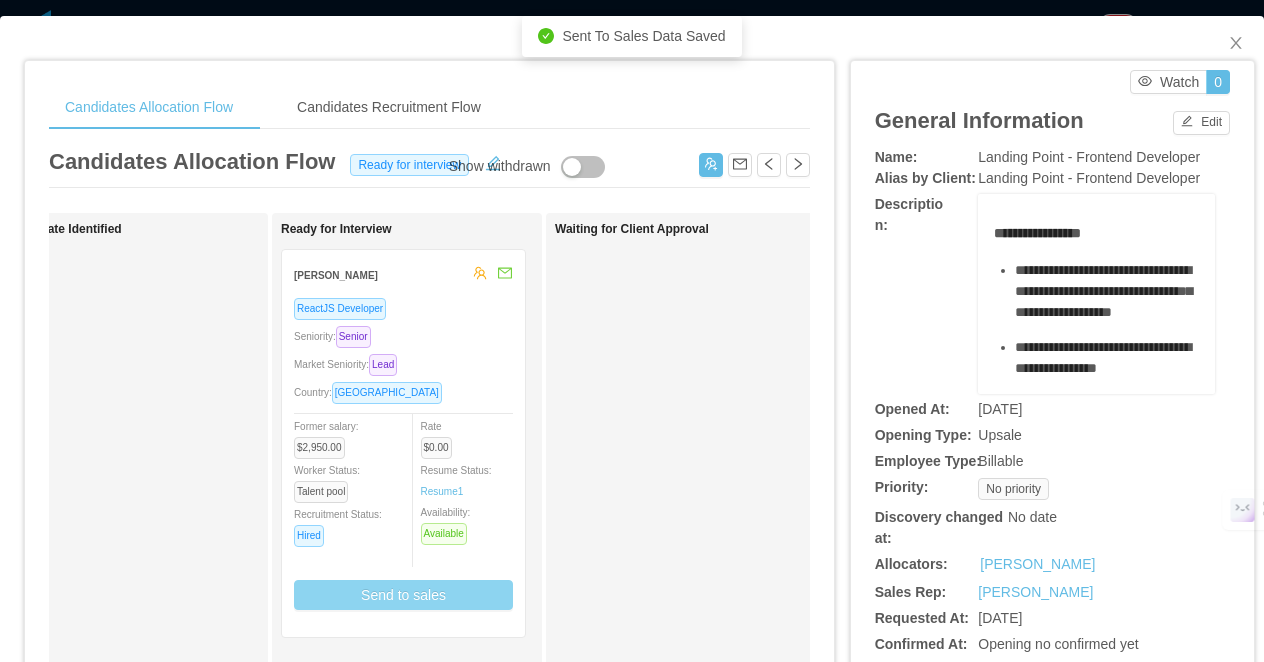 click on "Market Seniority:   Lead" at bounding box center (403, 364) 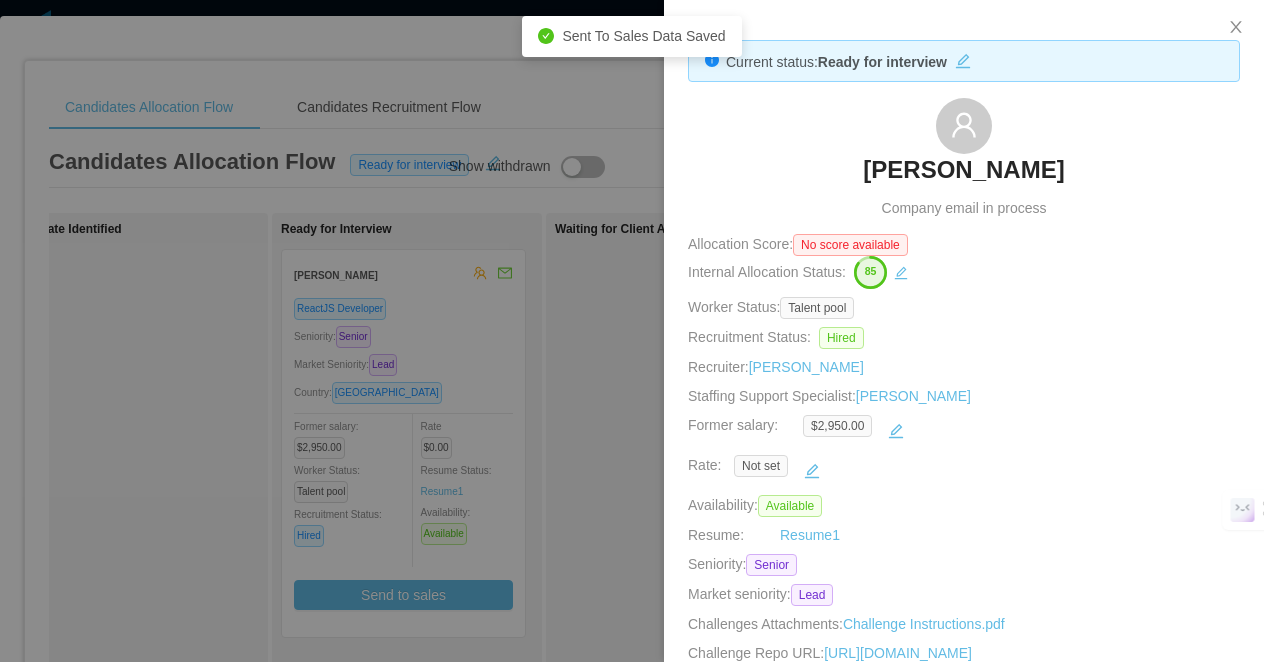 click at bounding box center (632, 331) 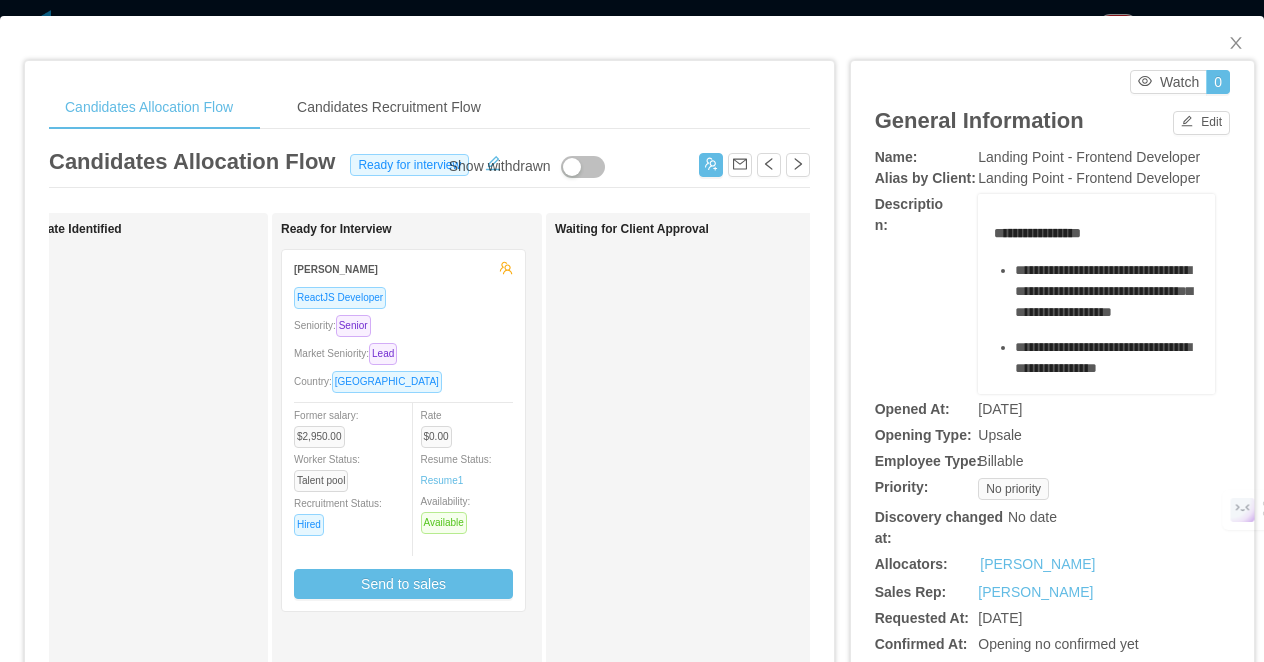 click on "Landing Point - Frontend Developer" at bounding box center (1089, 157) 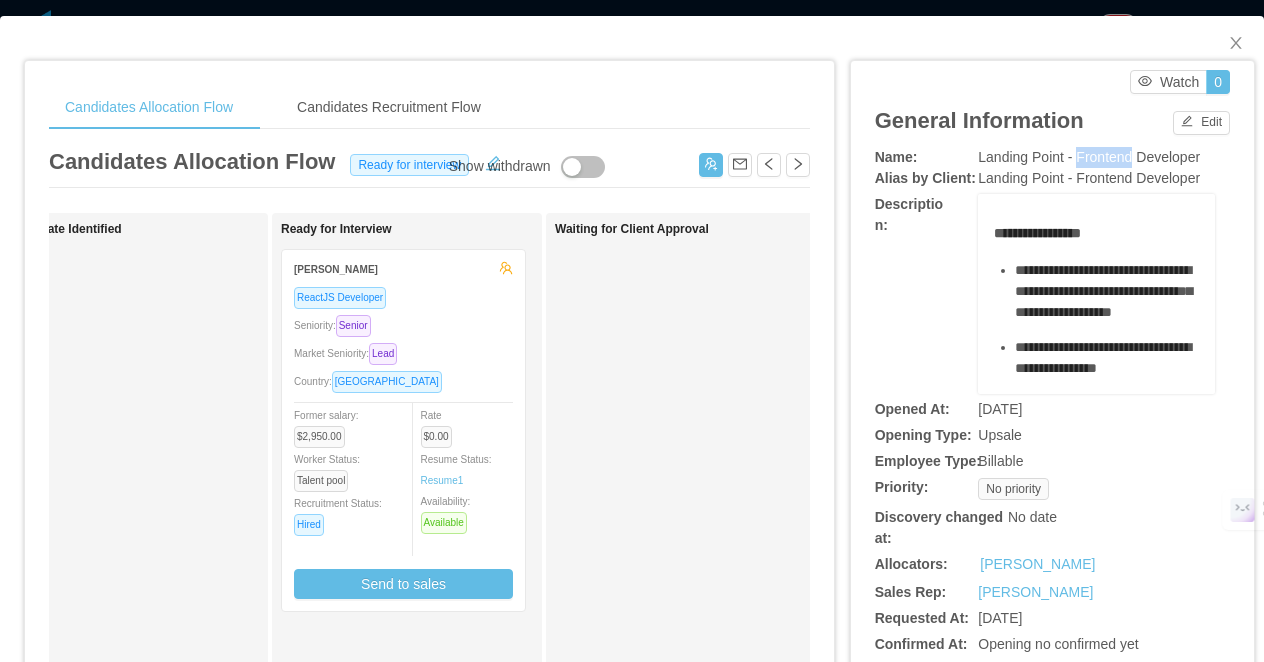 click on "Landing Point - Frontend Developer" at bounding box center [1089, 157] 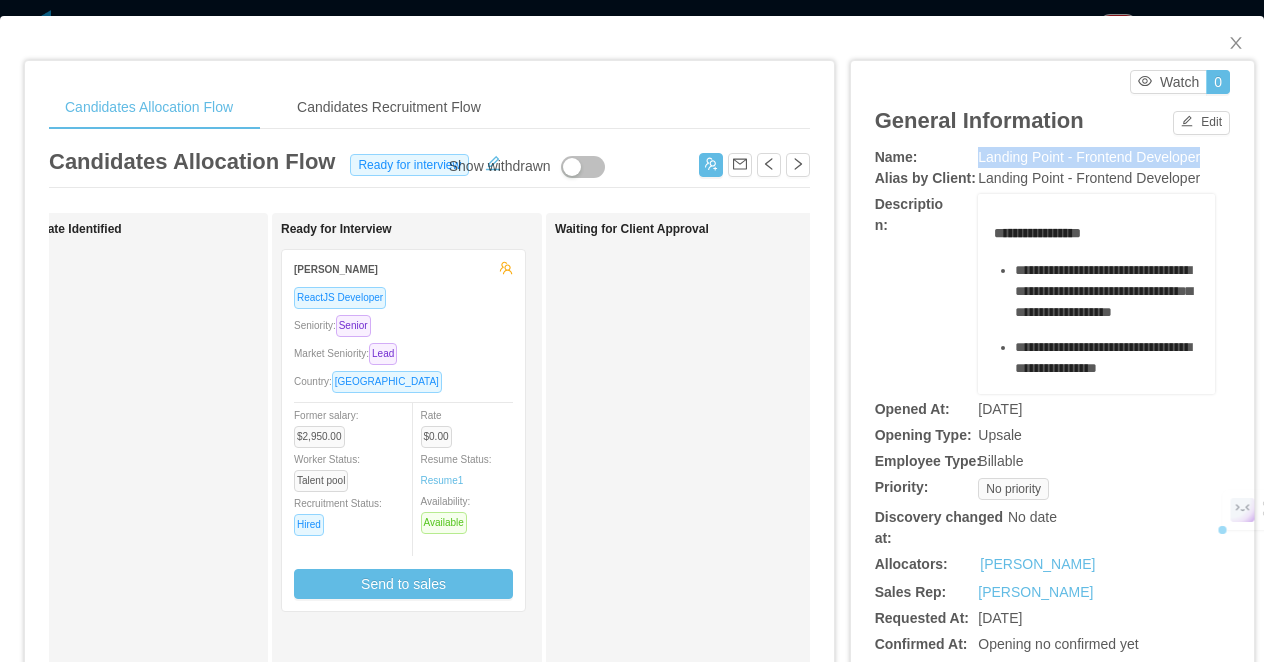 click on "Landing Point - Frontend Developer" at bounding box center (1089, 157) 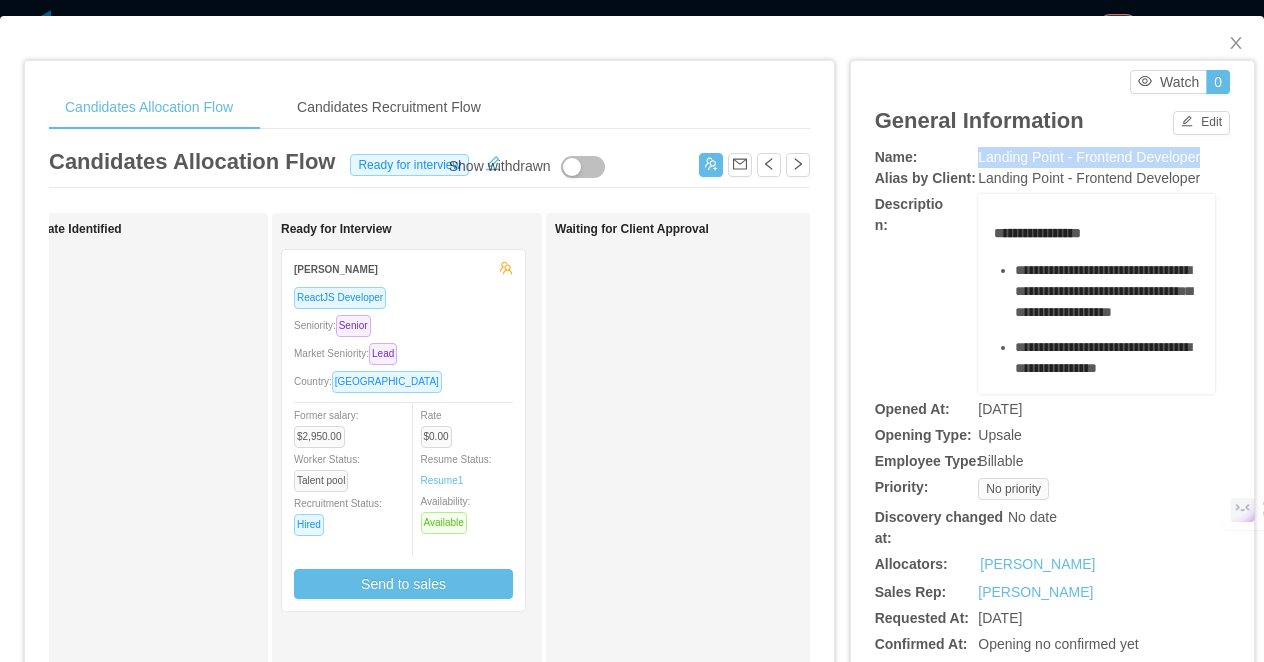 click on "Market Seniority:   Lead" at bounding box center (403, 353) 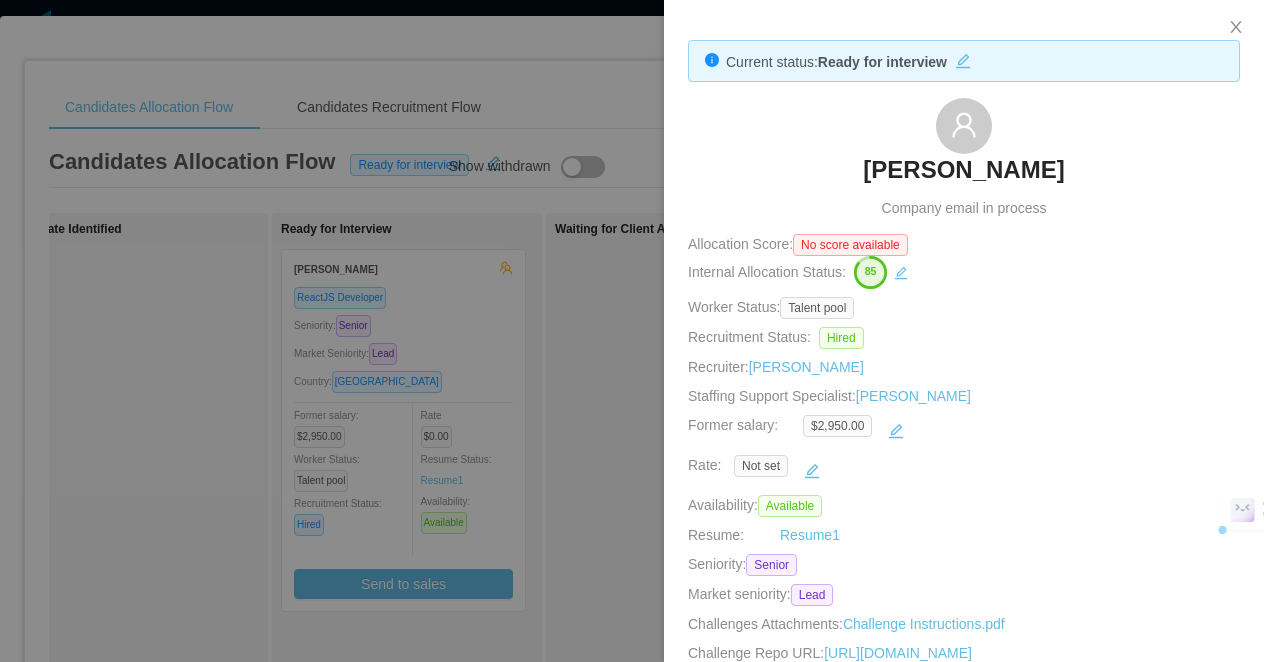 drag, startPoint x: 1100, startPoint y: 175, endPoint x: 844, endPoint y: 175, distance: 256 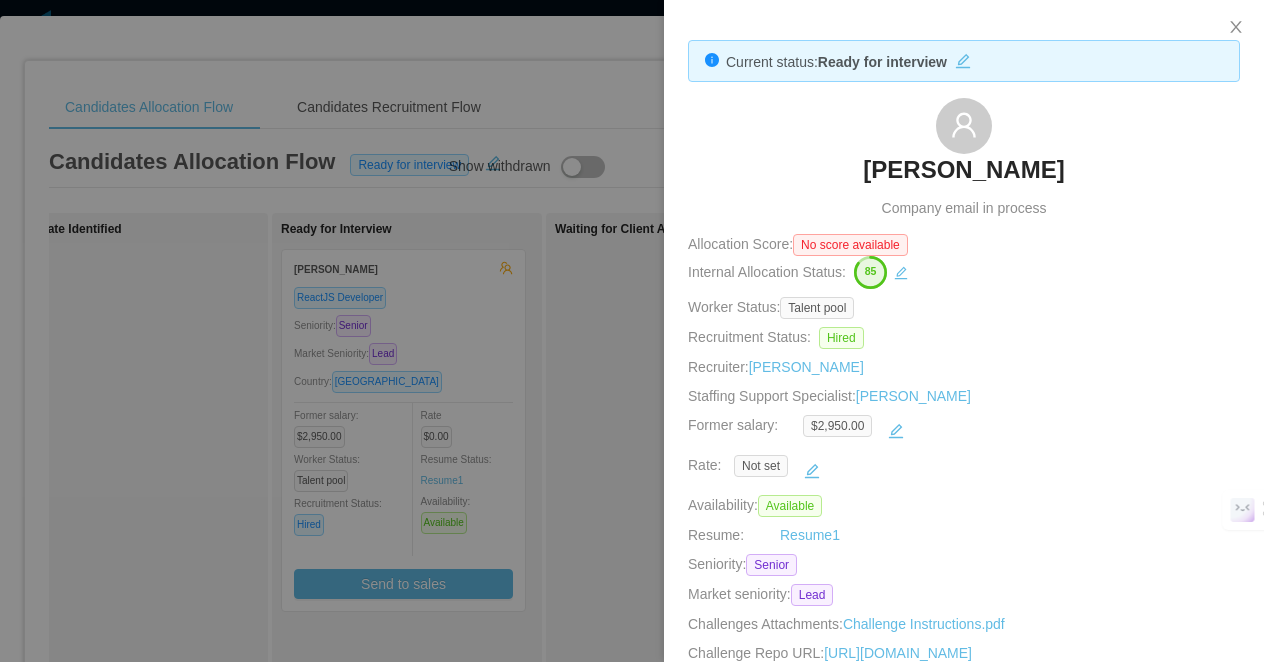 click at bounding box center [632, 331] 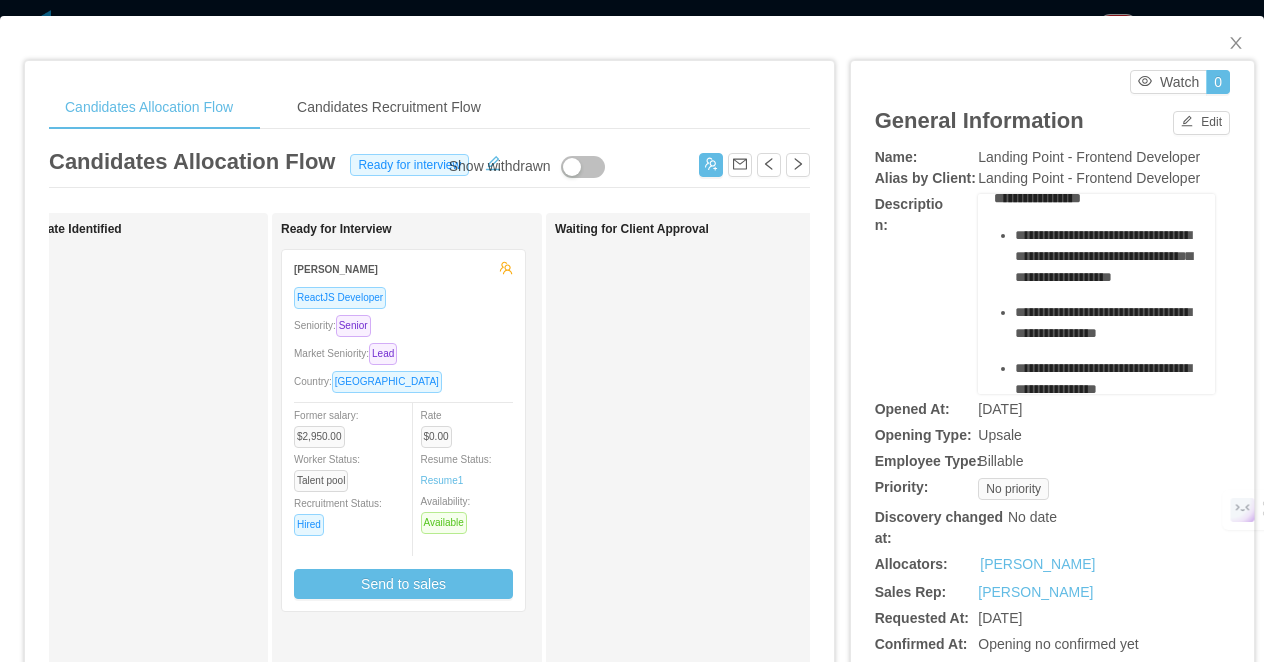 scroll, scrollTop: 34, scrollLeft: 0, axis: vertical 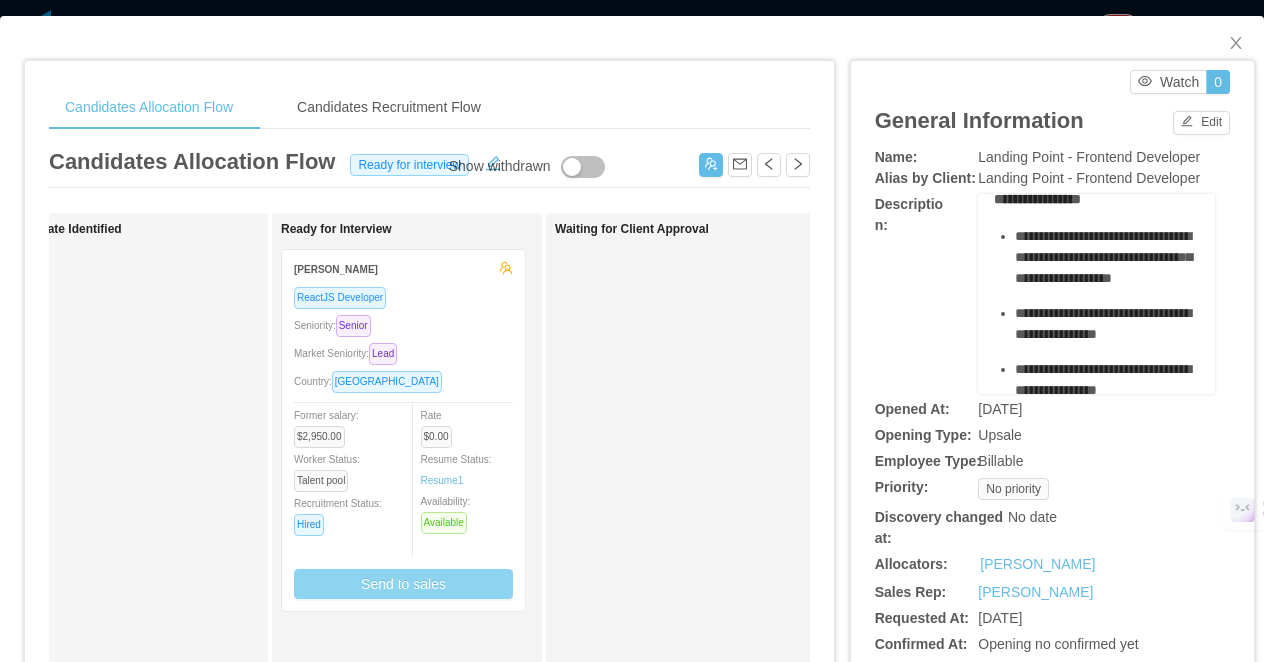 click on "Send to sales" at bounding box center (403, 584) 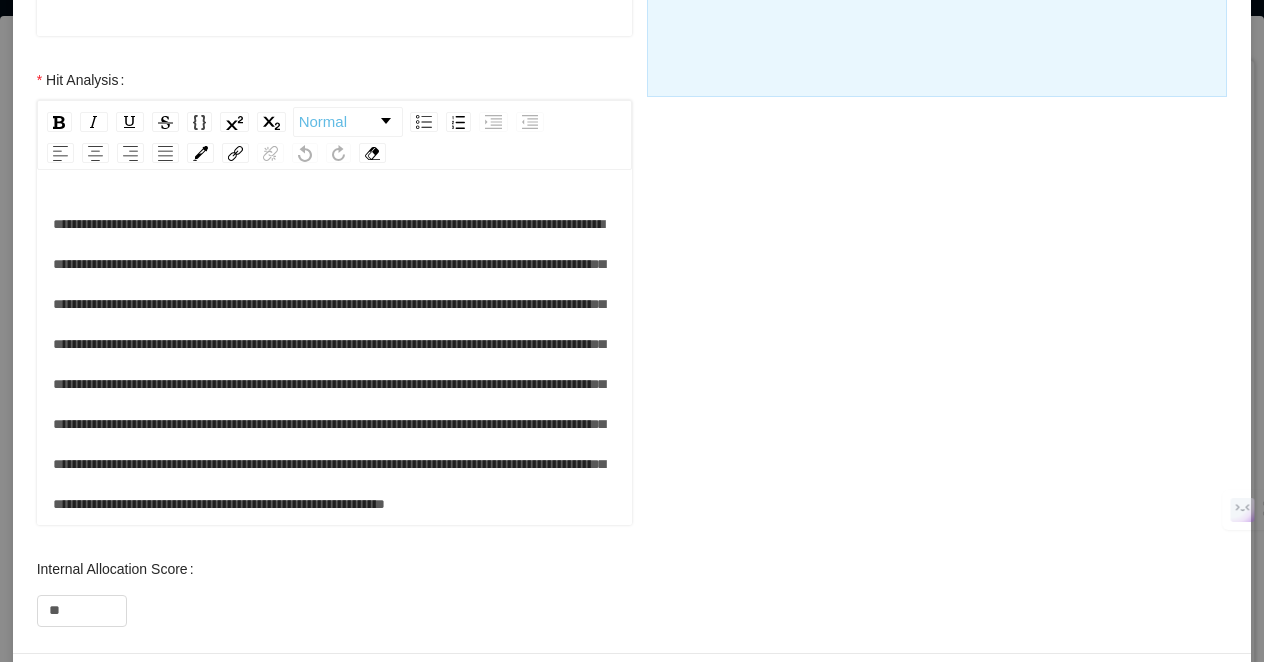 scroll, scrollTop: 786, scrollLeft: 0, axis: vertical 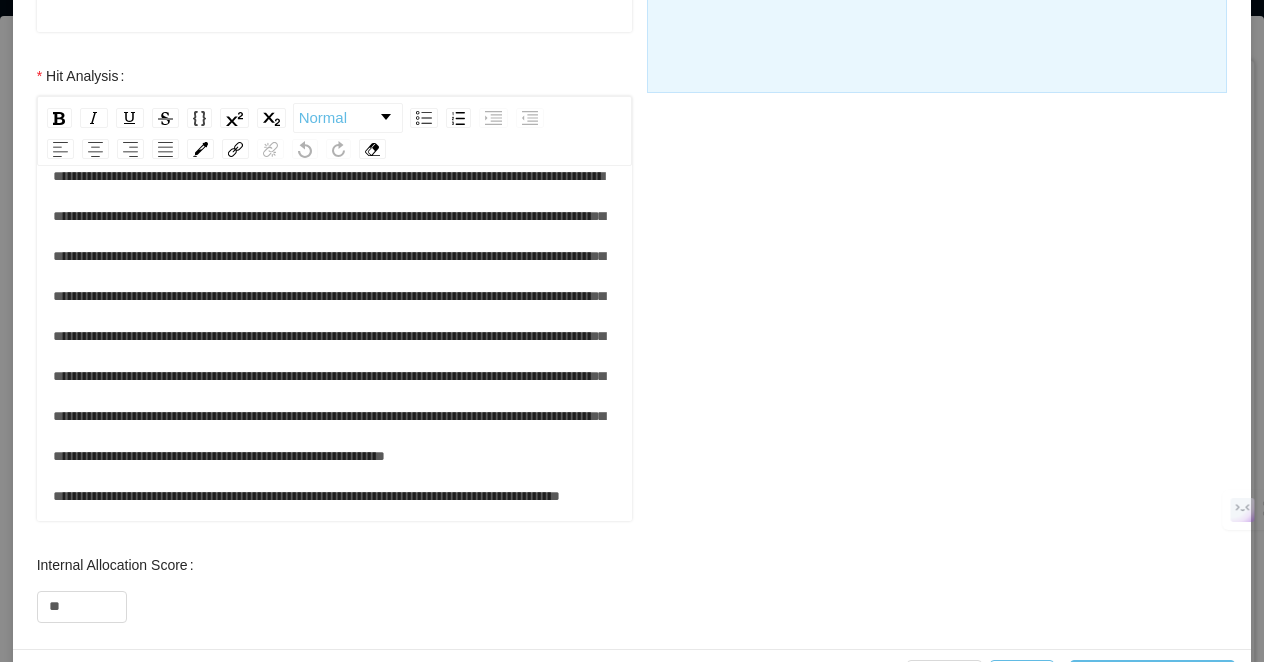 click on "**********" at bounding box center [335, 336] 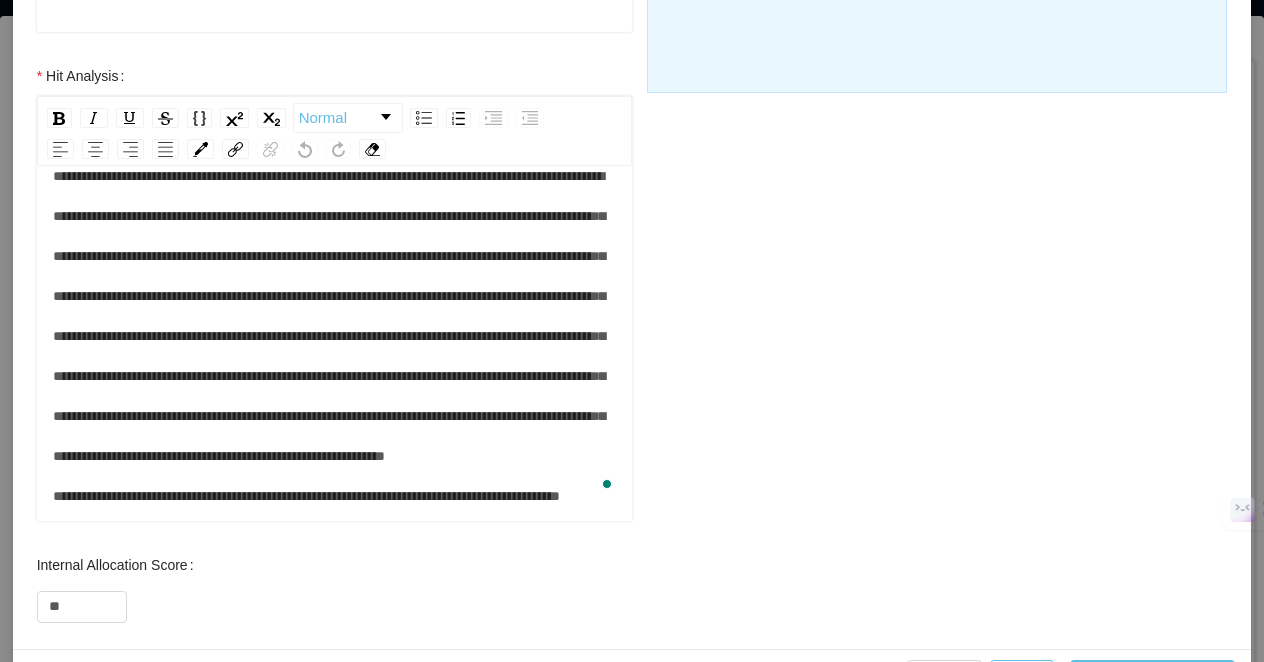 type 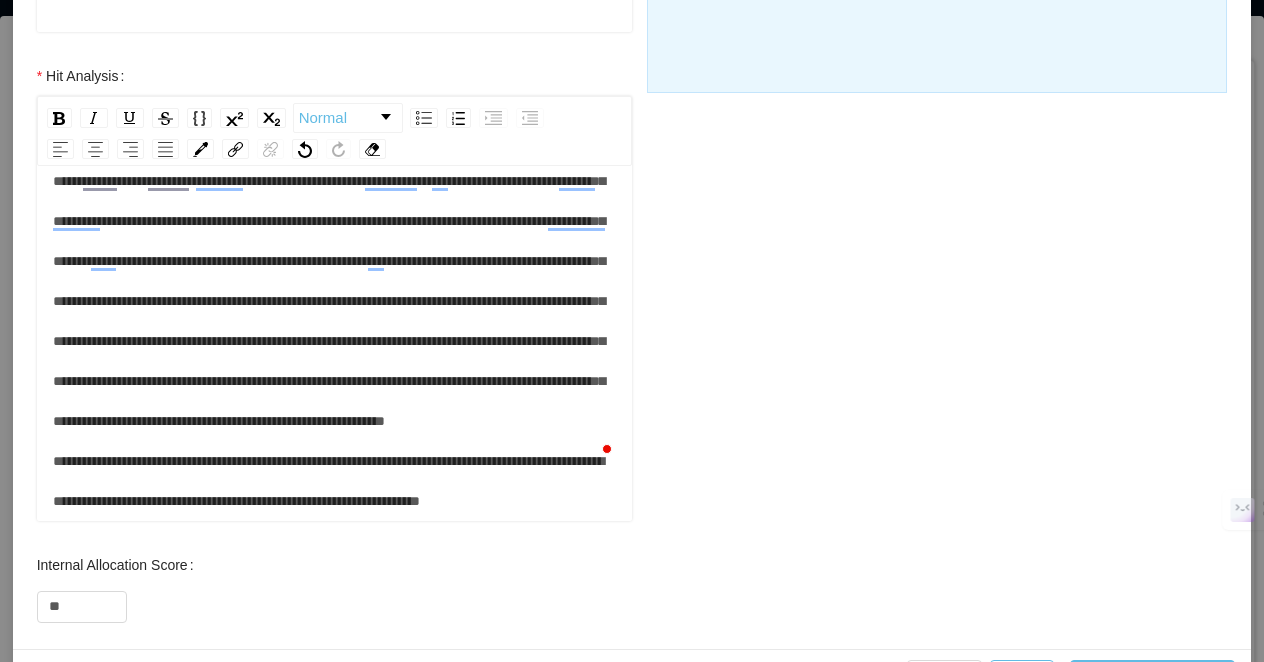 scroll, scrollTop: 187, scrollLeft: 0, axis: vertical 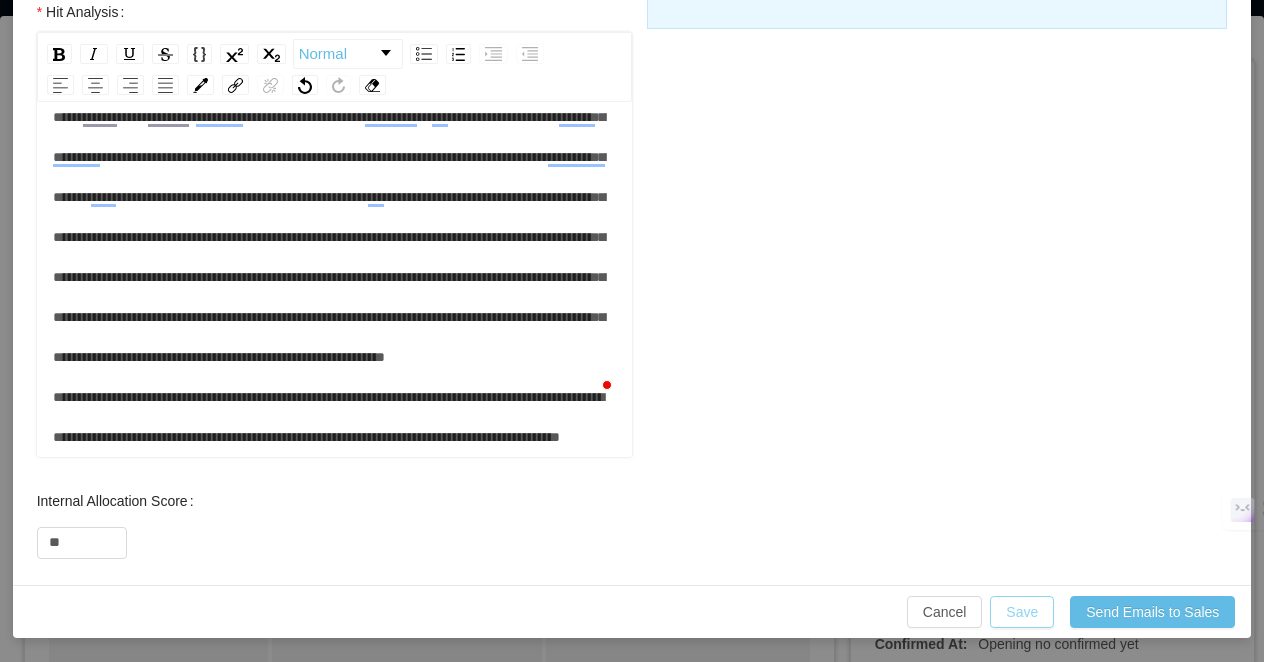 click on "Save" at bounding box center [1022, 612] 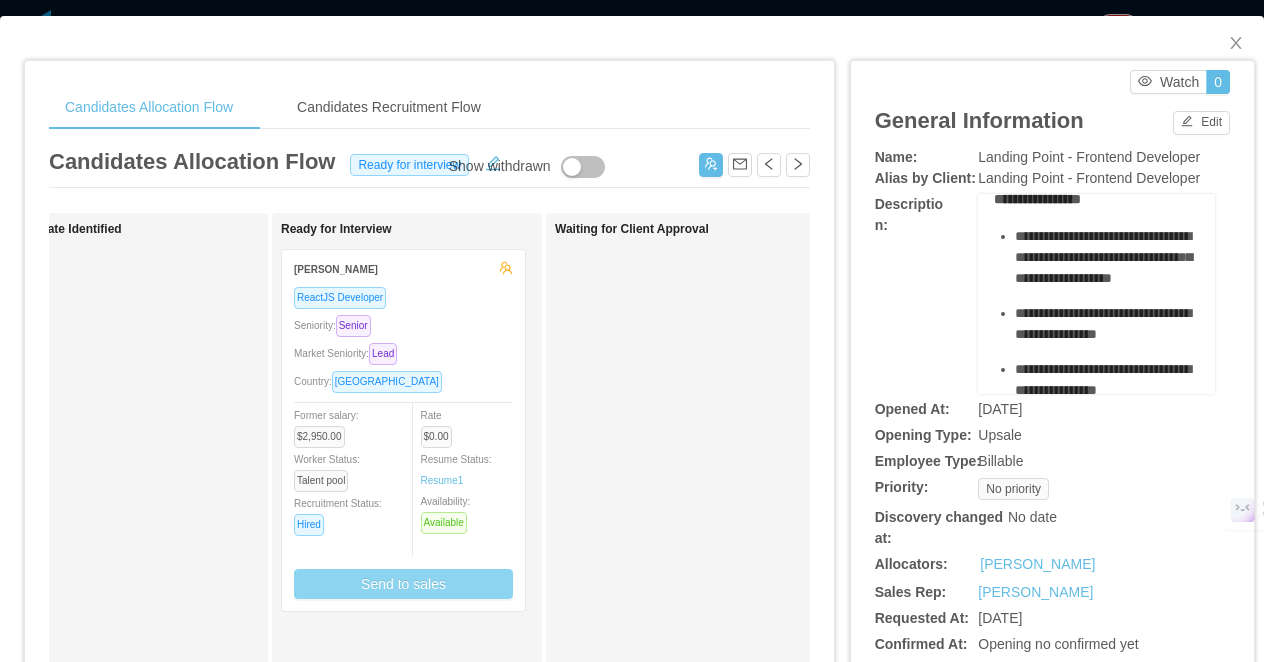 scroll, scrollTop: 750, scrollLeft: 0, axis: vertical 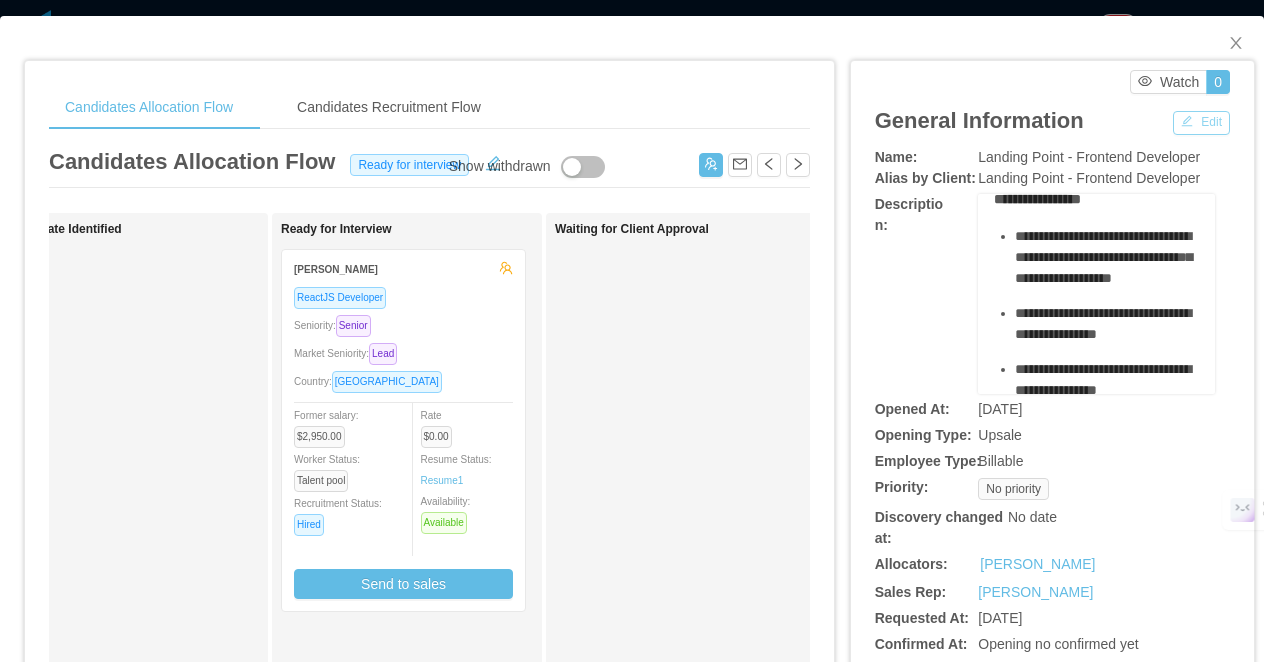 click on "Edit" at bounding box center [1201, 123] 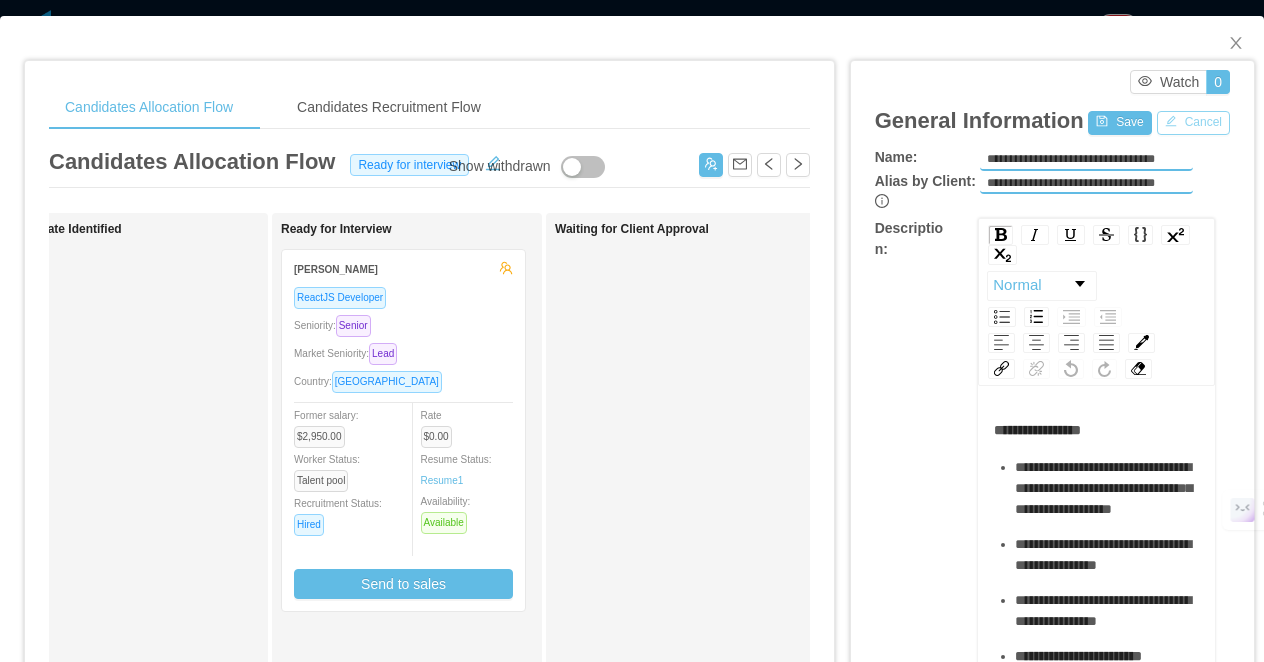 scroll, scrollTop: 399, scrollLeft: 0, axis: vertical 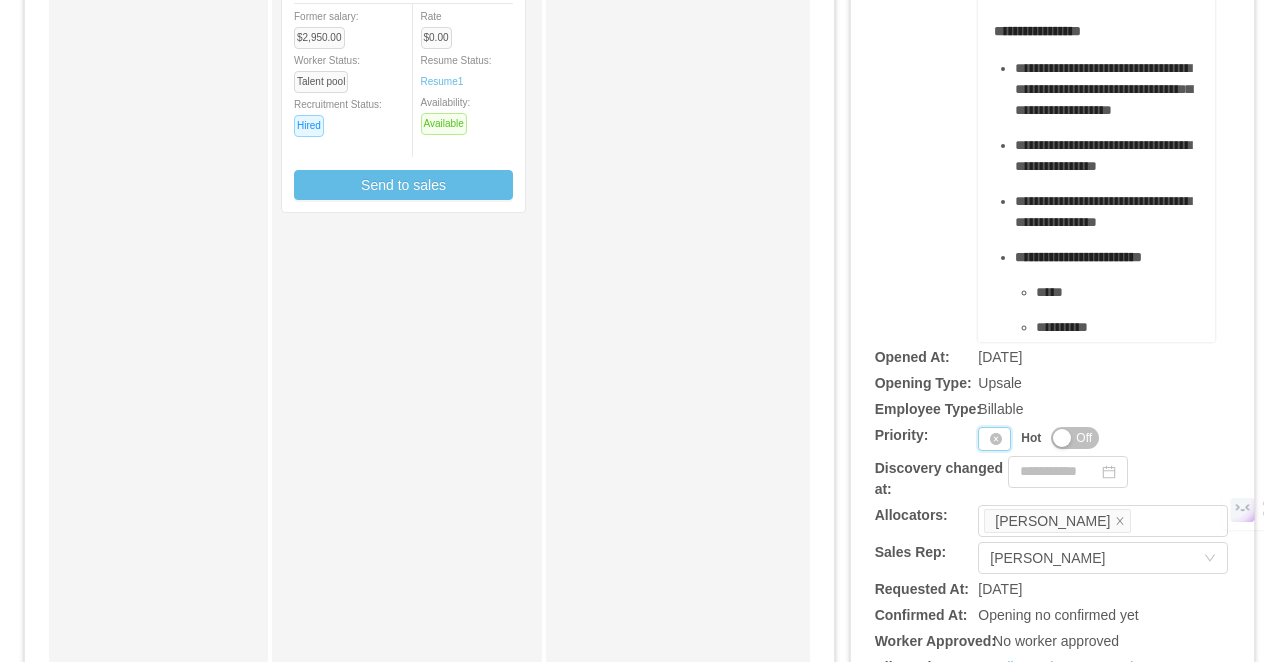 click on "Priority" at bounding box center (994, 439) 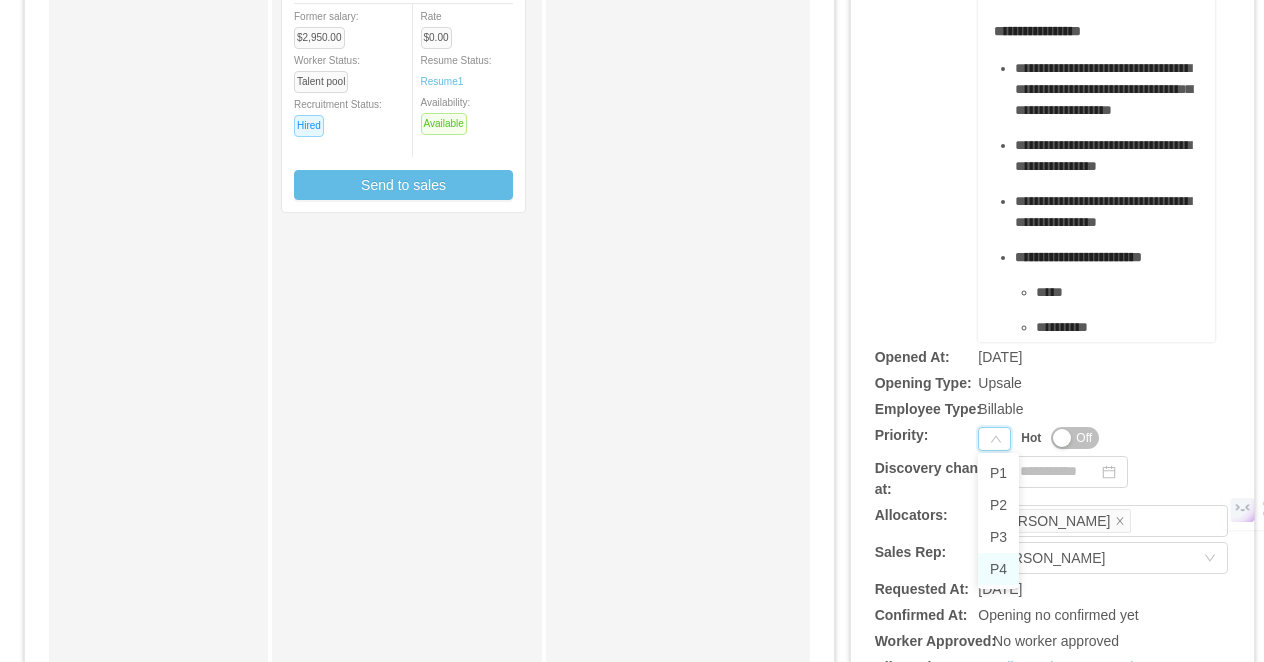 click on "P4" at bounding box center [998, 569] 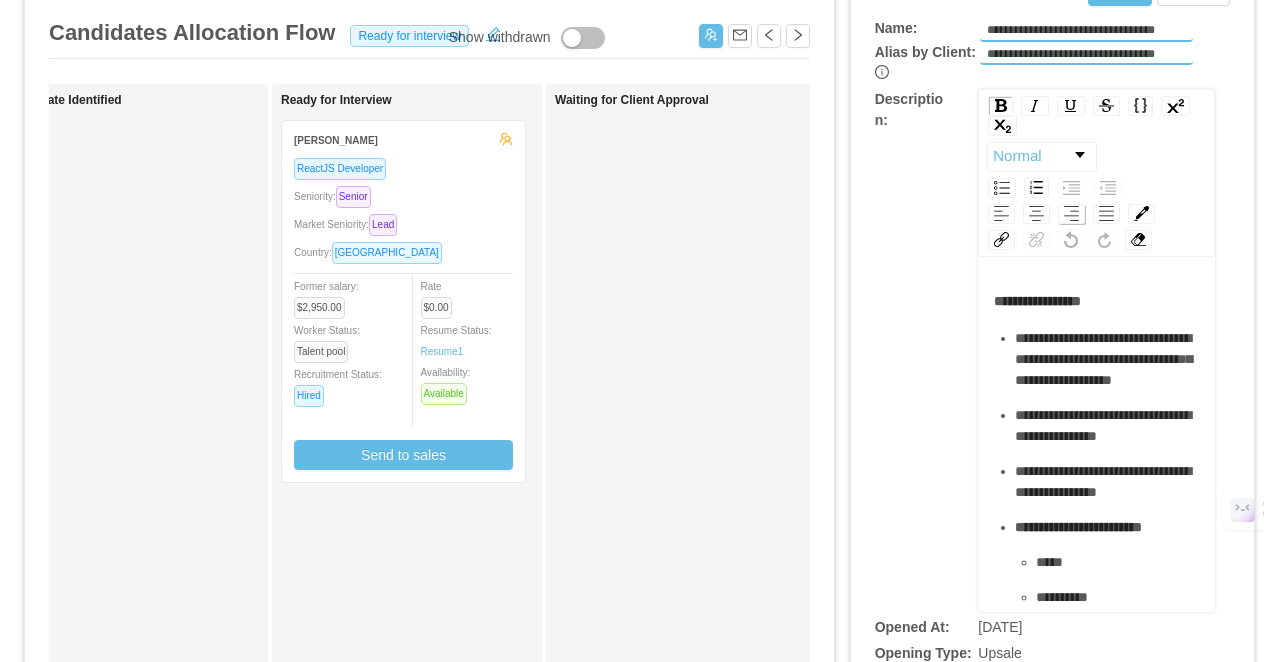 scroll, scrollTop: 107, scrollLeft: 0, axis: vertical 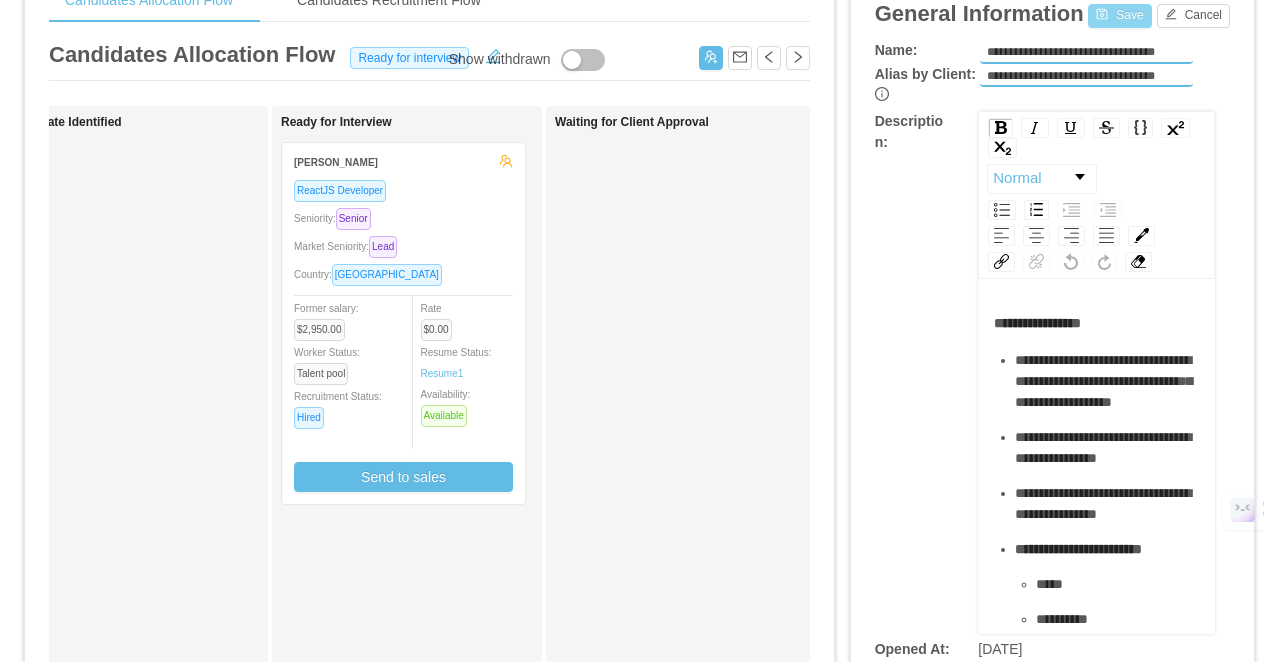 click on "Save" at bounding box center (1119, 16) 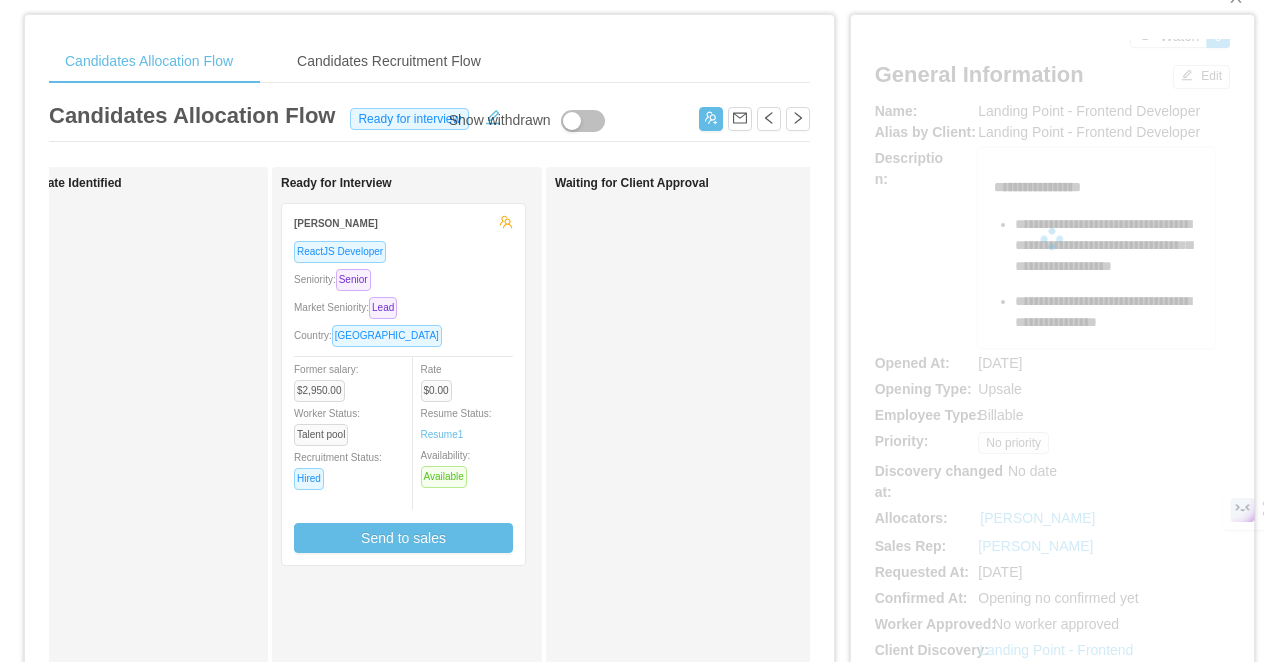 scroll, scrollTop: 0, scrollLeft: 0, axis: both 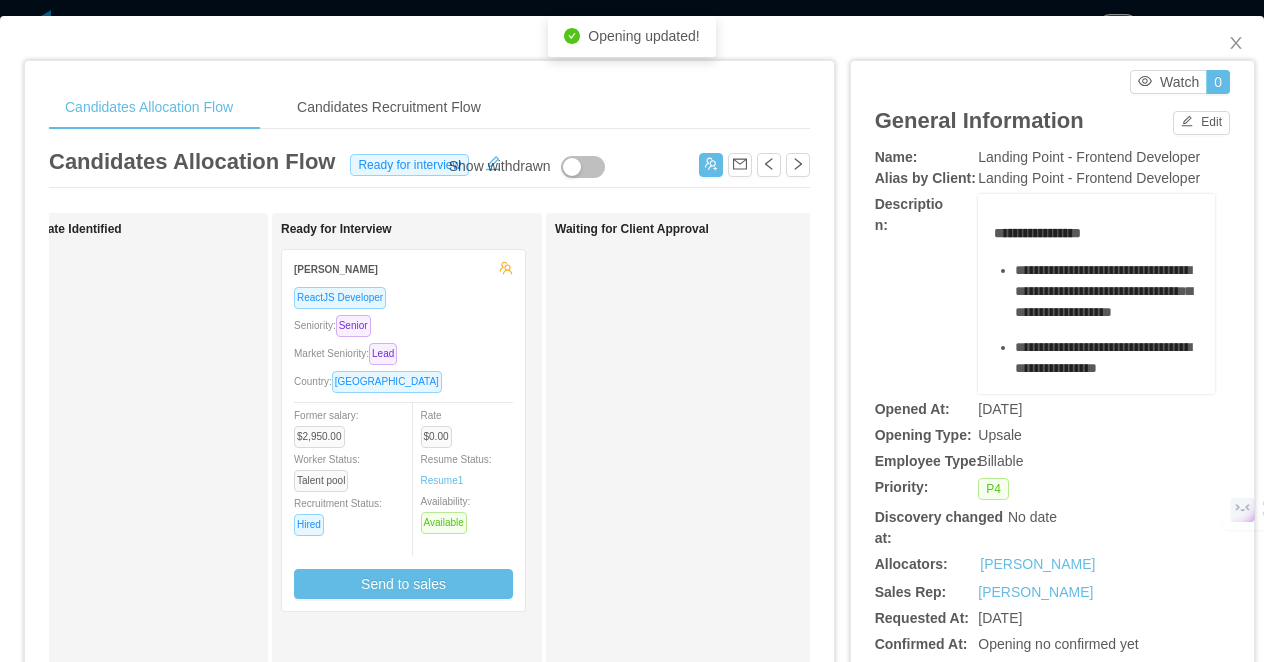 click on "**********" at bounding box center (632, 331) 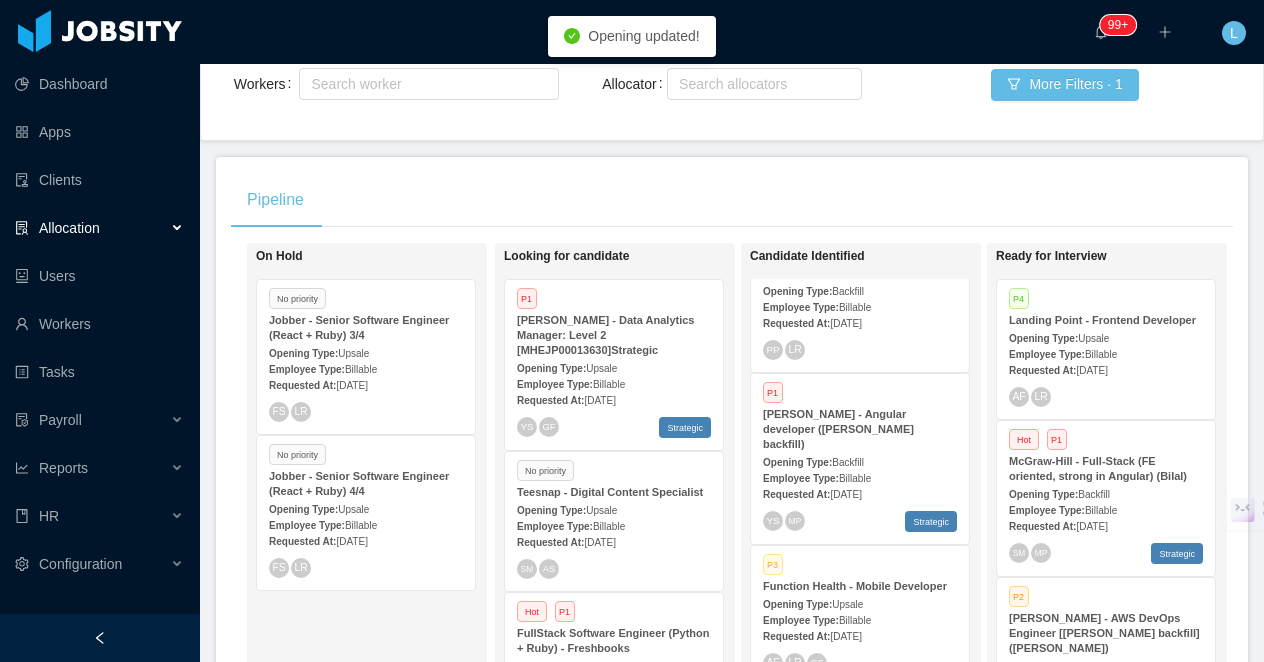 scroll, scrollTop: 0, scrollLeft: 0, axis: both 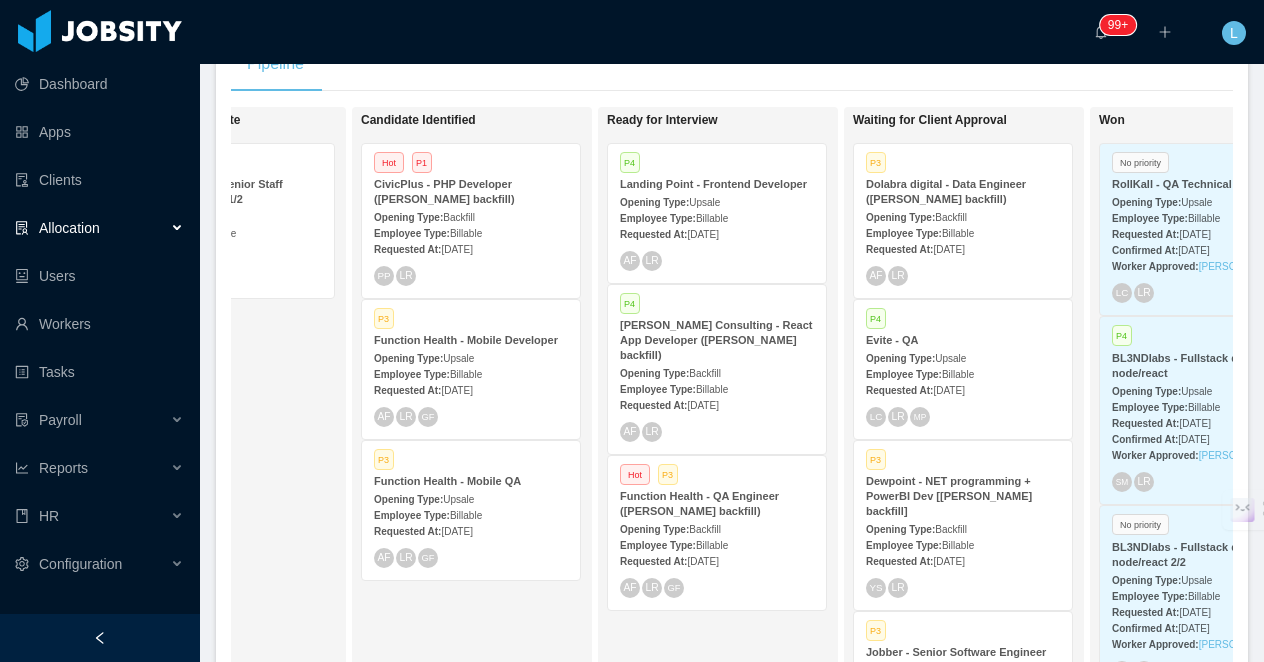 click on "Landing Point - Frontend Developer" at bounding box center (717, 184) 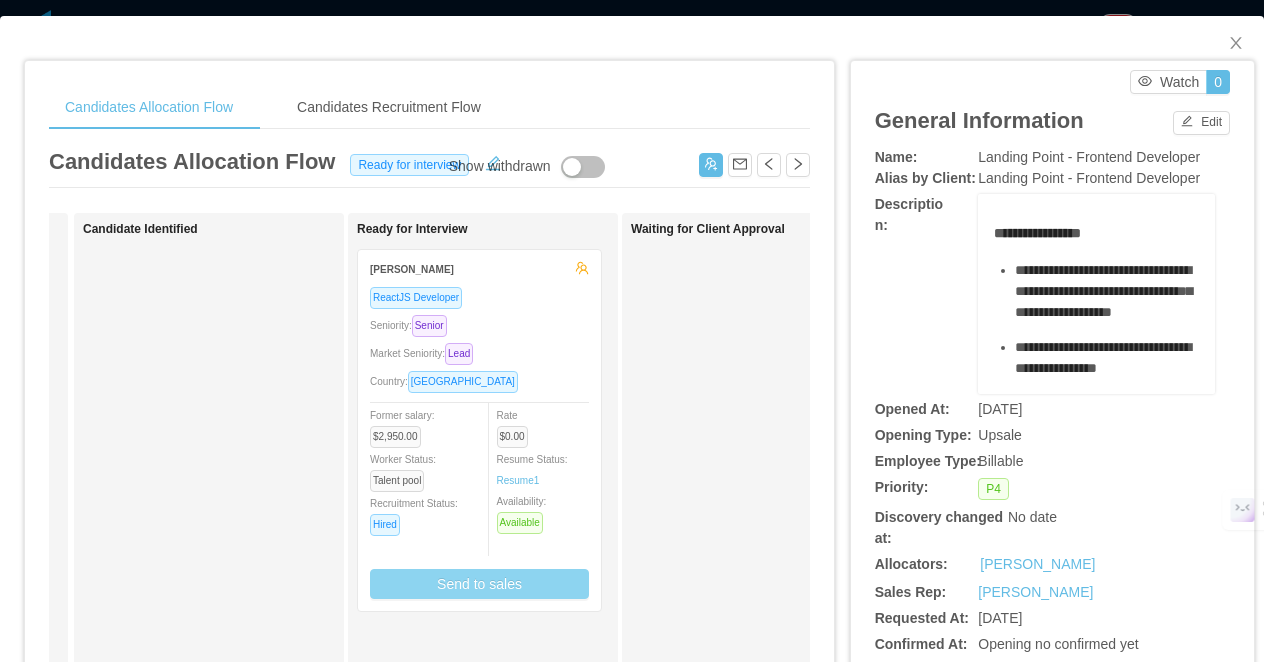 scroll, scrollTop: 0, scrollLeft: 284, axis: horizontal 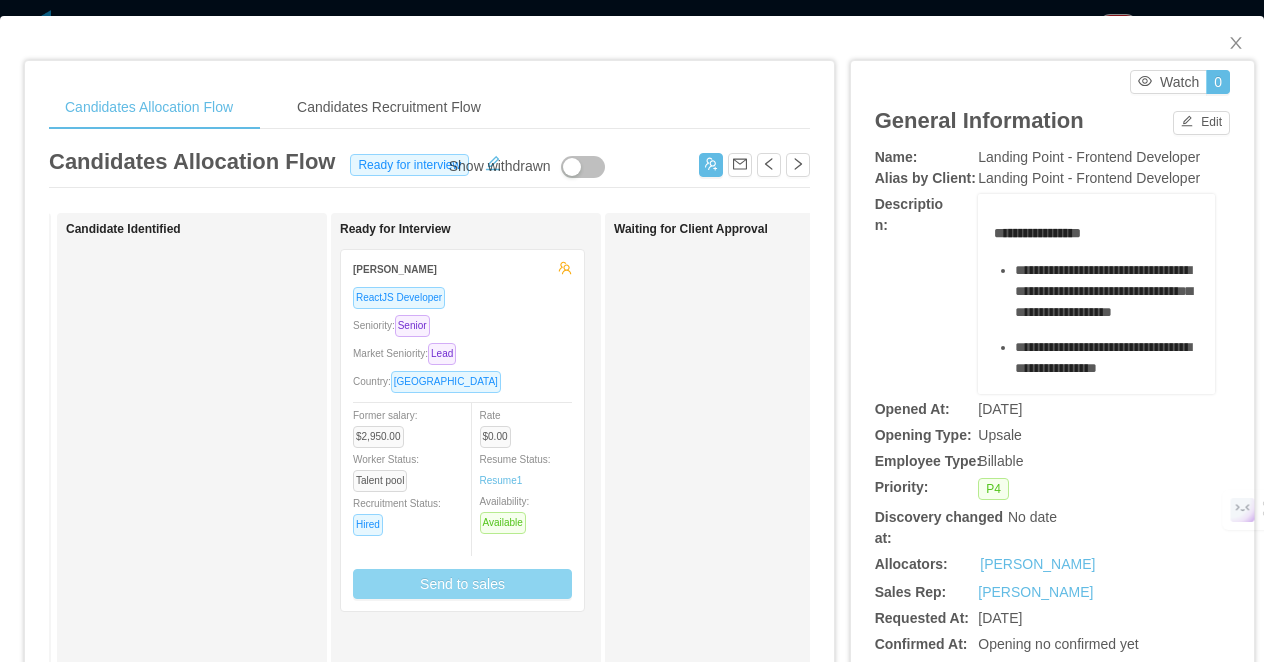 click on "Send to sales" at bounding box center [462, 584] 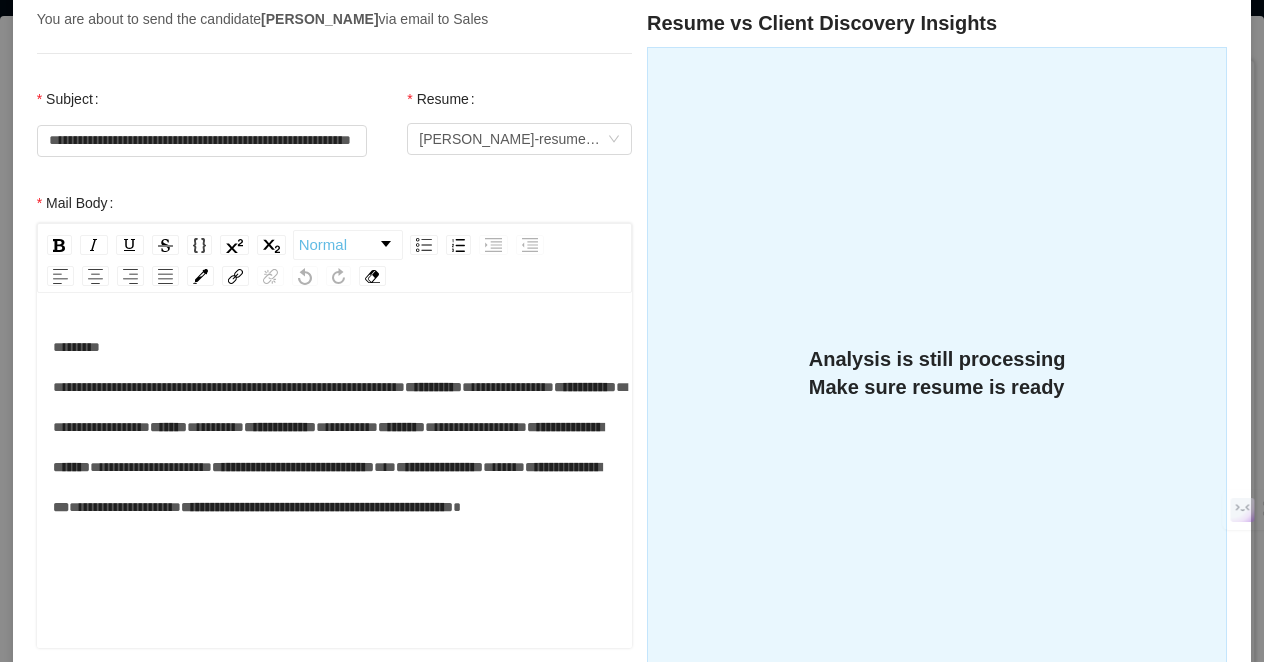 scroll, scrollTop: 253, scrollLeft: 0, axis: vertical 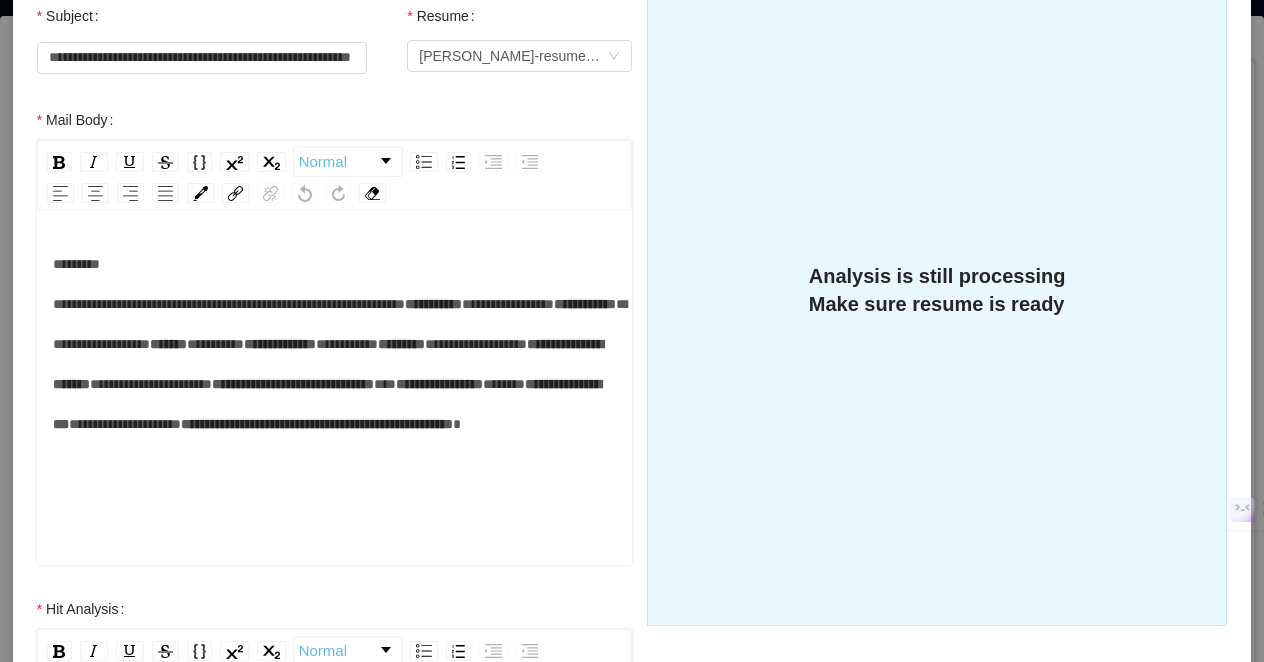 click on "*********" at bounding box center [347, 344] 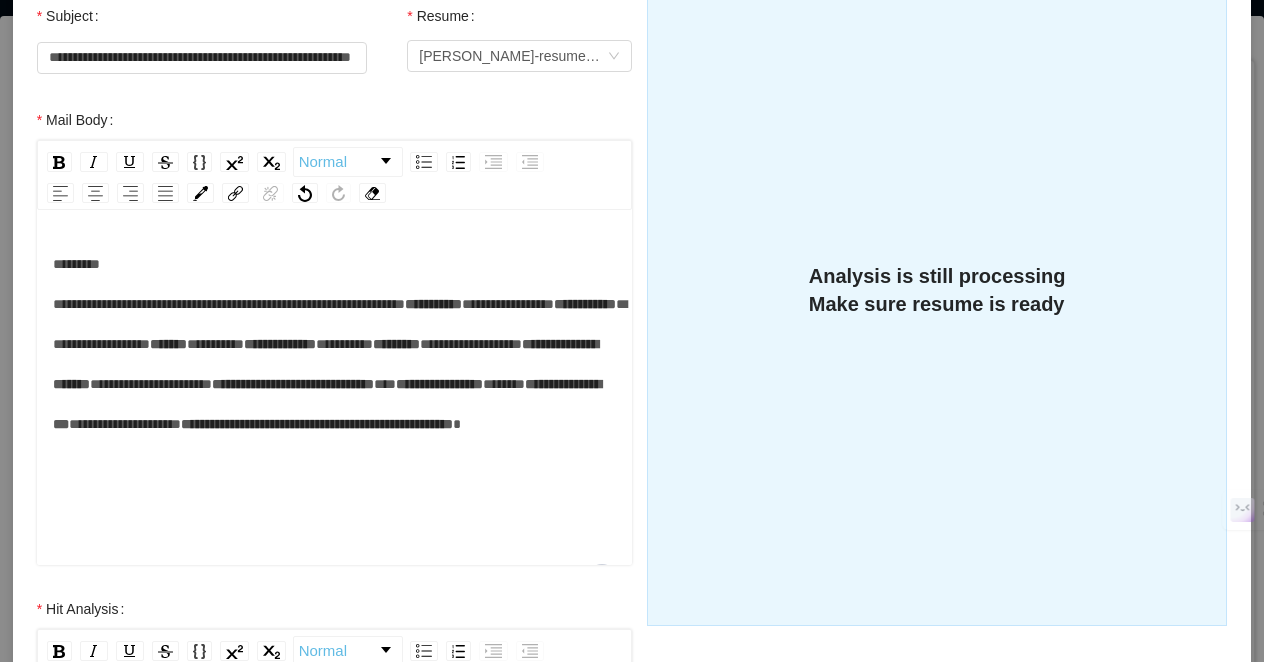 type 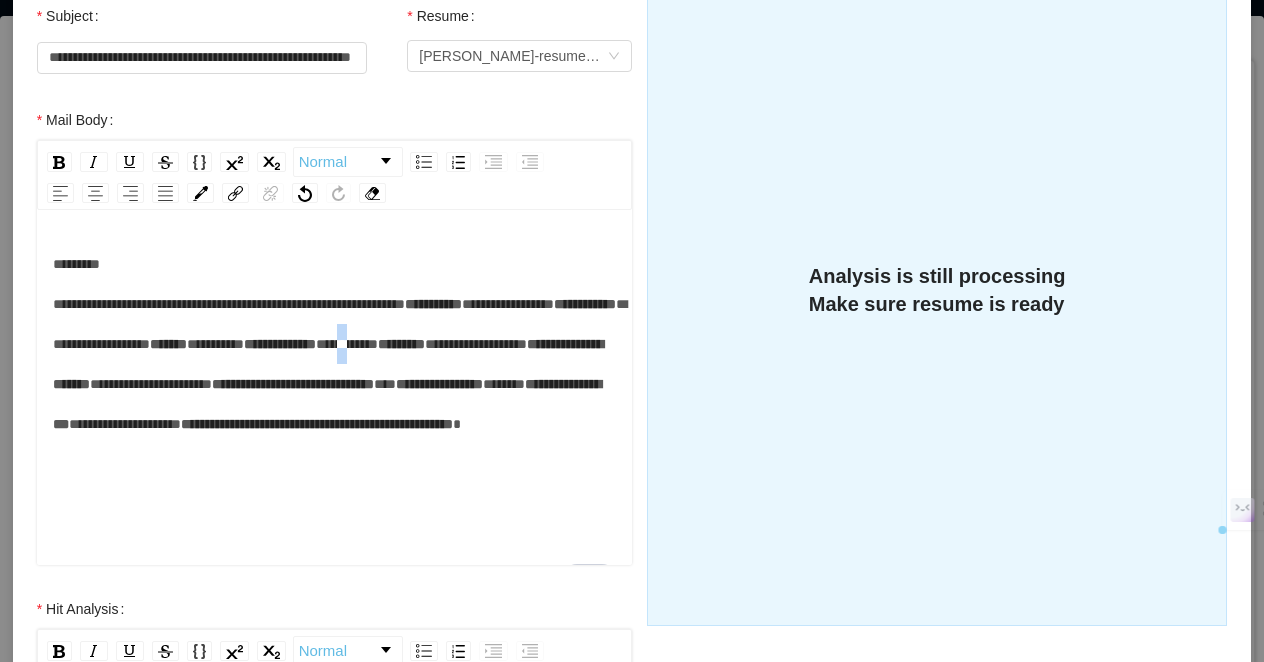 drag, startPoint x: 196, startPoint y: 463, endPoint x: 181, endPoint y: 464, distance: 15.033297 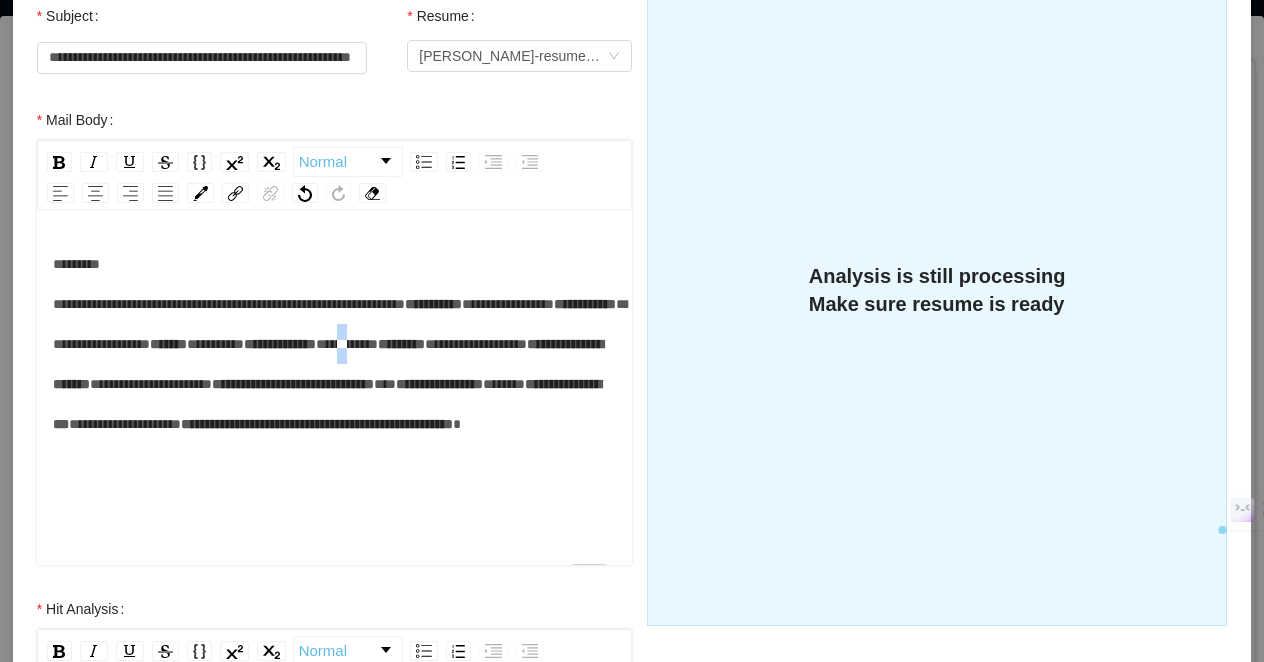 click on "*********" at bounding box center (347, 344) 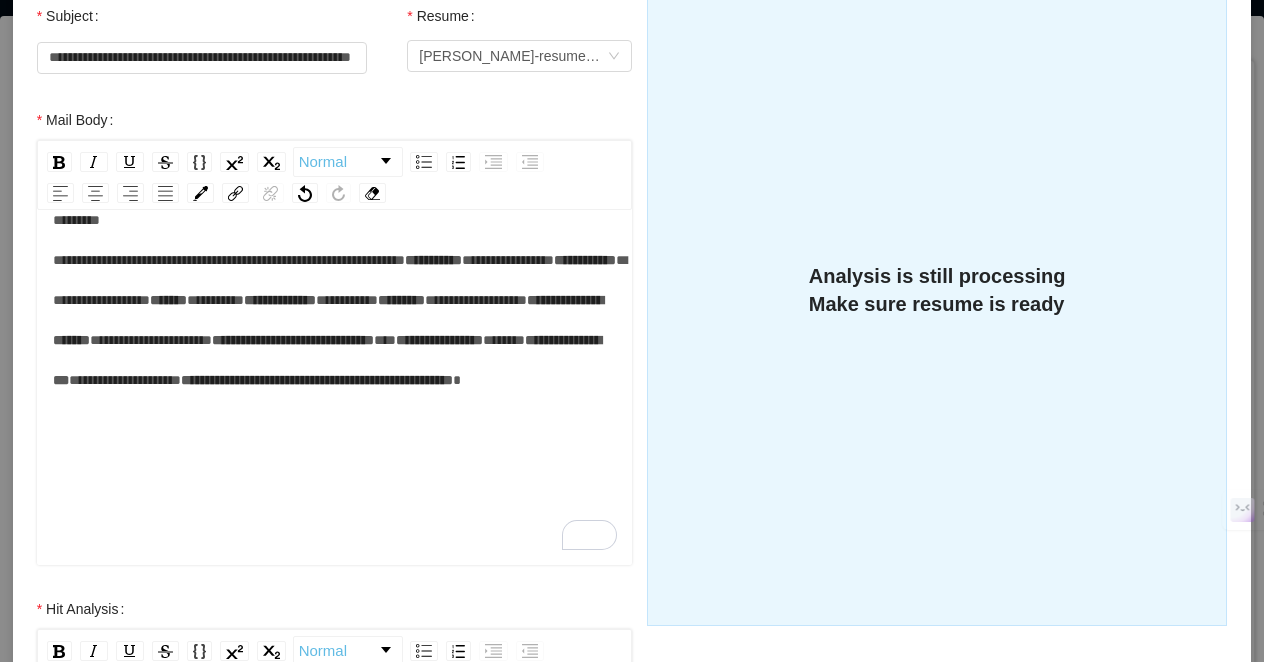 scroll, scrollTop: 102, scrollLeft: 0, axis: vertical 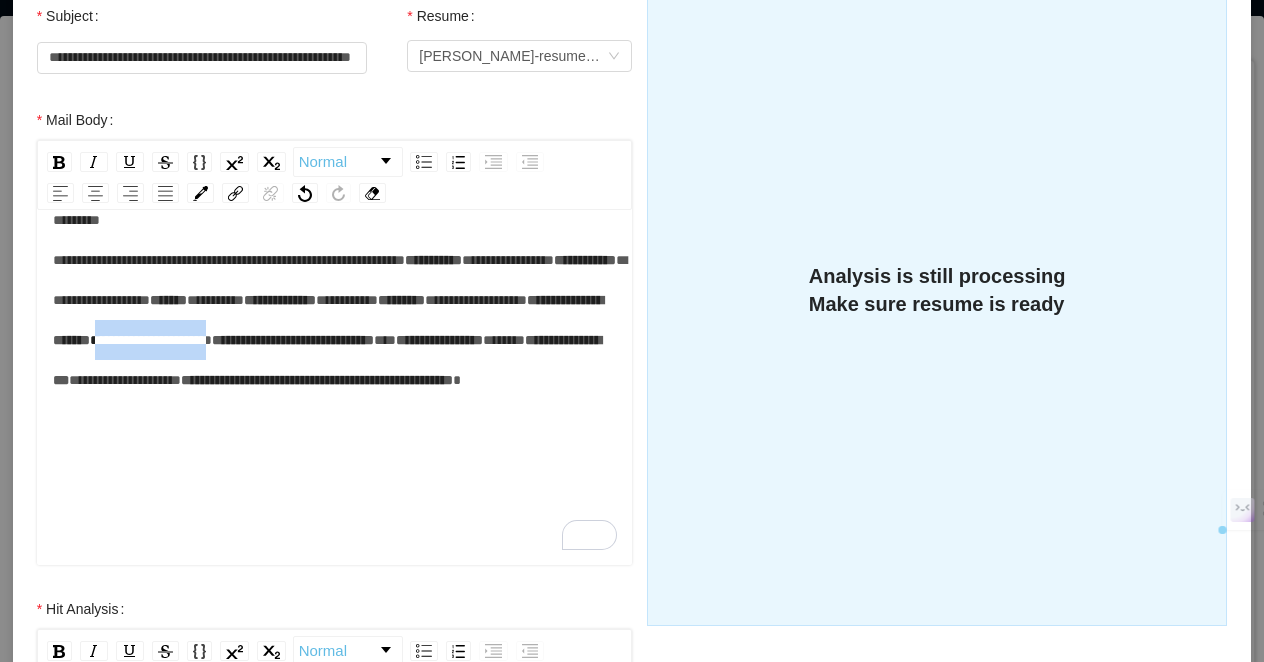 drag, startPoint x: 343, startPoint y: 443, endPoint x: 190, endPoint y: 447, distance: 153.05228 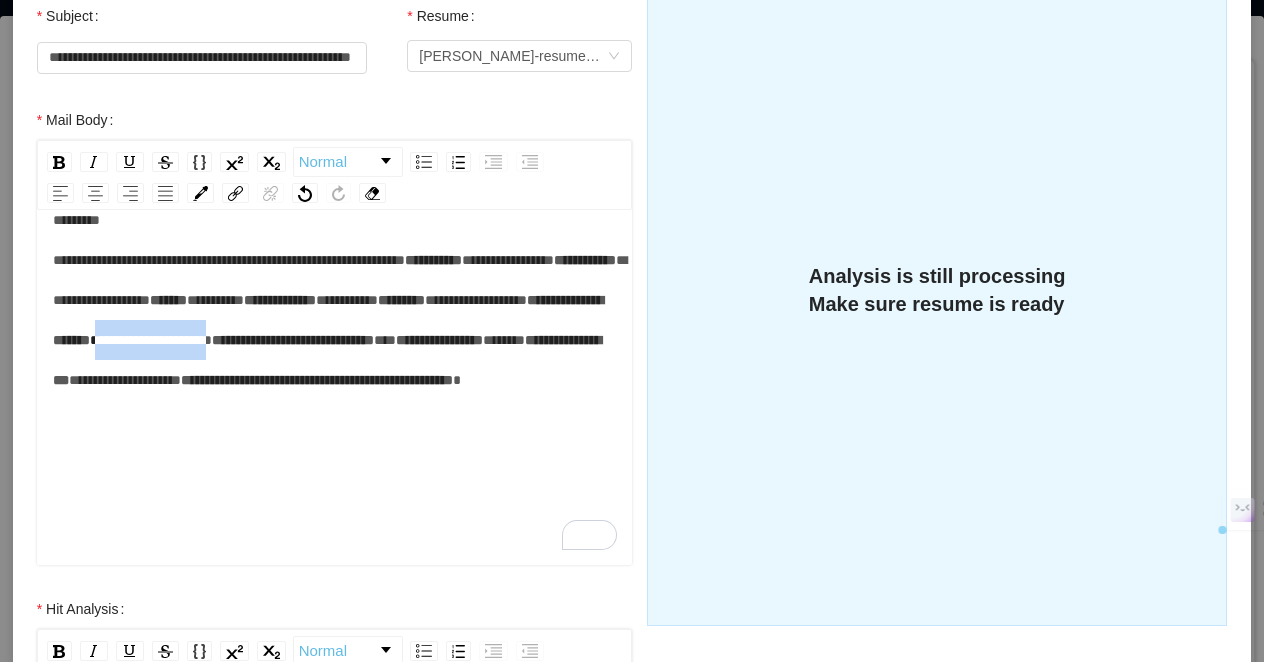 click on "**********" at bounding box center (335, 320) 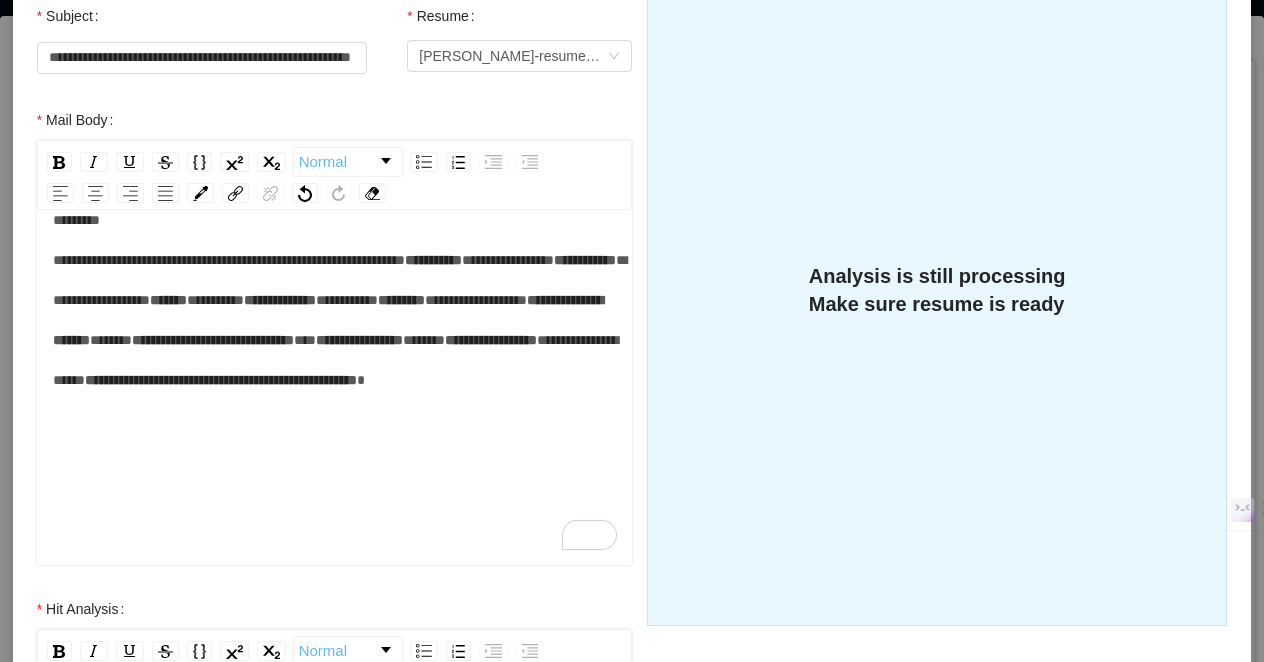 click on "**********" at bounding box center (335, 320) 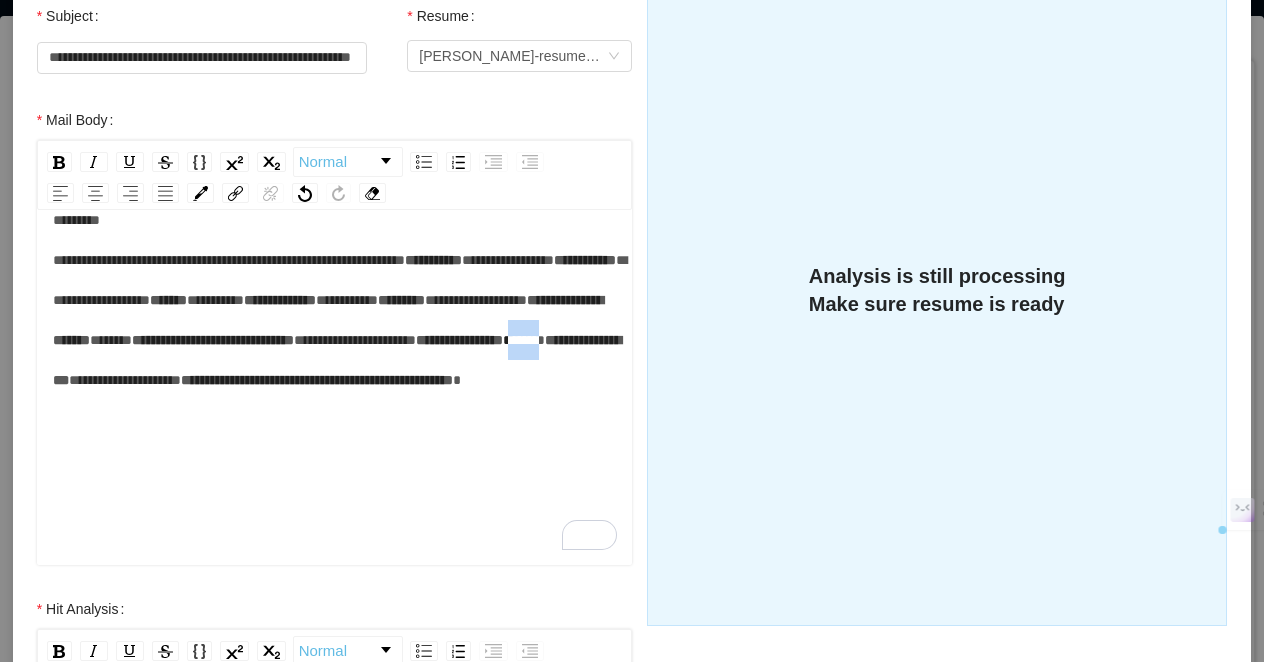 drag, startPoint x: 228, startPoint y: 517, endPoint x: 172, endPoint y: 520, distance: 56.0803 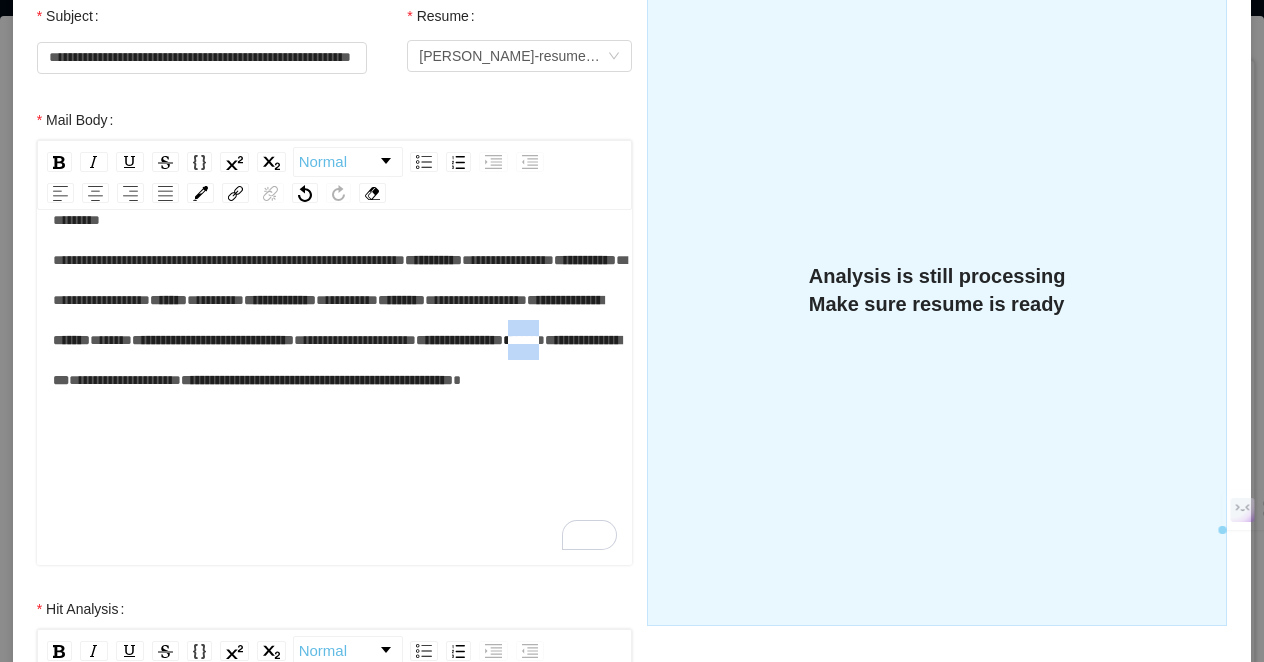 click on "**********" at bounding box center [335, 320] 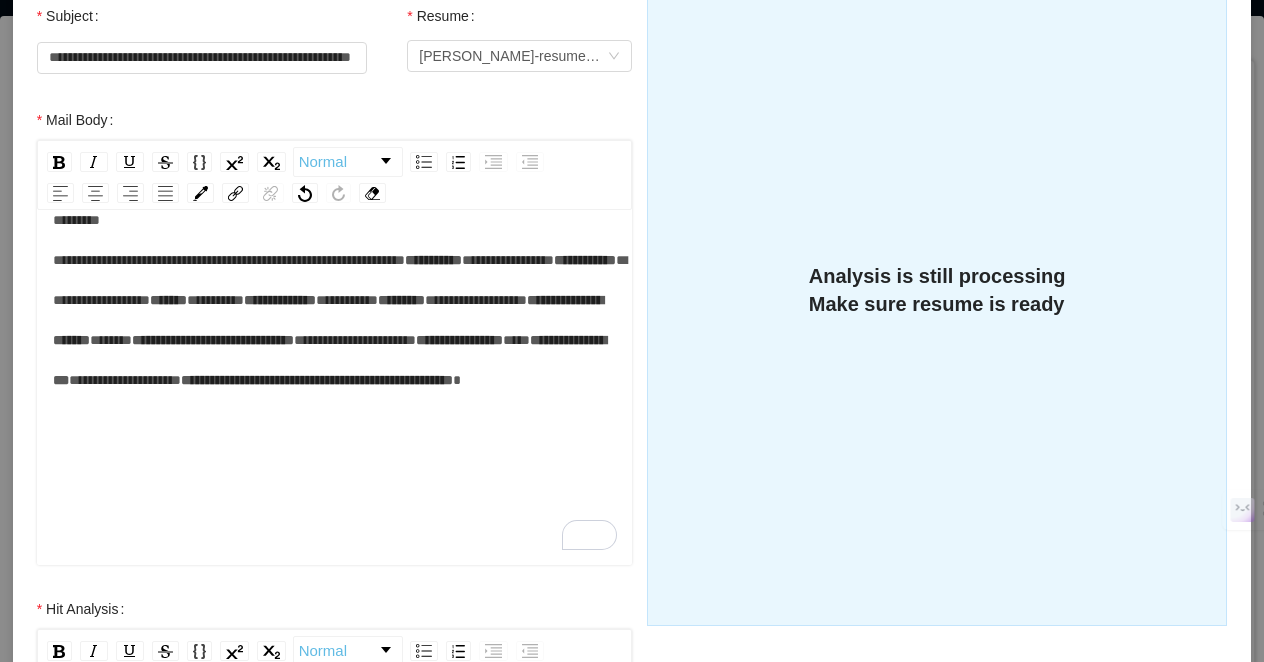 scroll, scrollTop: 195, scrollLeft: 0, axis: vertical 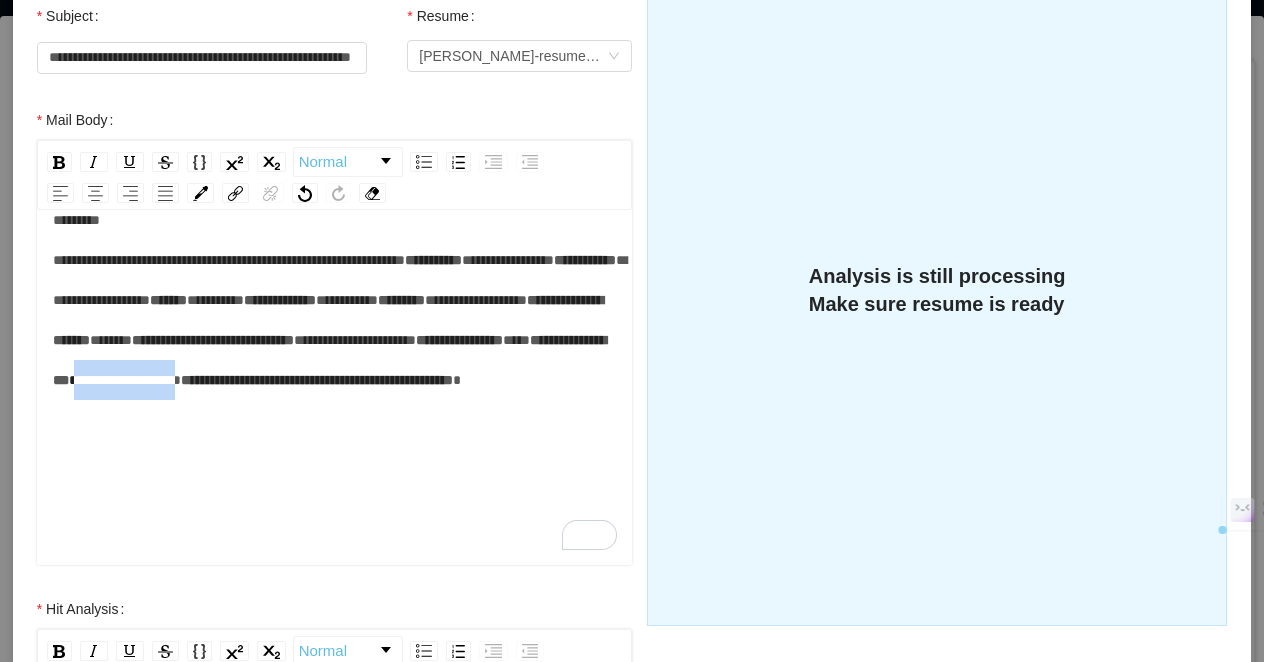 drag, startPoint x: 332, startPoint y: 469, endPoint x: 186, endPoint y: 477, distance: 146.21901 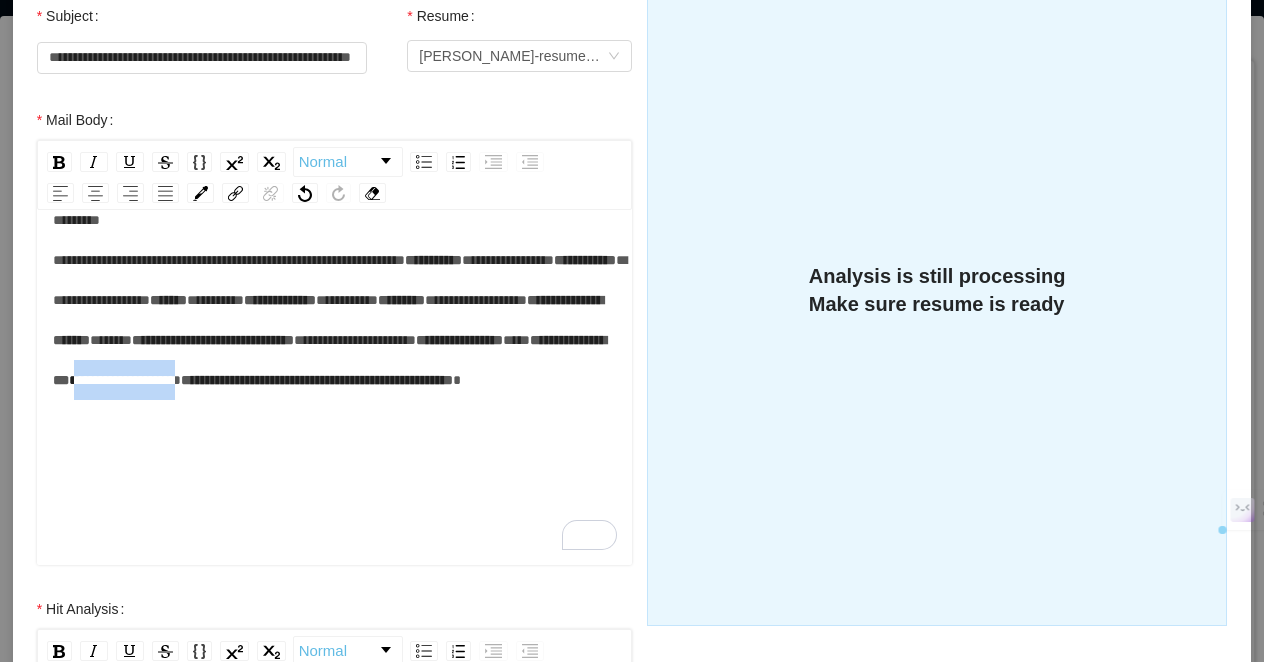 click on "**********" at bounding box center [335, 320] 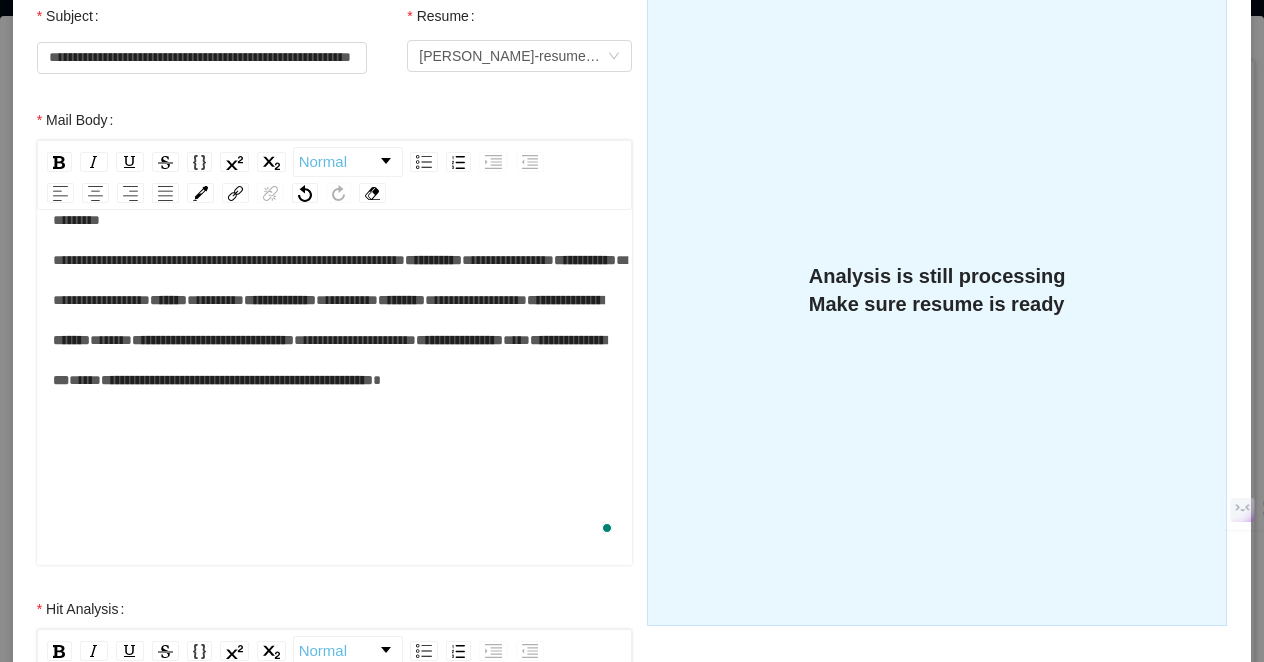 click on "**********" at bounding box center (335, 320) 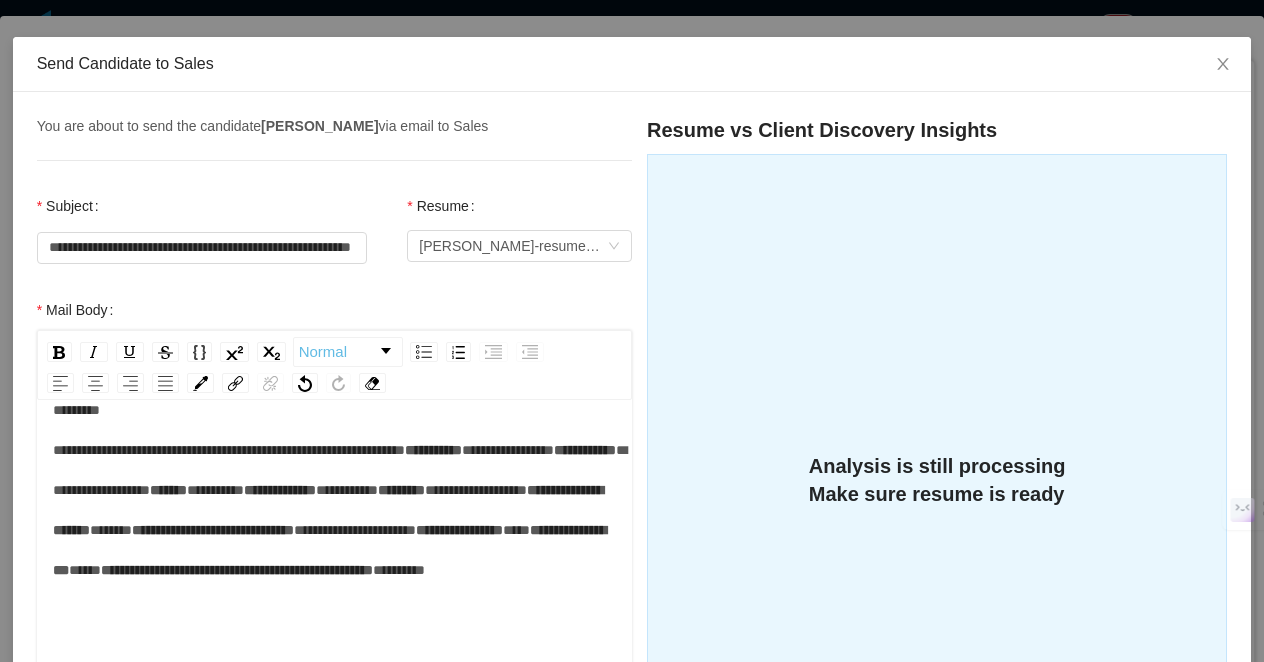 scroll, scrollTop: 59, scrollLeft: 0, axis: vertical 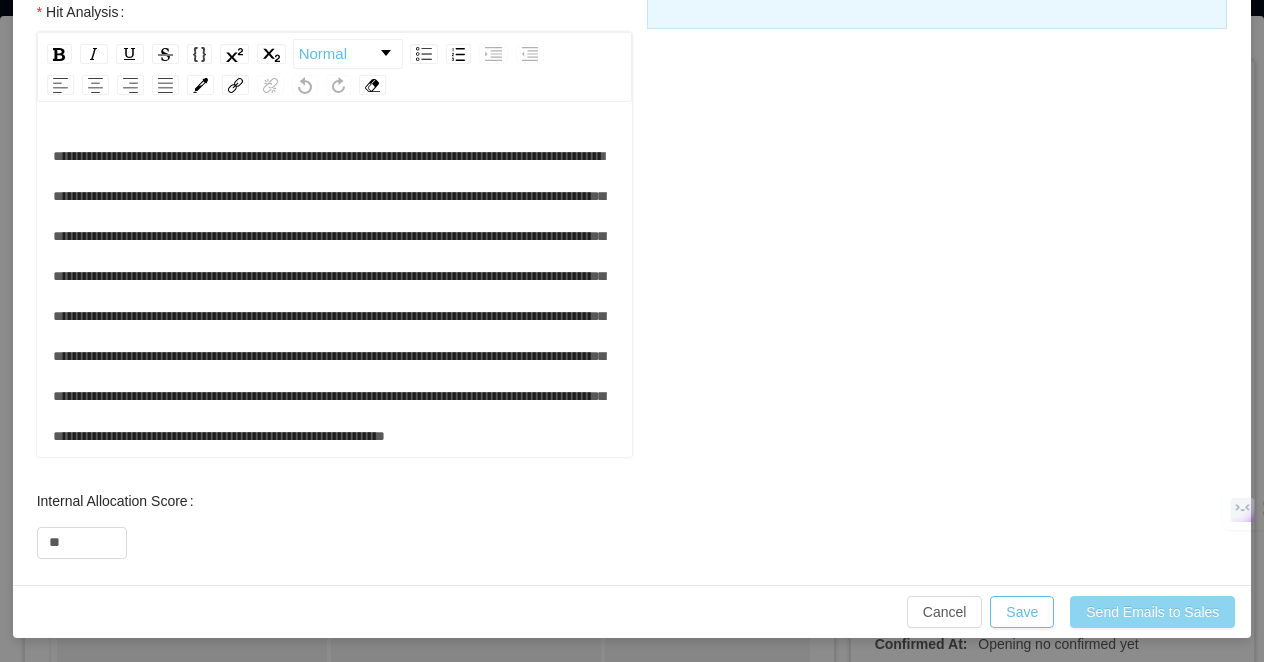 click on "Send Emails to Sales" at bounding box center (1152, 612) 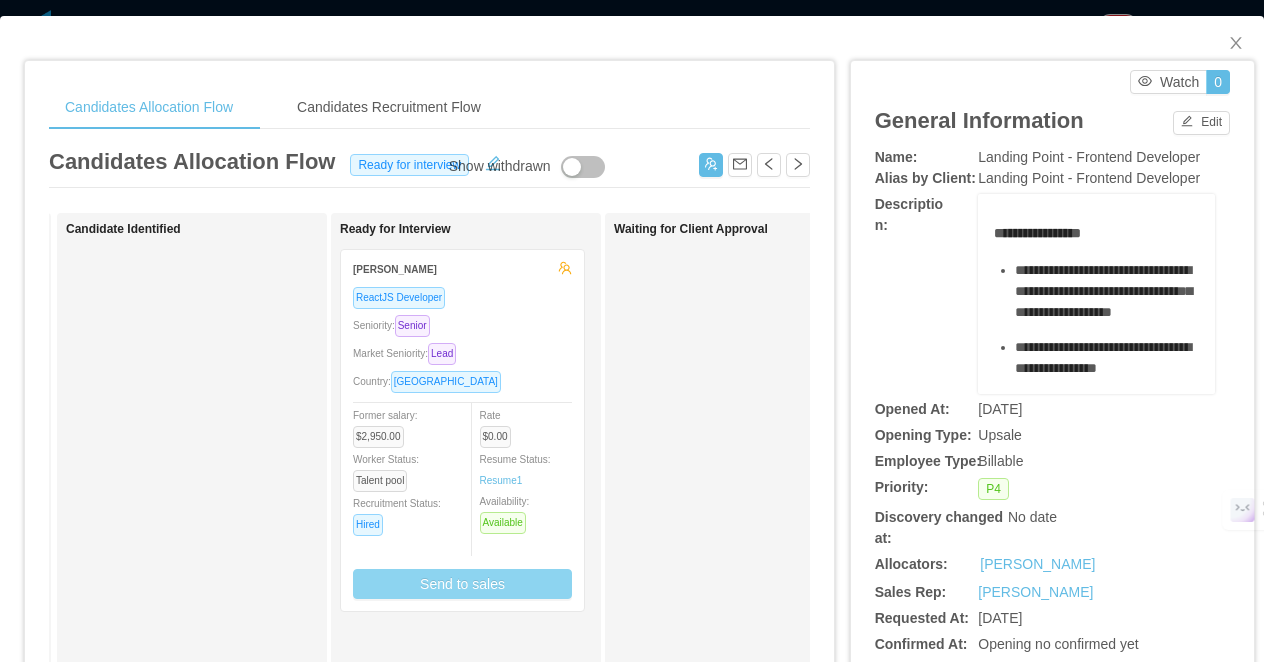 scroll, scrollTop: 750, scrollLeft: 0, axis: vertical 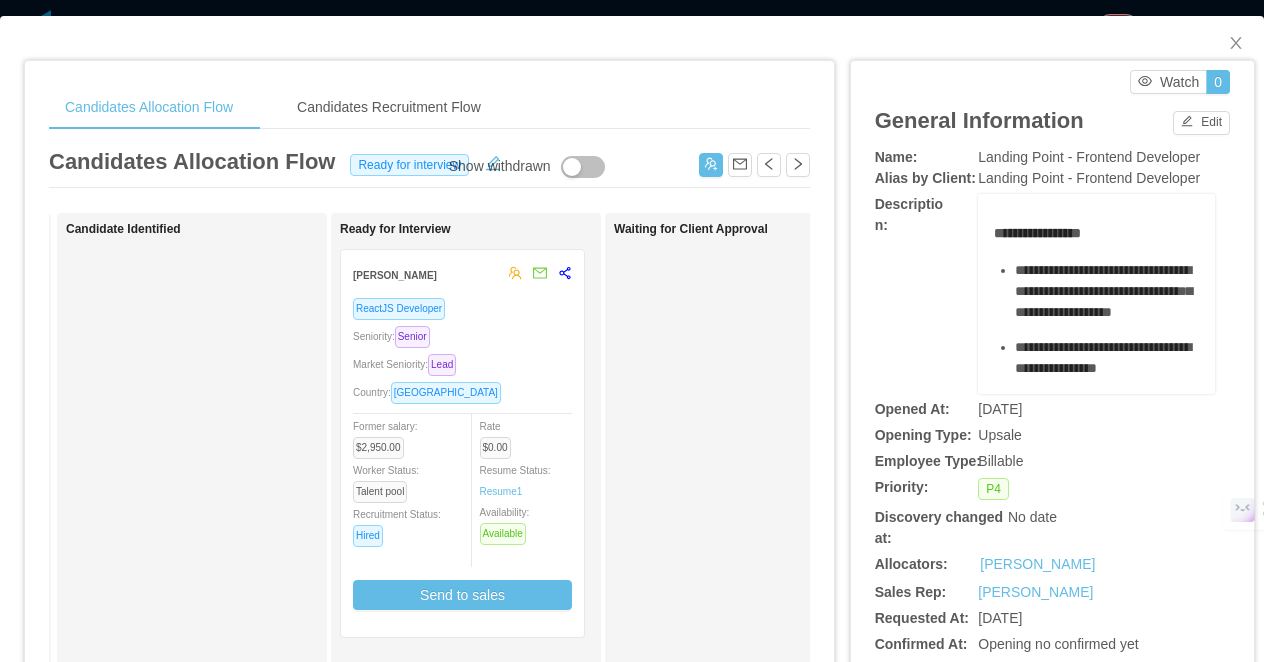 click on "**********" at bounding box center [632, 331] 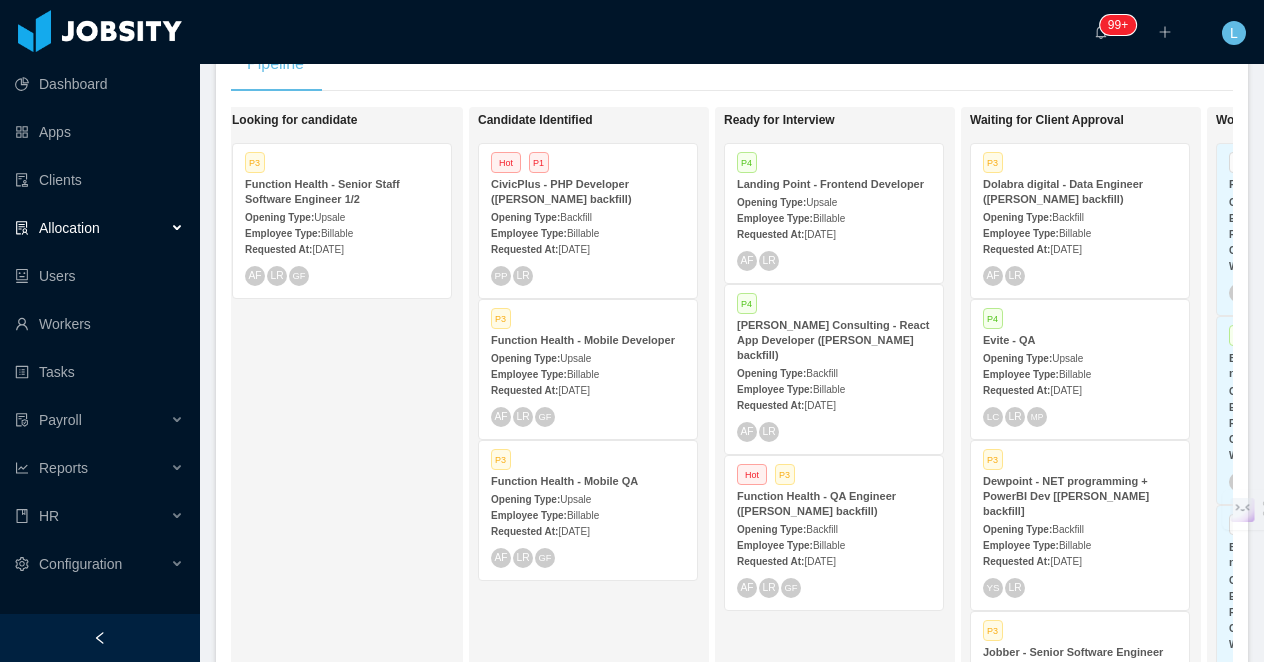 scroll, scrollTop: 0, scrollLeft: 183, axis: horizontal 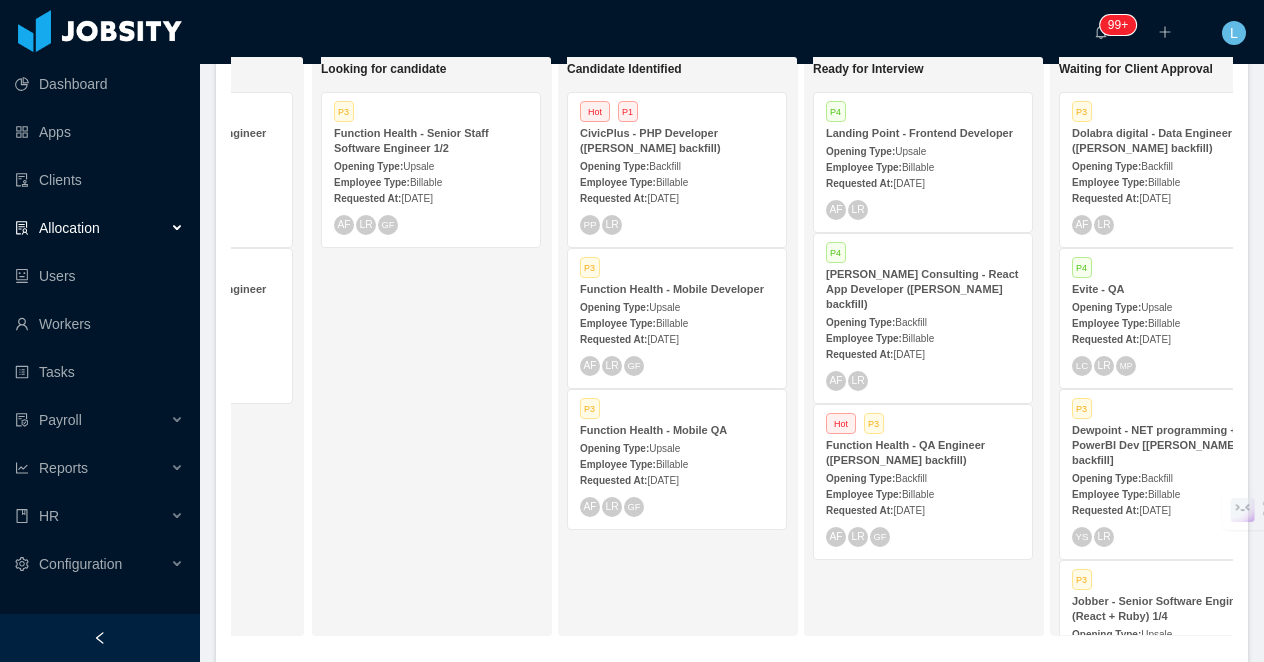 click on "Employee Type:   Billable" at bounding box center (677, 181) 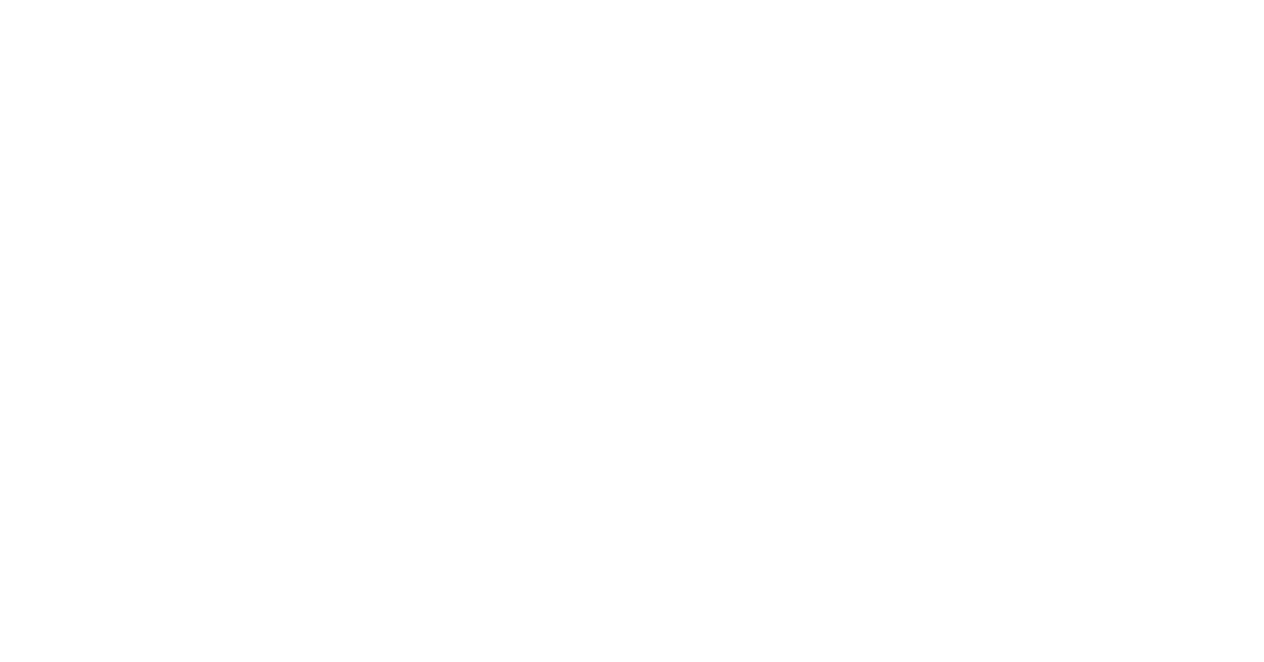 scroll, scrollTop: 0, scrollLeft: 0, axis: both 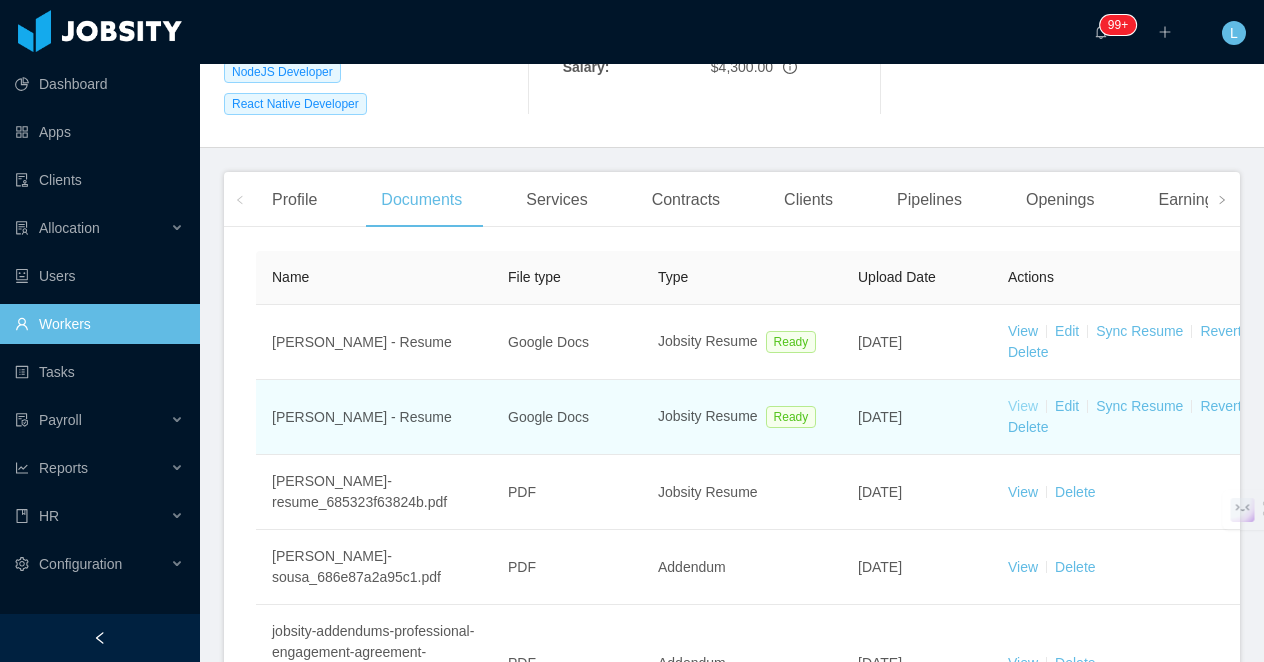click on "View" at bounding box center [1023, 406] 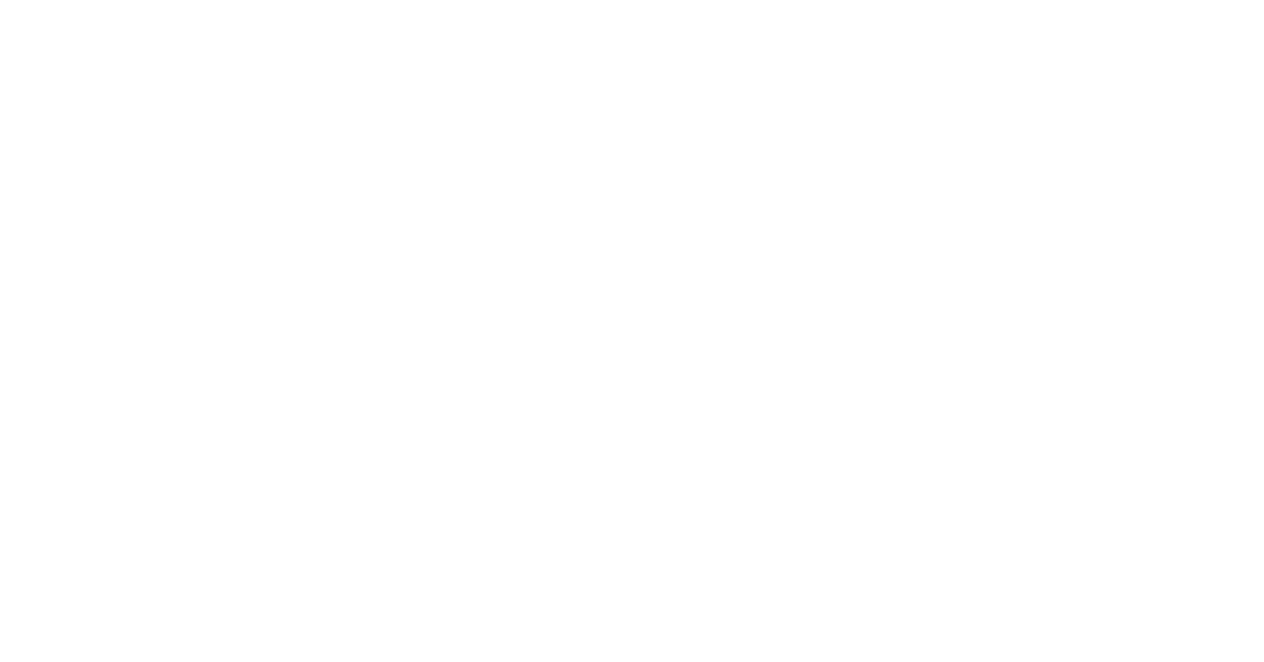 scroll, scrollTop: 0, scrollLeft: 0, axis: both 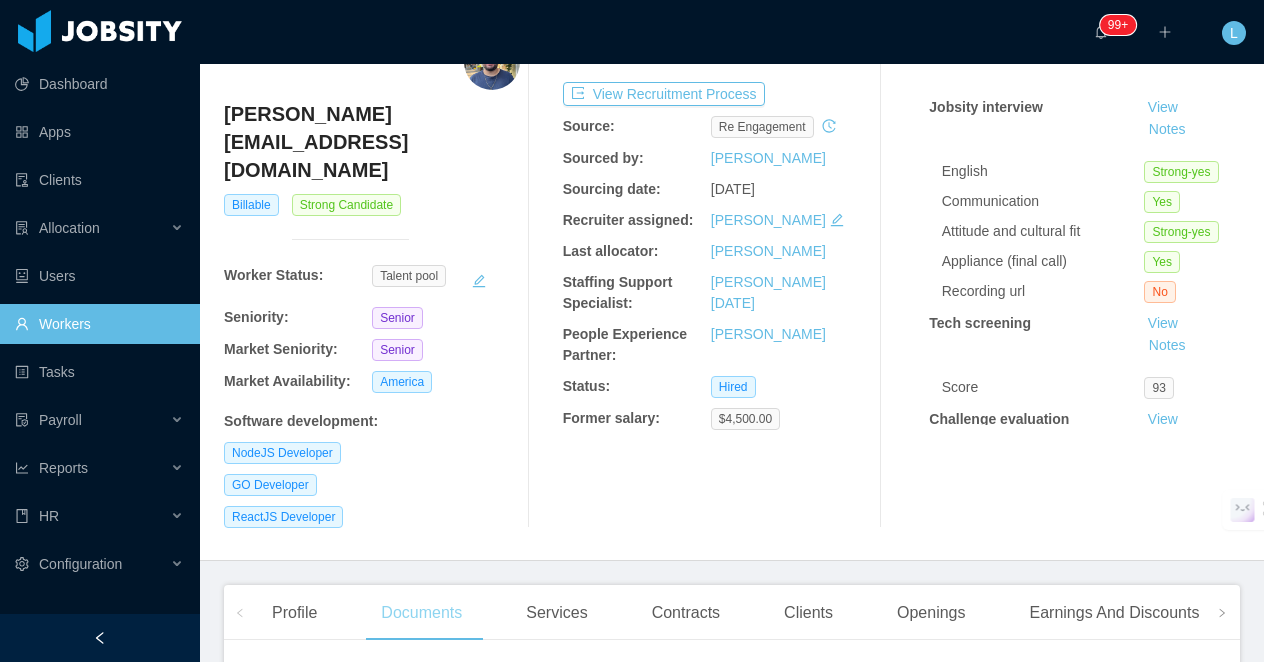 click on "Documents" at bounding box center [421, 613] 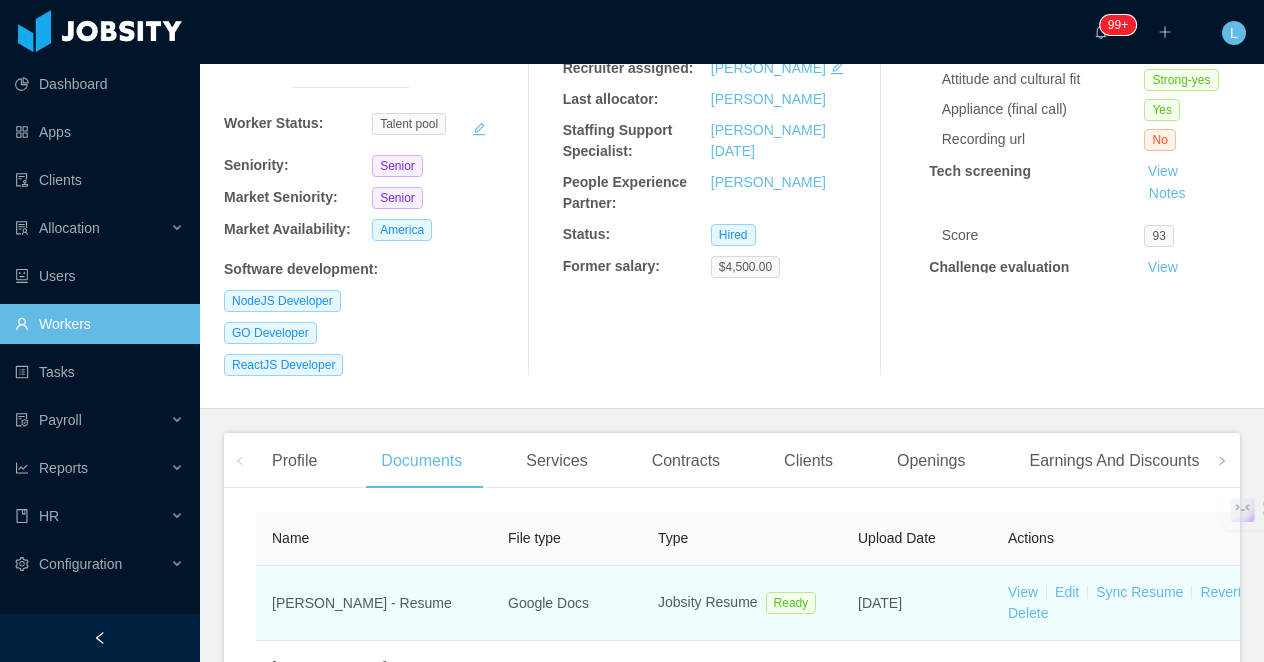 scroll, scrollTop: 312, scrollLeft: 0, axis: vertical 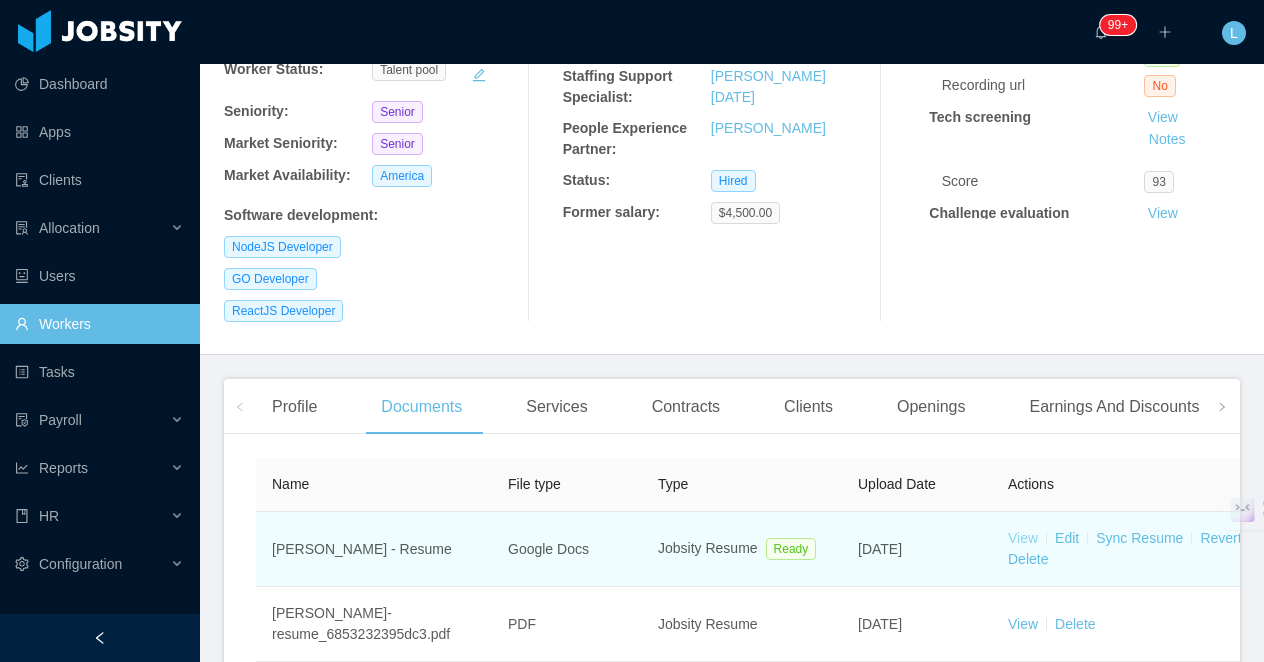 click on "View" at bounding box center [1023, 538] 